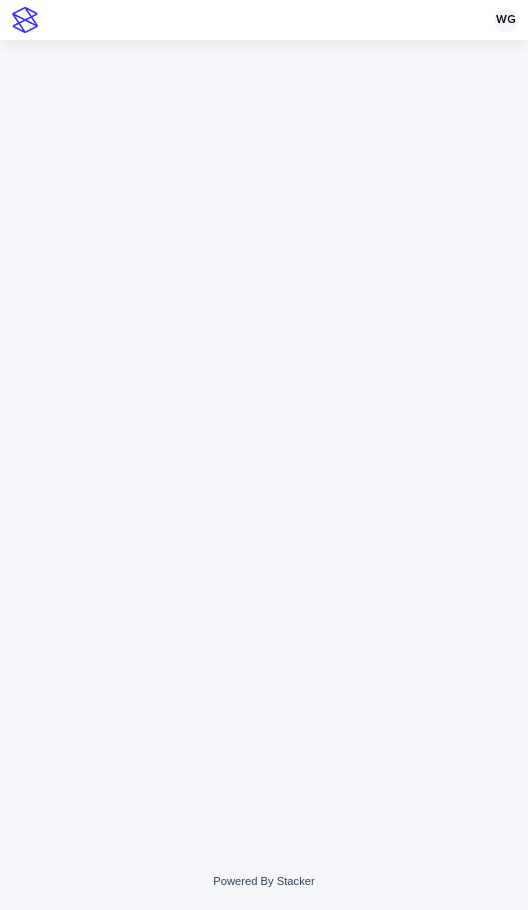 scroll, scrollTop: 0, scrollLeft: 0, axis: both 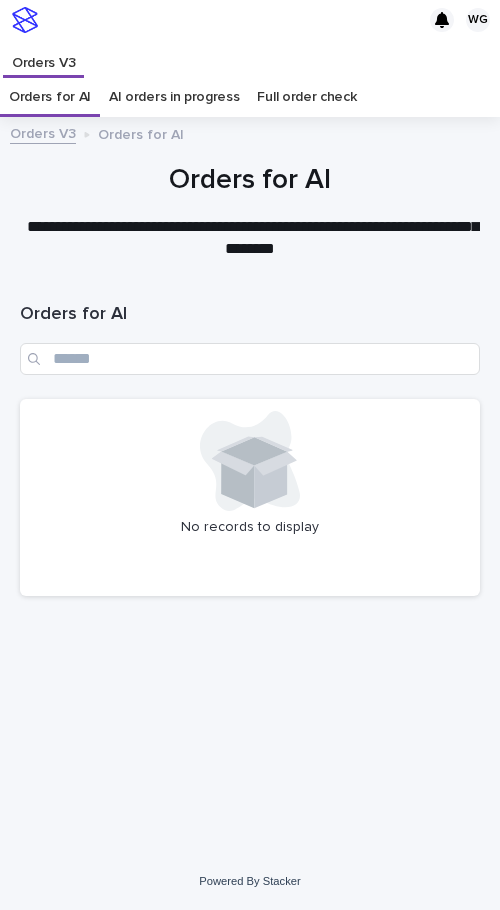 click on "Orders for AI" at bounding box center (250, 315) 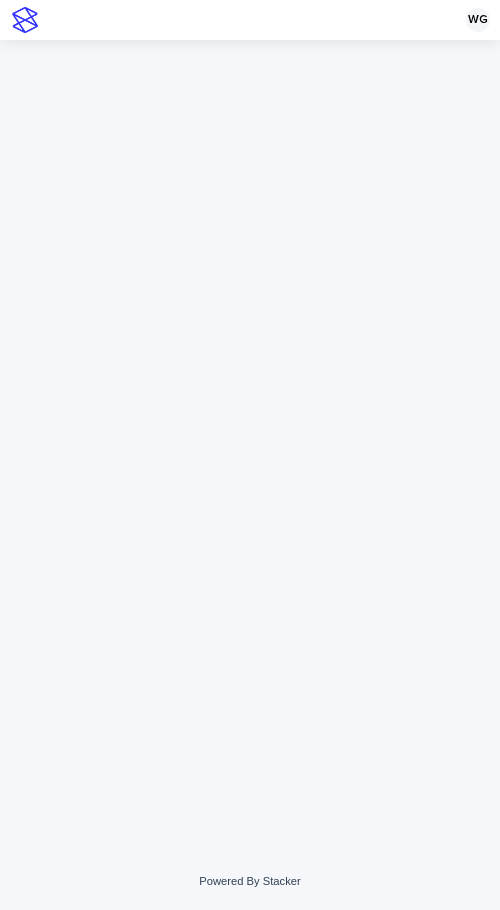 scroll, scrollTop: 0, scrollLeft: 0, axis: both 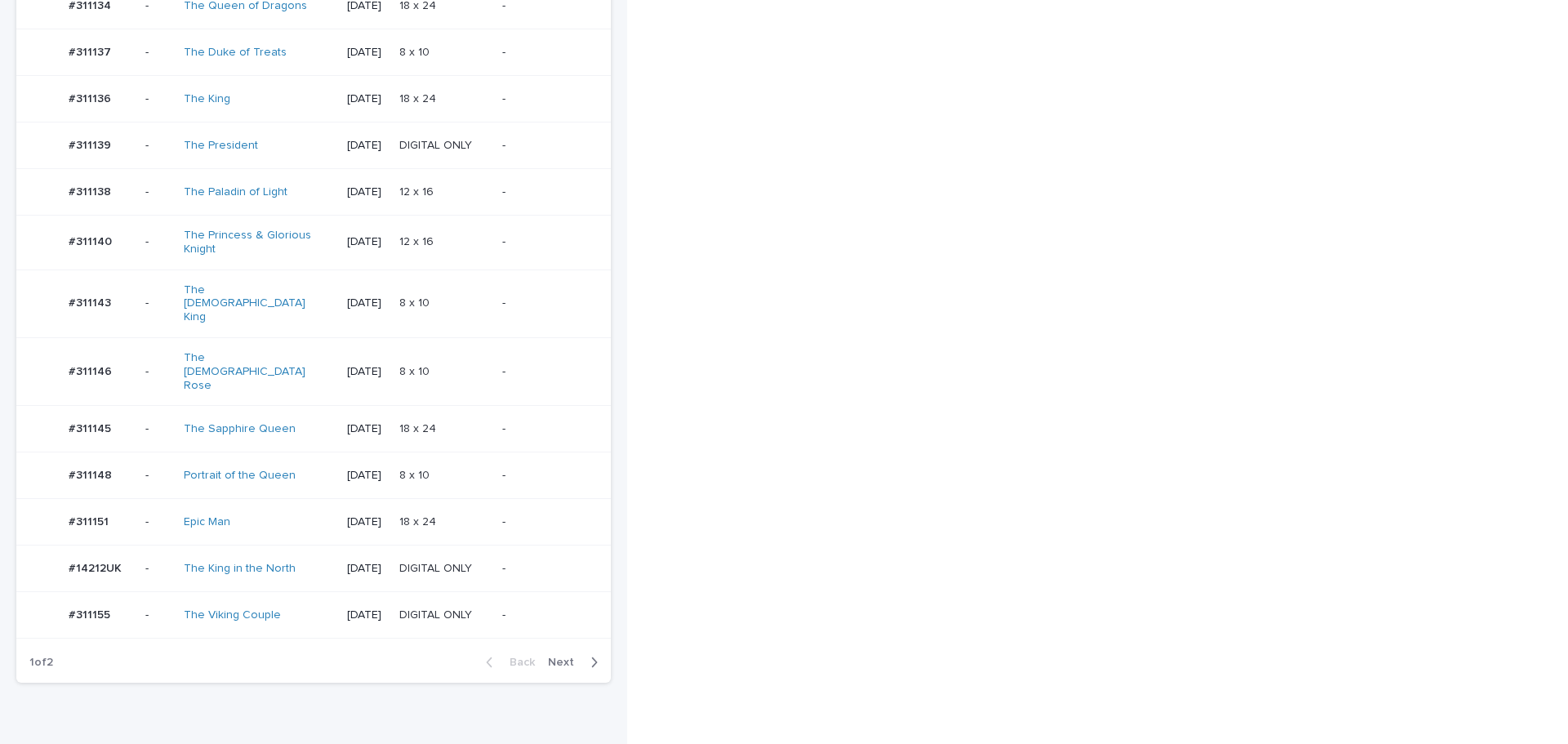 click on "DIGITAL ONLY" at bounding box center (437, 613) 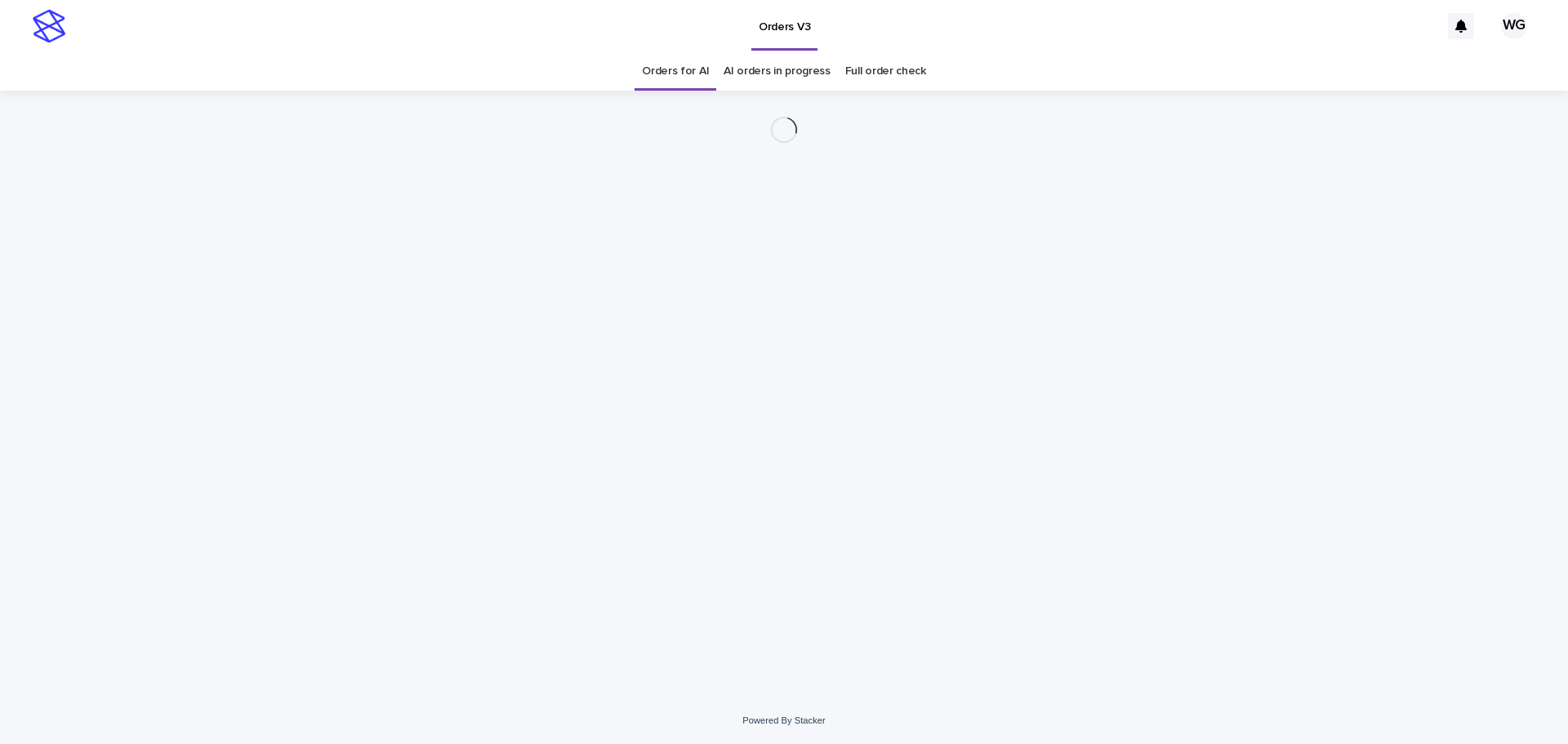scroll, scrollTop: 0, scrollLeft: 0, axis: both 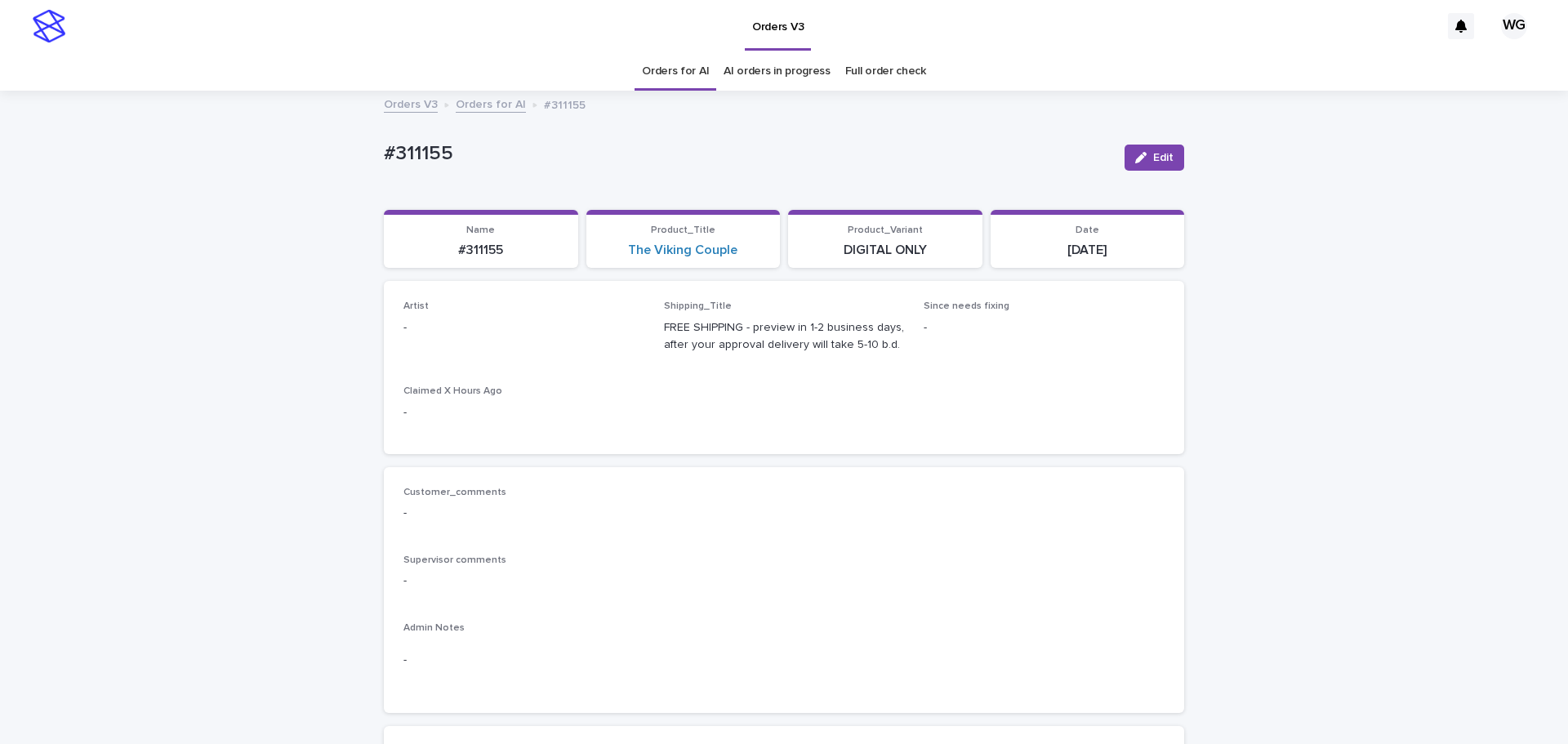click on "Edit" at bounding box center (1163, 158) 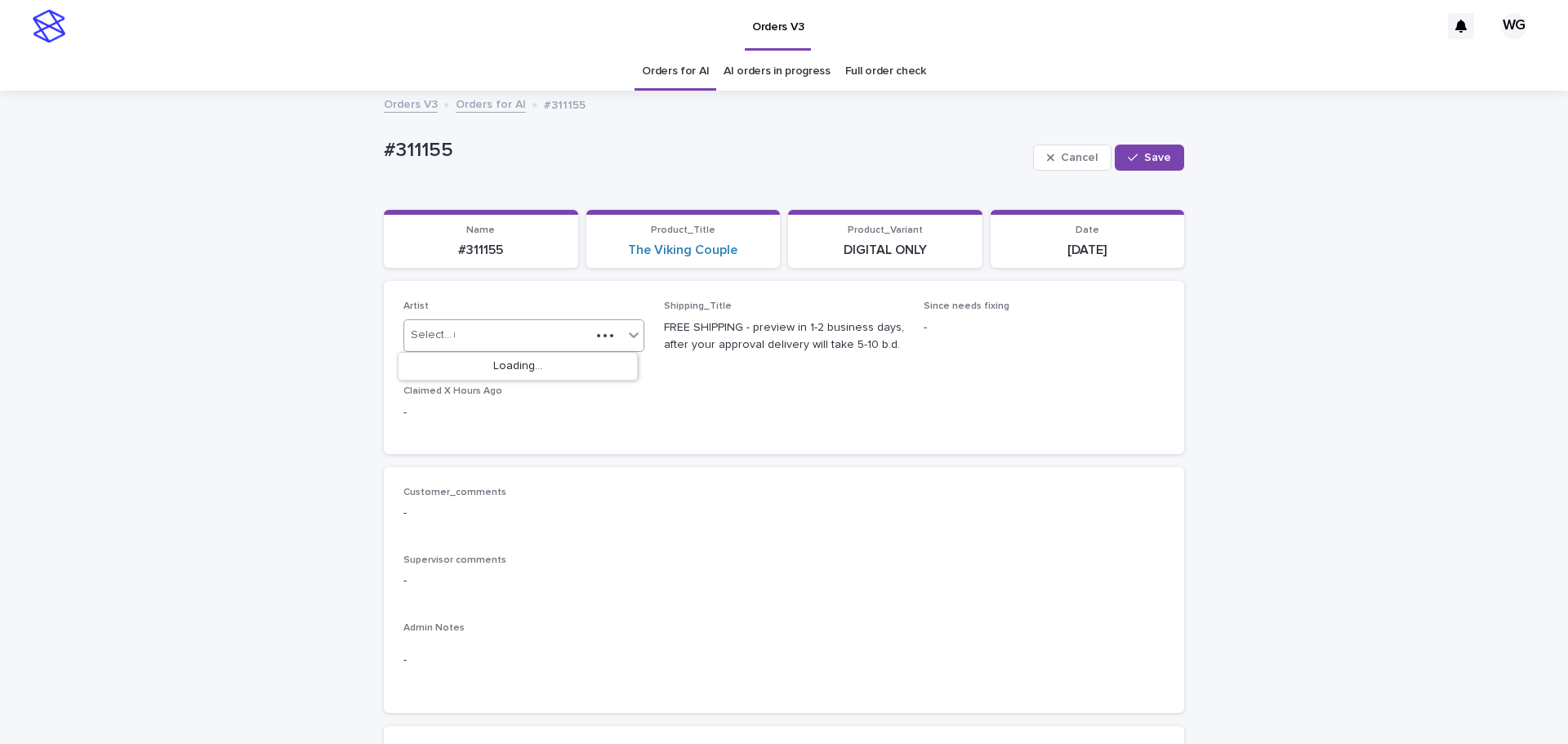 type on "**" 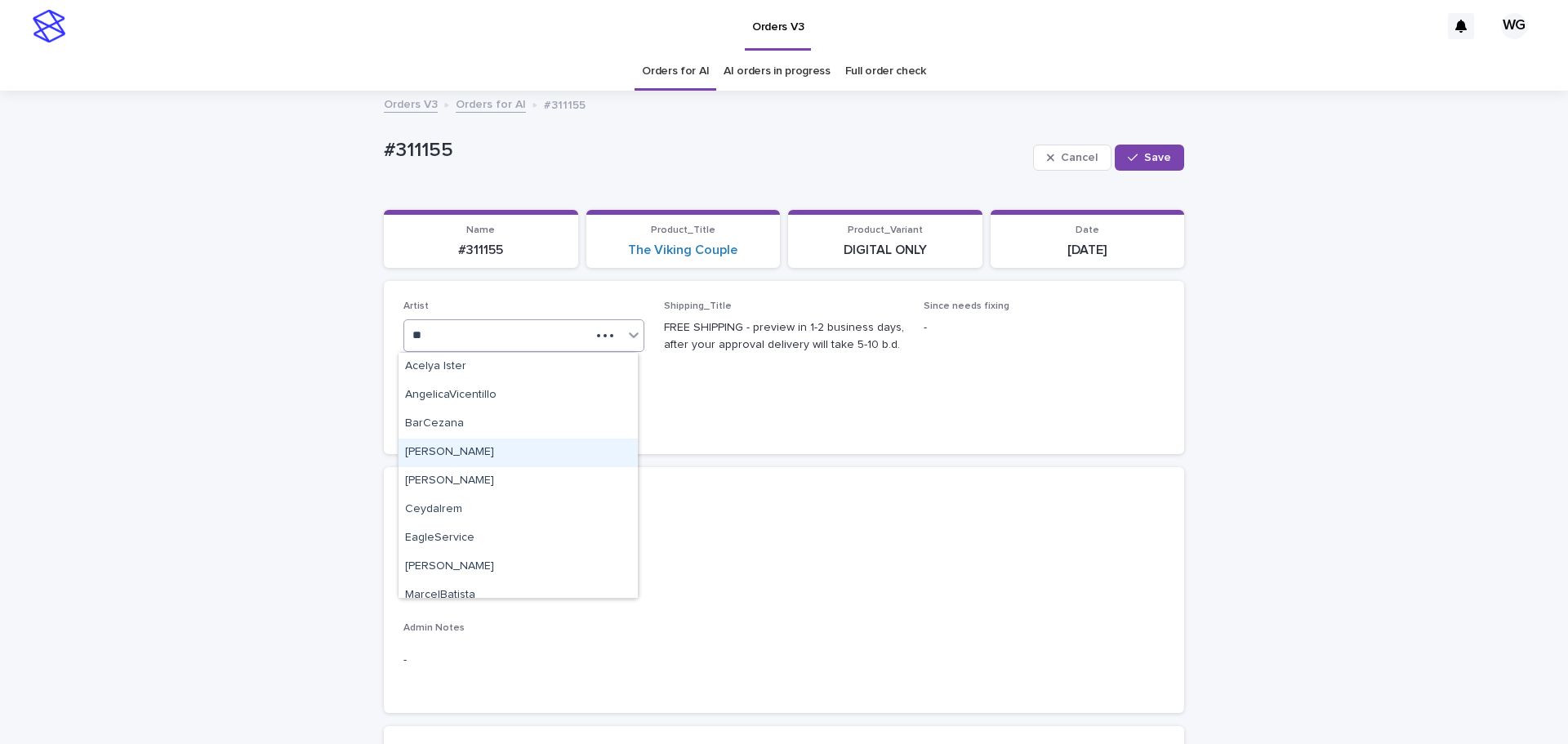 click on "Cel Gamora" at bounding box center (518, 452) 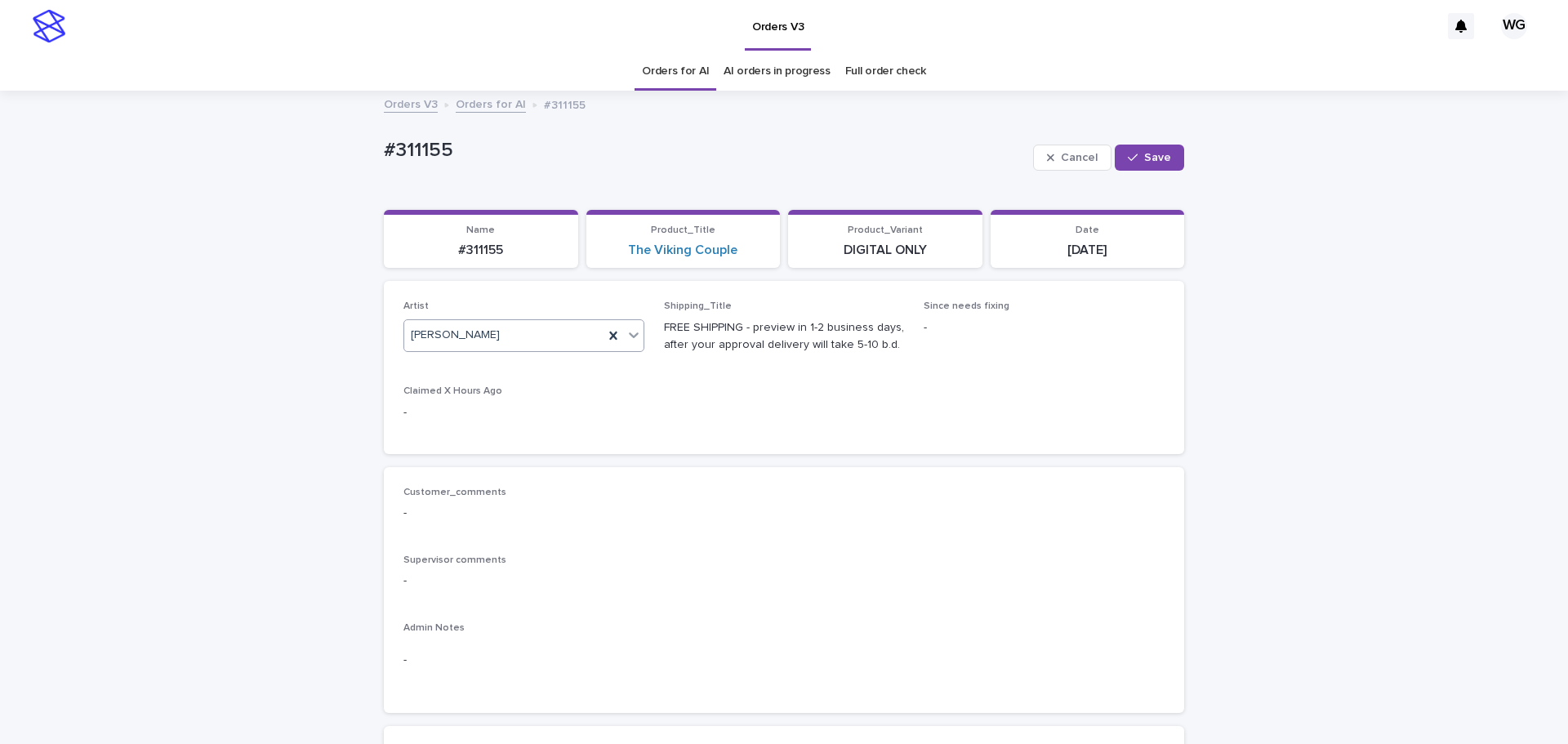 click on "Save" at bounding box center [1149, 158] 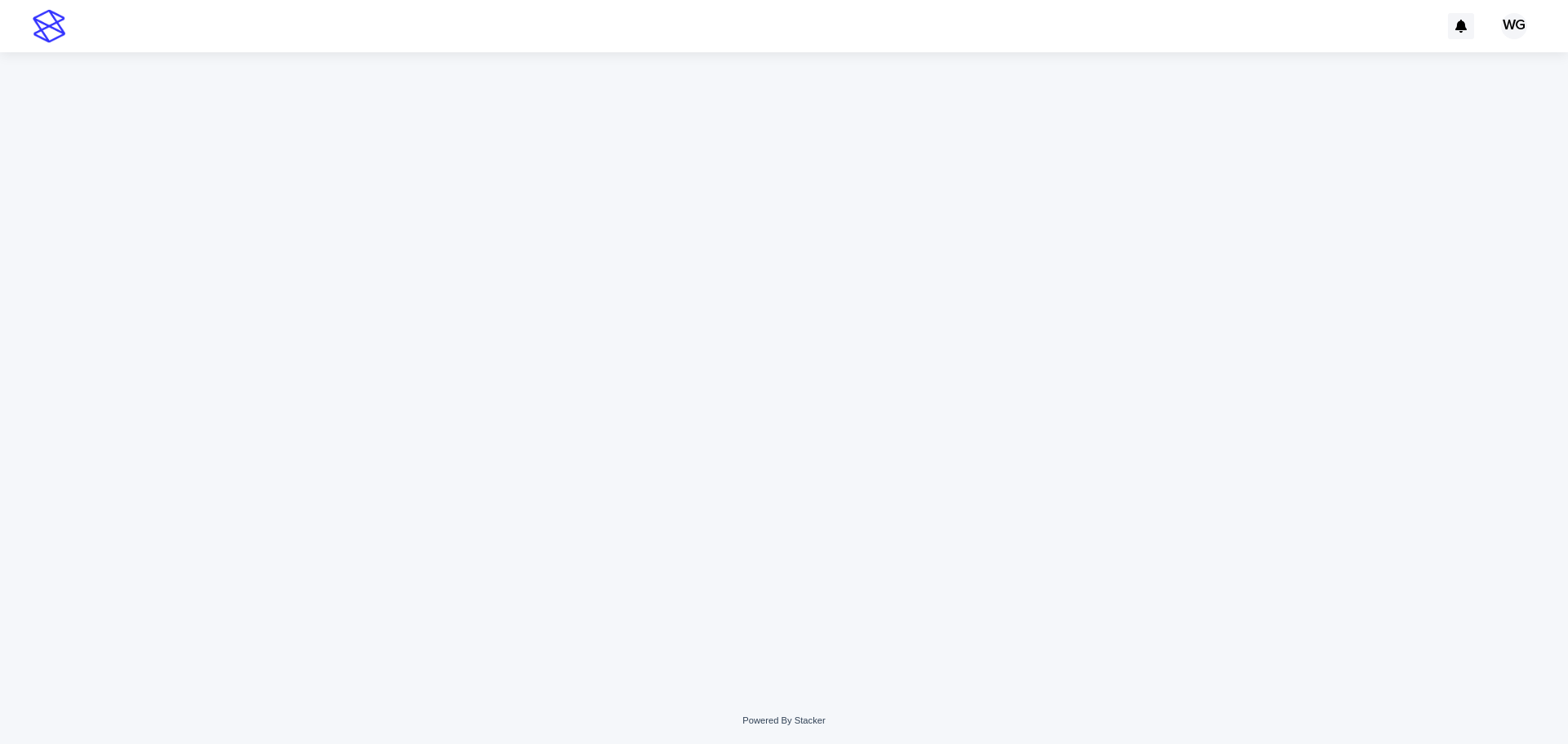 scroll, scrollTop: 0, scrollLeft: 0, axis: both 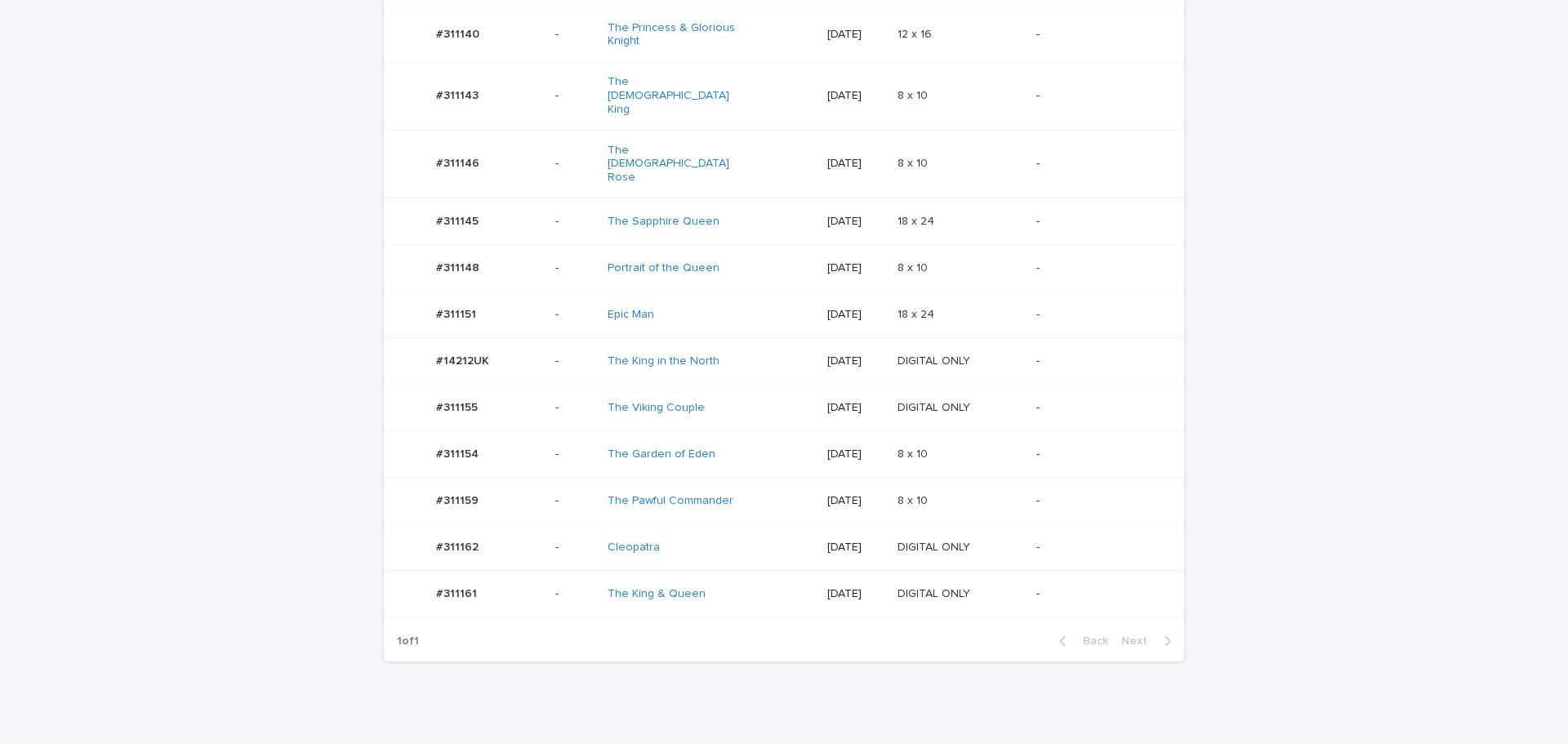 click on "2025-07-09" at bounding box center (856, 361) 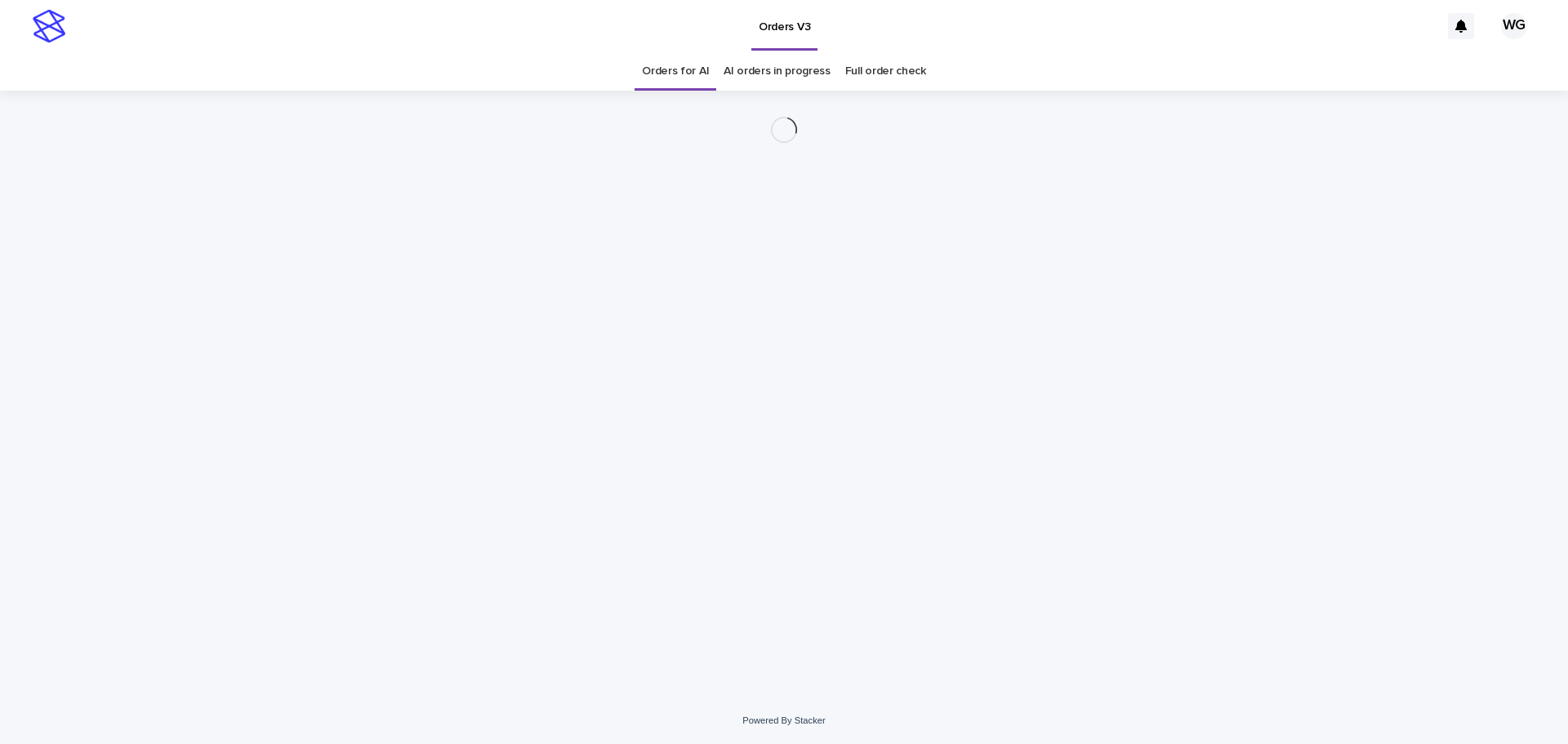 scroll, scrollTop: 0, scrollLeft: 0, axis: both 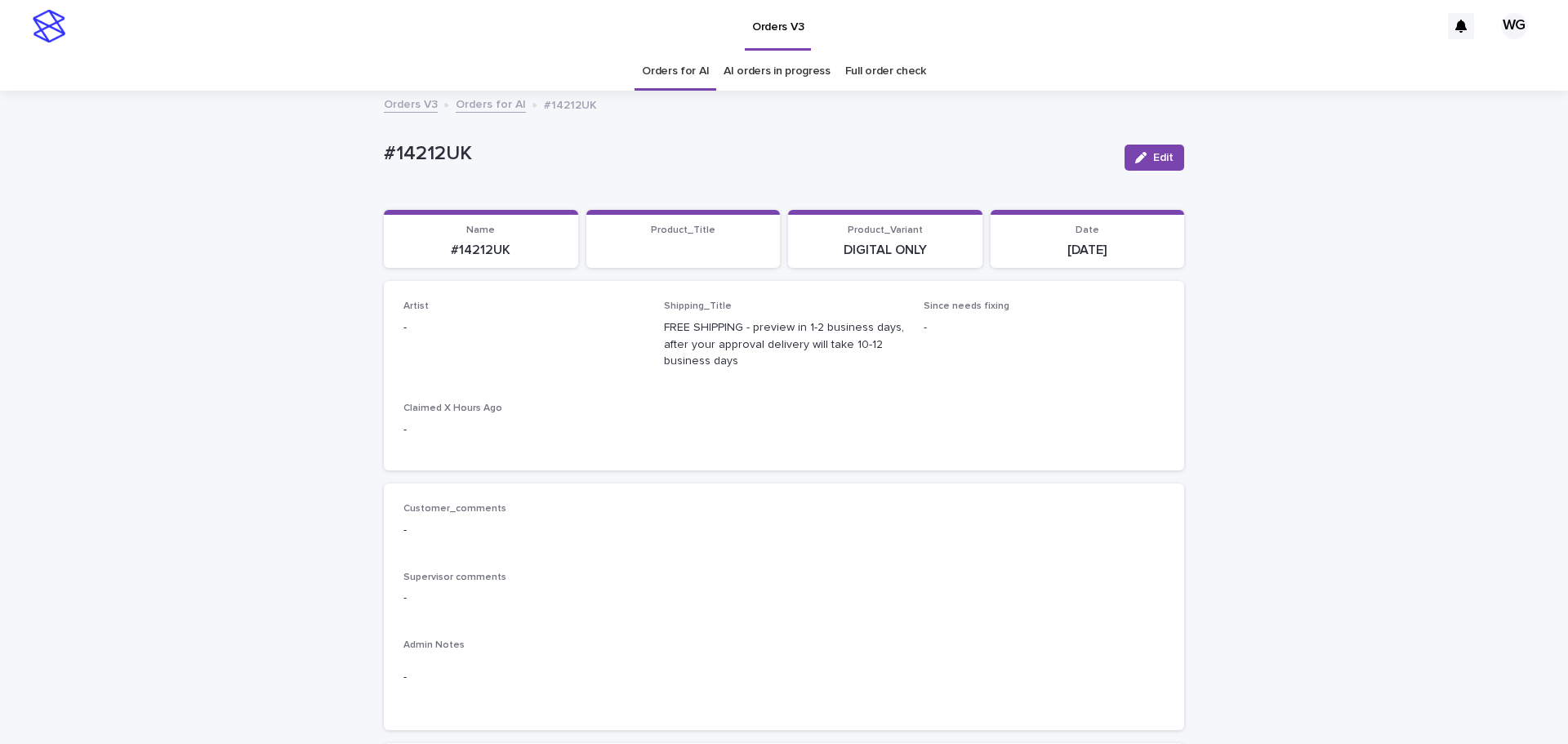 click on "Edit" at bounding box center [1154, 158] 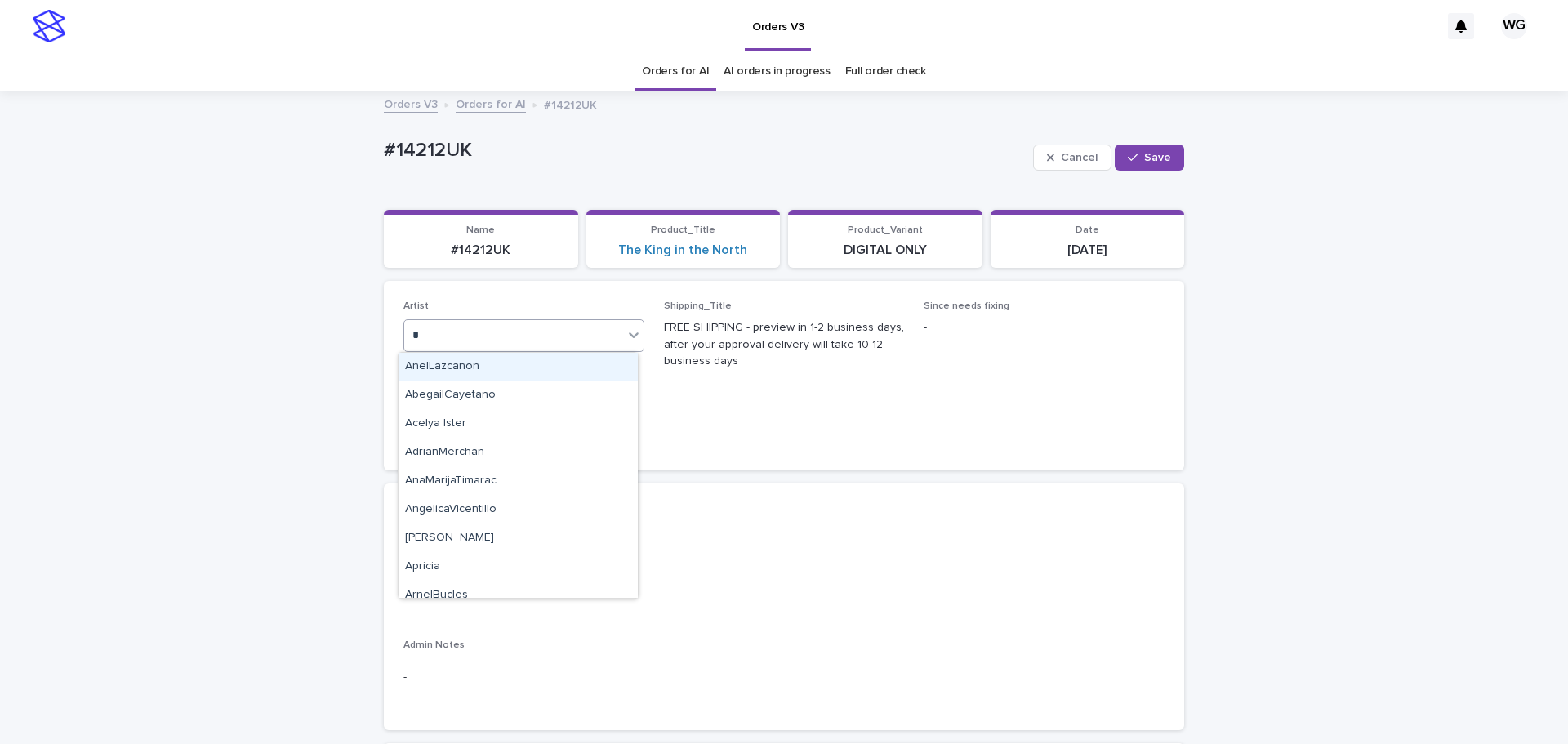 type on "**" 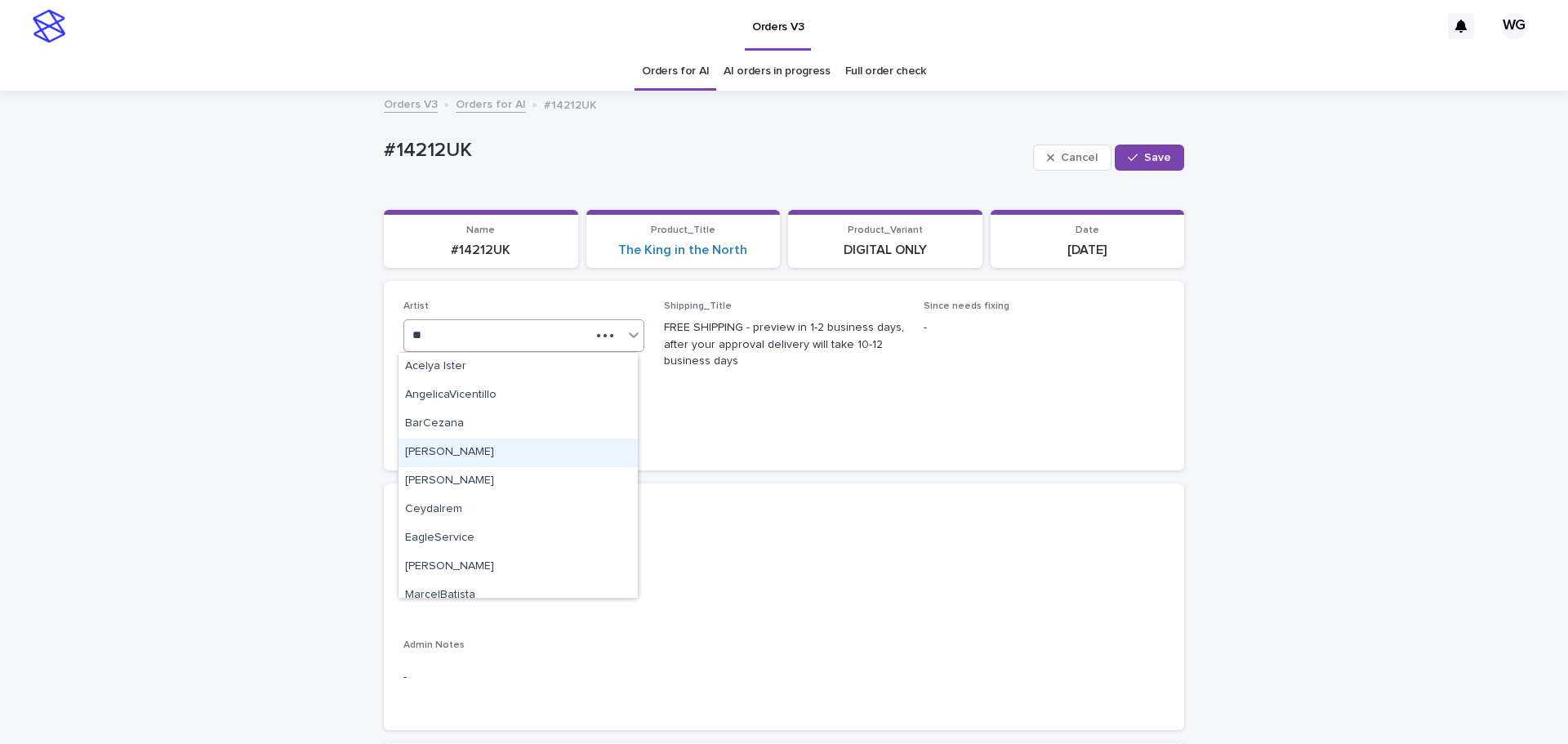 click on "Cel Gamora" at bounding box center (518, 452) 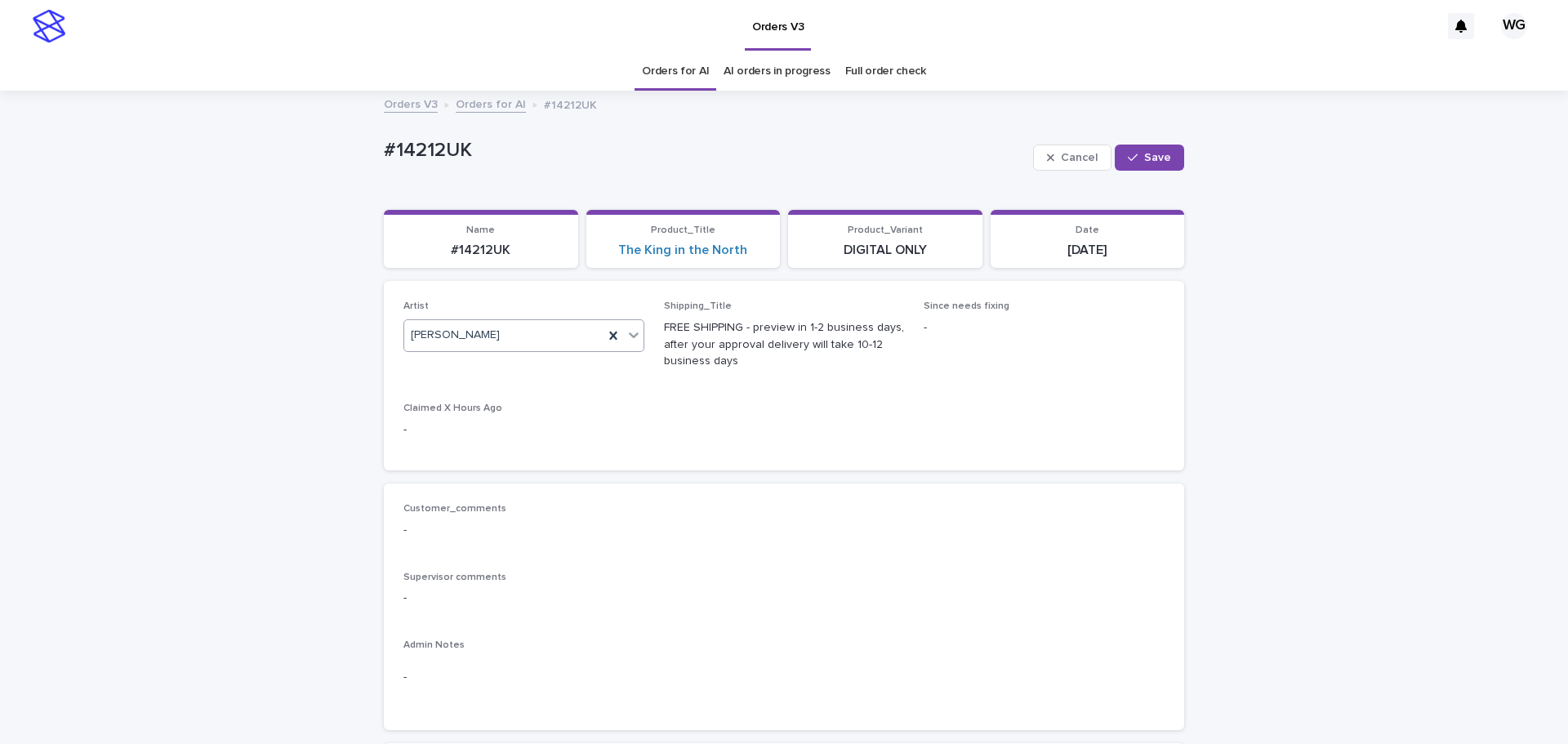 click on "Save" at bounding box center (1149, 158) 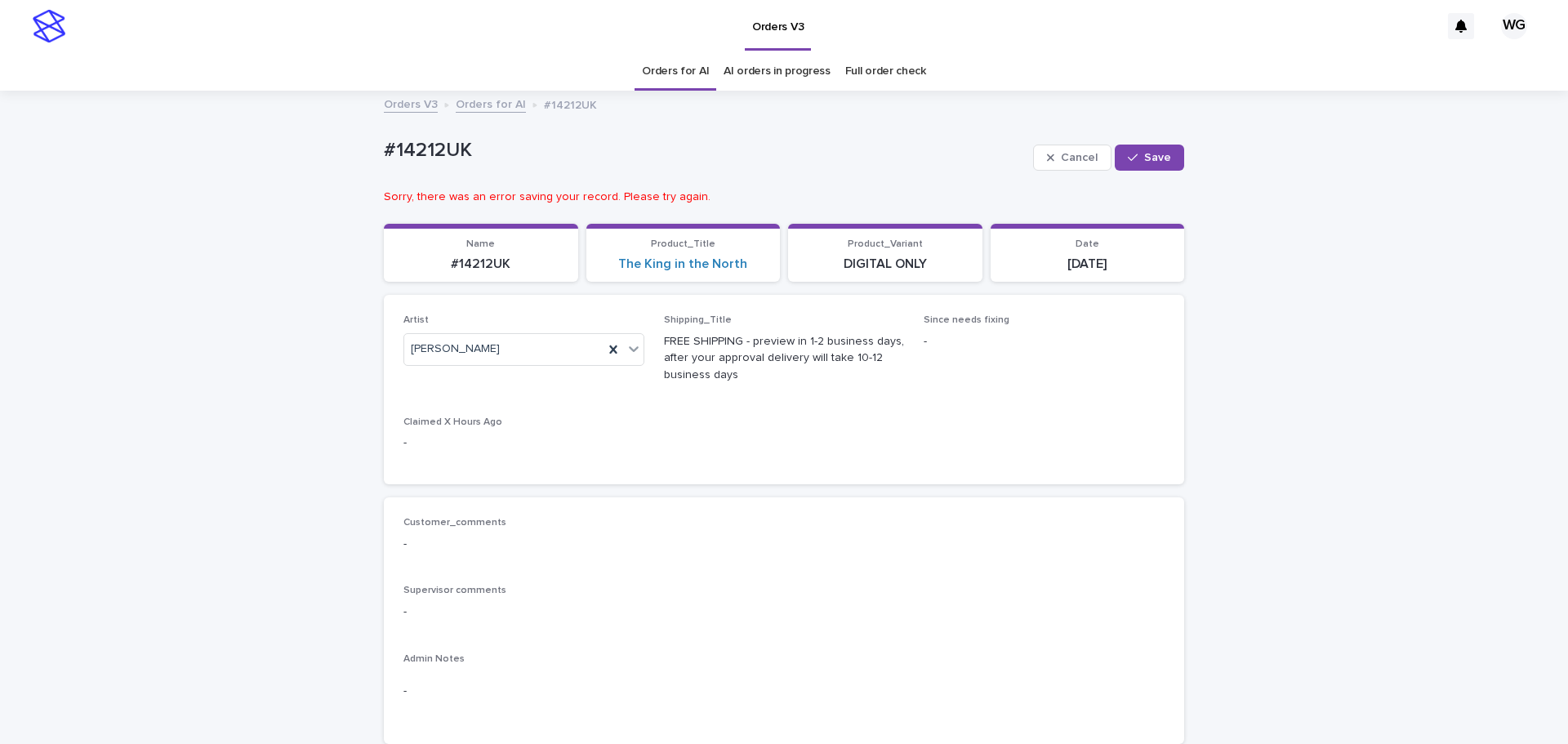 click on "Save" at bounding box center [1149, 158] 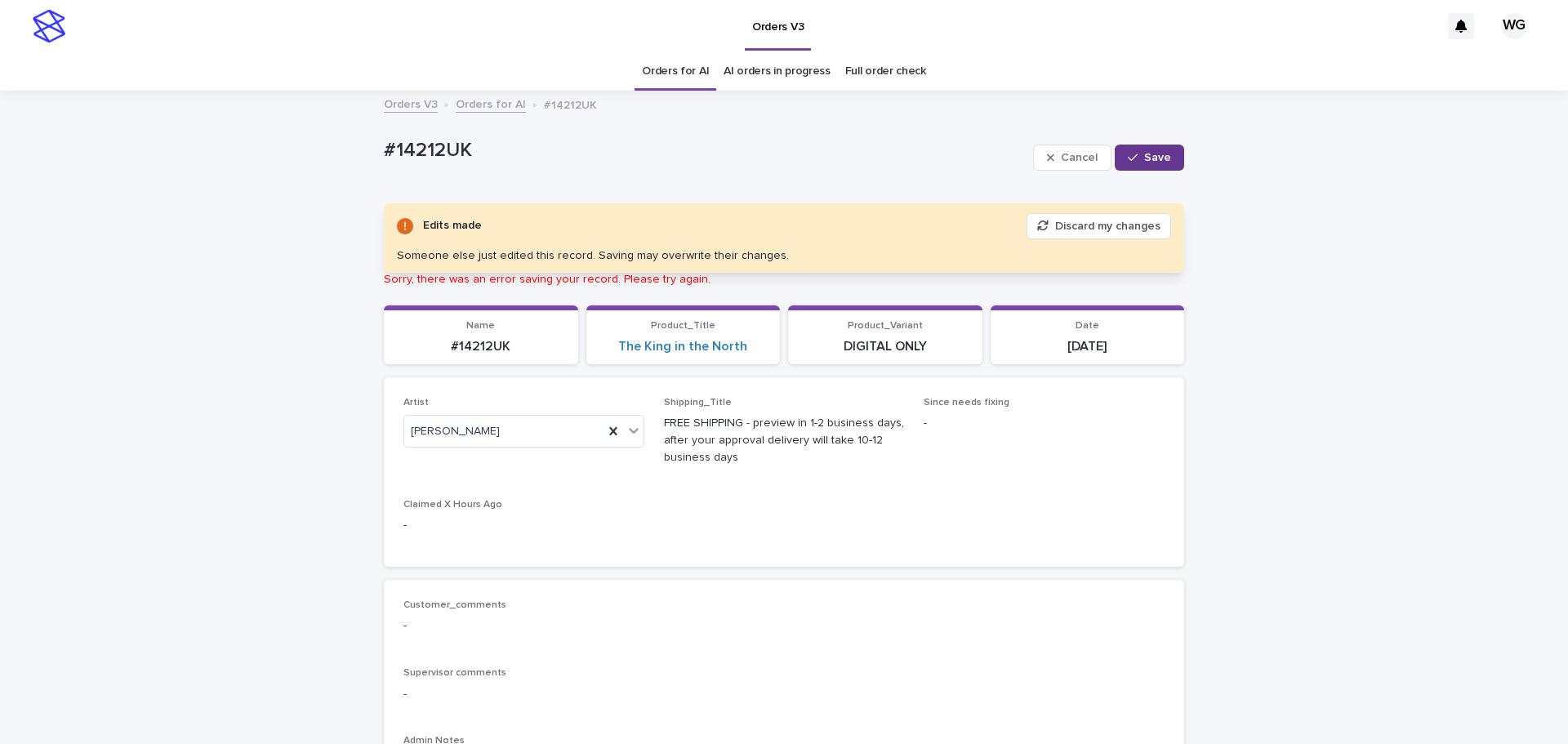 click 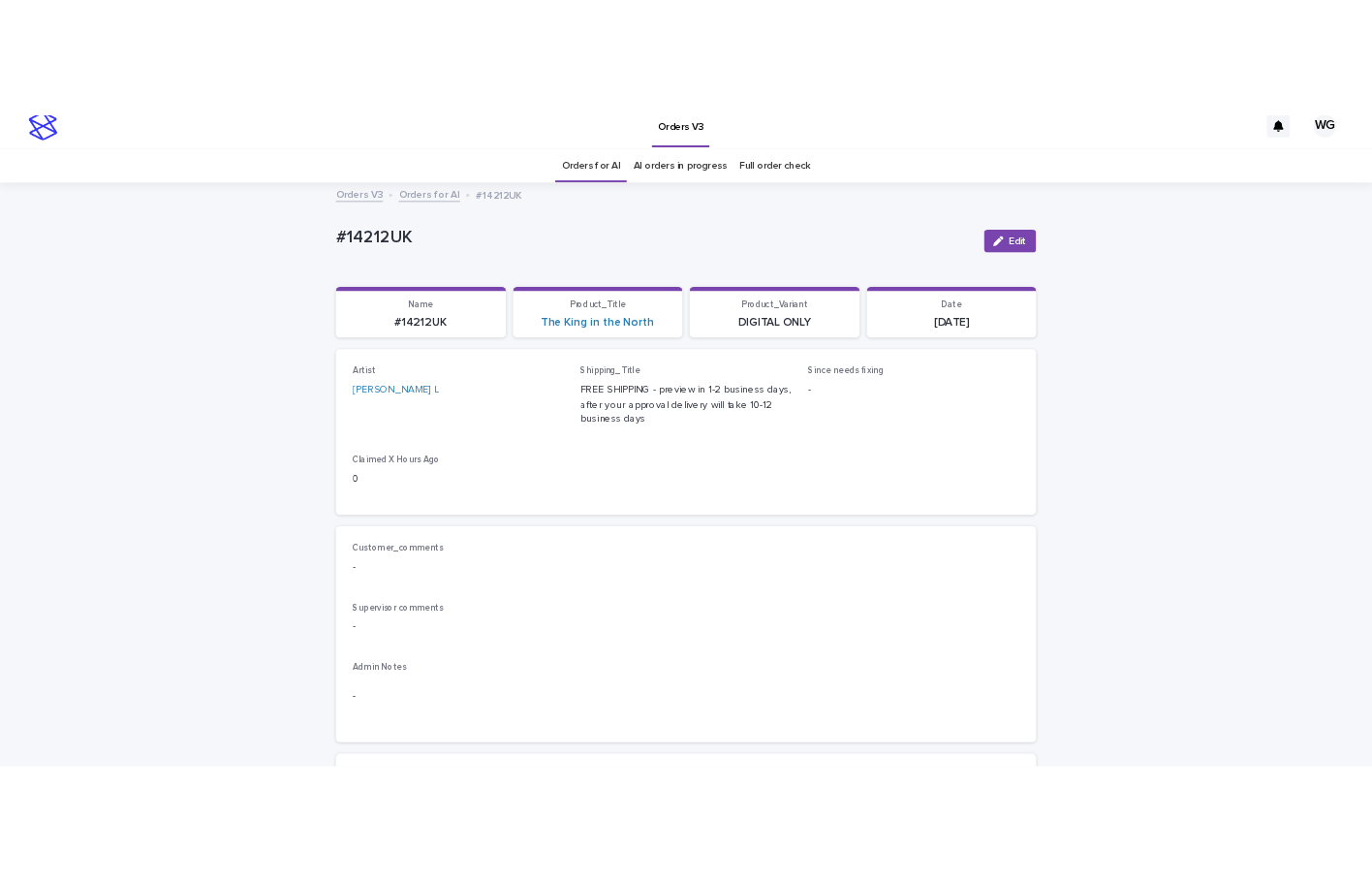 scroll, scrollTop: 17, scrollLeft: 0, axis: vertical 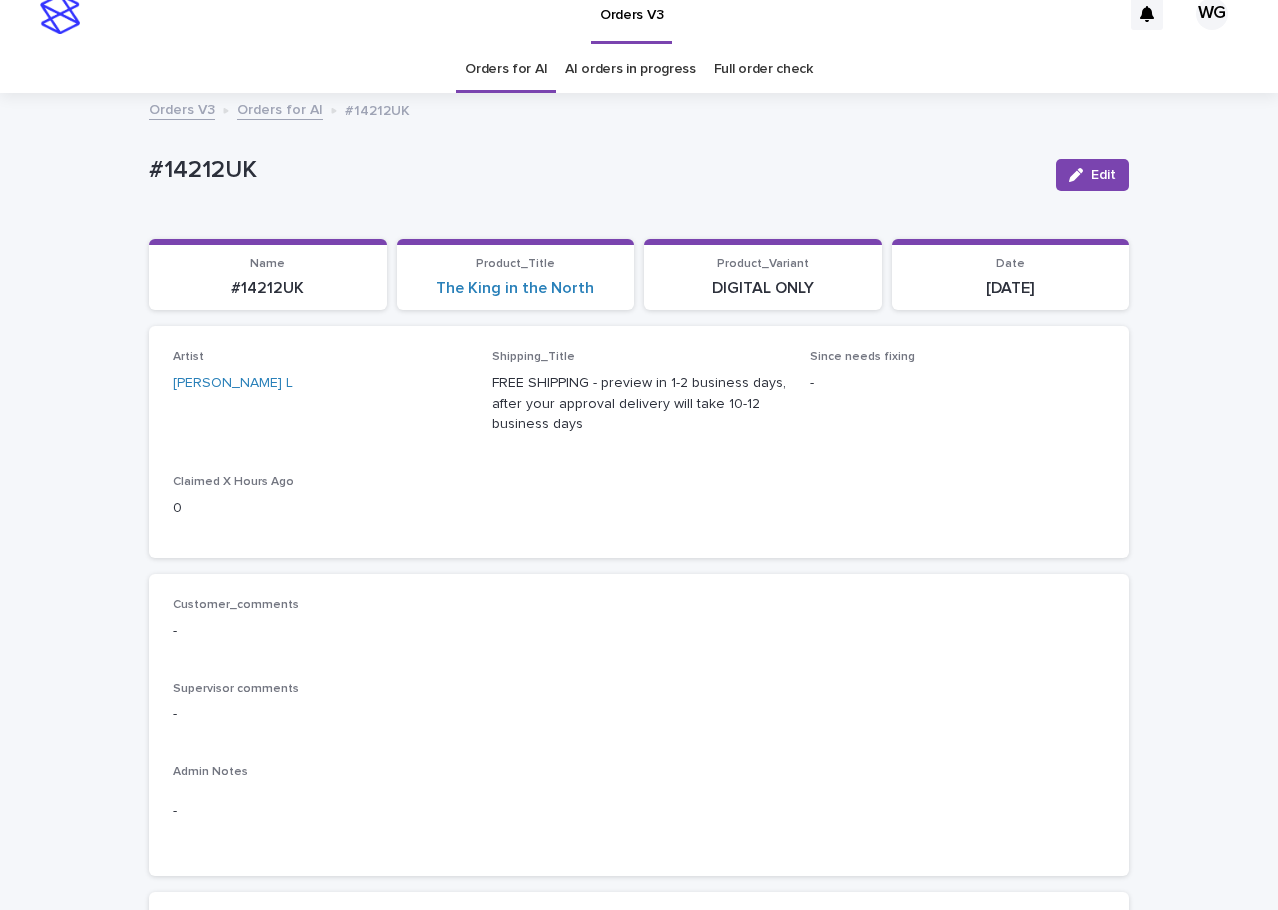 click on "Loading... Saving… Loading... Saving… #14212UK Edit #14212UK Edit Sorry, there was an error saving your record. Please try again. Please fill out the required fields below. Loading... Saving… Loading... Saving… Loading... Saving… Name #14212UK Product_Title The King in the North   Product_Variant DIGITAL ONLY Date 2025-07-09 Loading... Saving… Artist Ritch L   Shipping_Title FREE SHIPPING - preview in 1-2 business days, after your approval delivery will take 10-12 business days Since needs fixing - Claimed X Hours Ago 0 Loading... Saving… Customer_comments - Supervisor comments - Admin Notes - Loading... Saving… Client_Images Uploaded image: https://cdn.shopify.com-uploadkit.app/s/files/1/0033/4807/0511/files/download.html?id=a47fdd52-af7e-4b84-b765-a1360c1dda95&uu=38ace445-cc0c-4c09-ac4a-4a4923f49e3e&mo=&fi=V2hhdHNBcHAgSW1hZ2UgMjAyNS0wNy0wOSBhdCAxOS40Ny4wMl9kYTNkYmNjOS5qcGc=&wi=1536&he=2048&mi=aW1hZ2UvanBlZw==&up=9a0b&image=true
_Uploaded image (direct link): Photo not OK - Additional Pet no" at bounding box center (639, 1016) 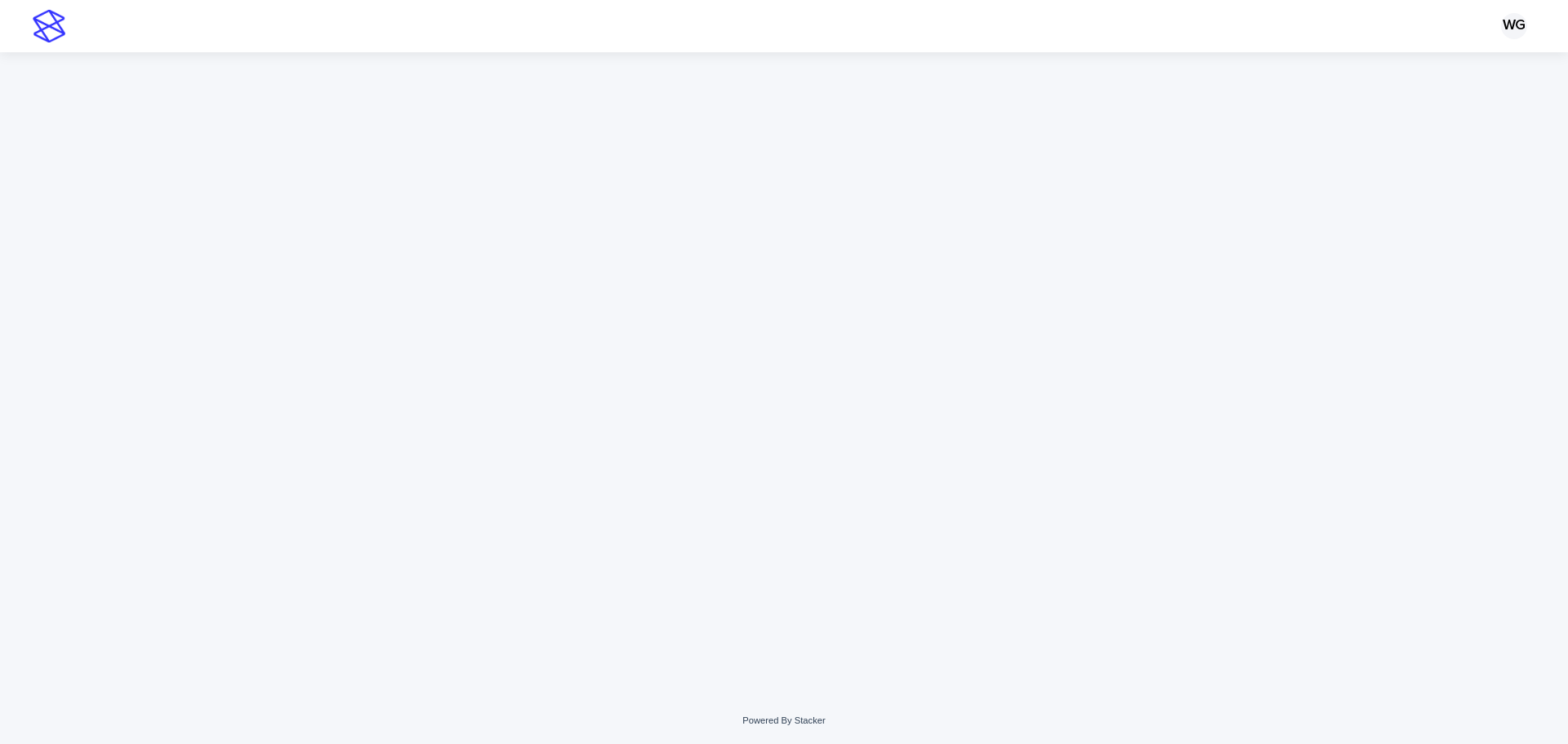 scroll, scrollTop: 0, scrollLeft: 0, axis: both 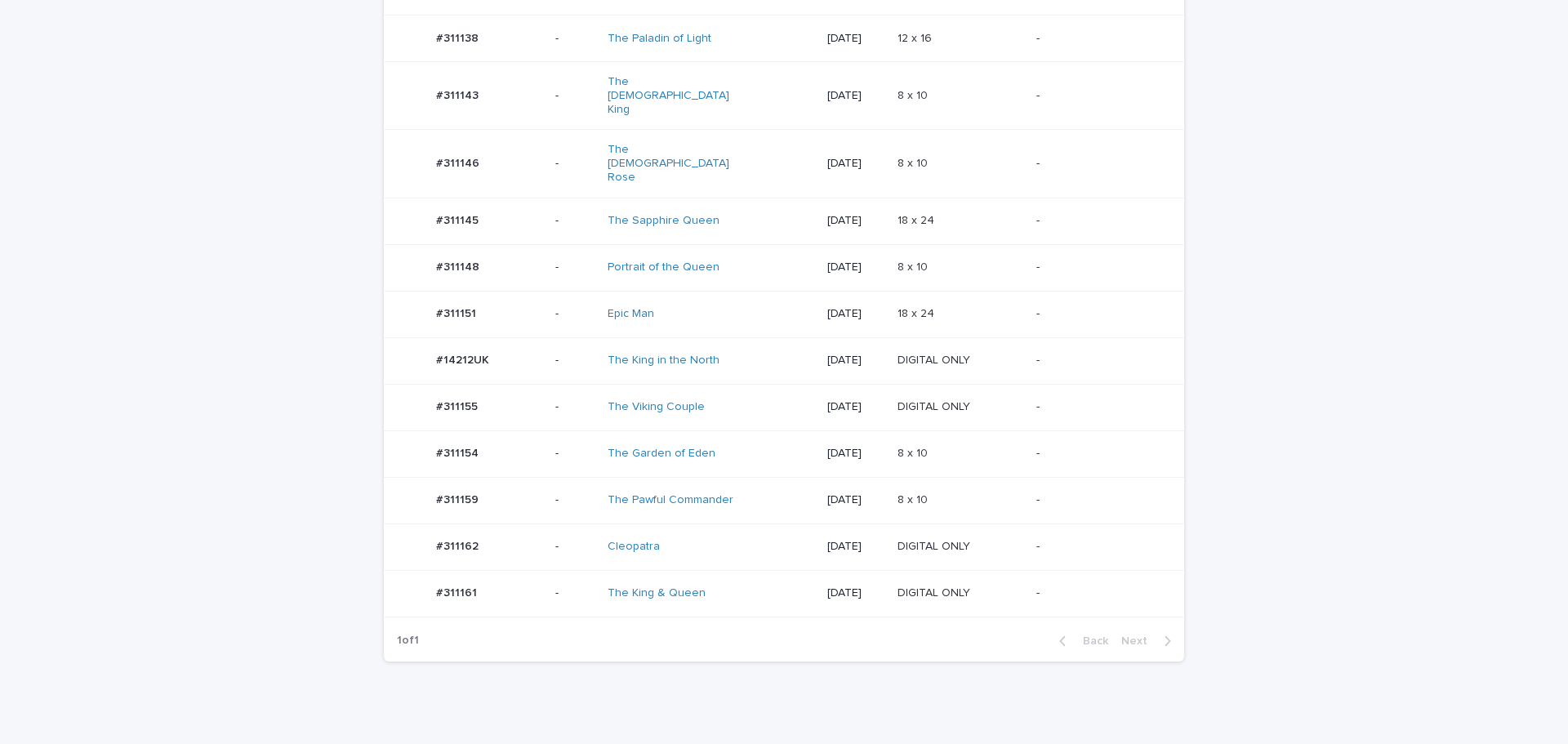 click on "8 x 10" at bounding box center (914, 498) 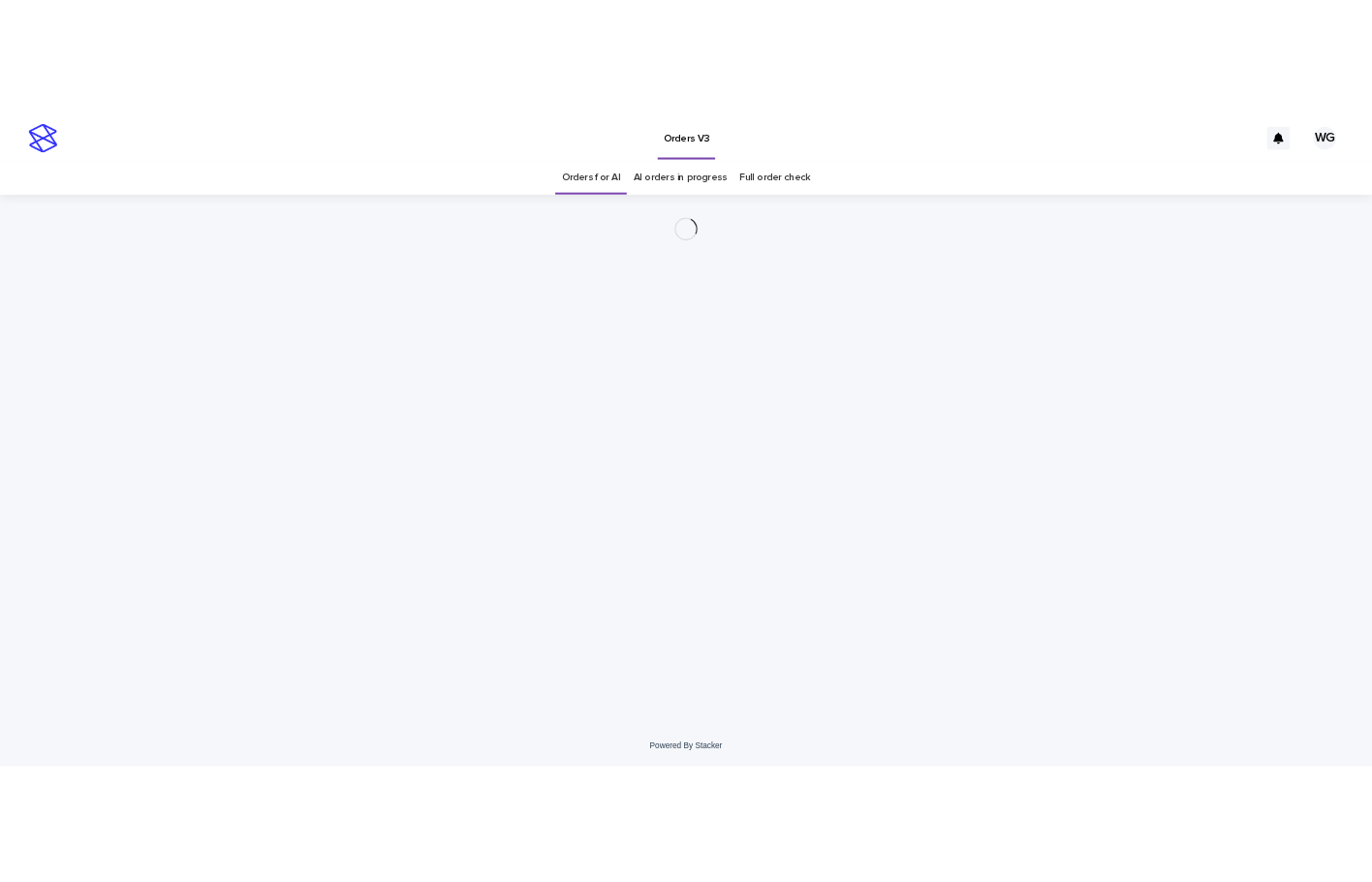 scroll, scrollTop: 0, scrollLeft: 0, axis: both 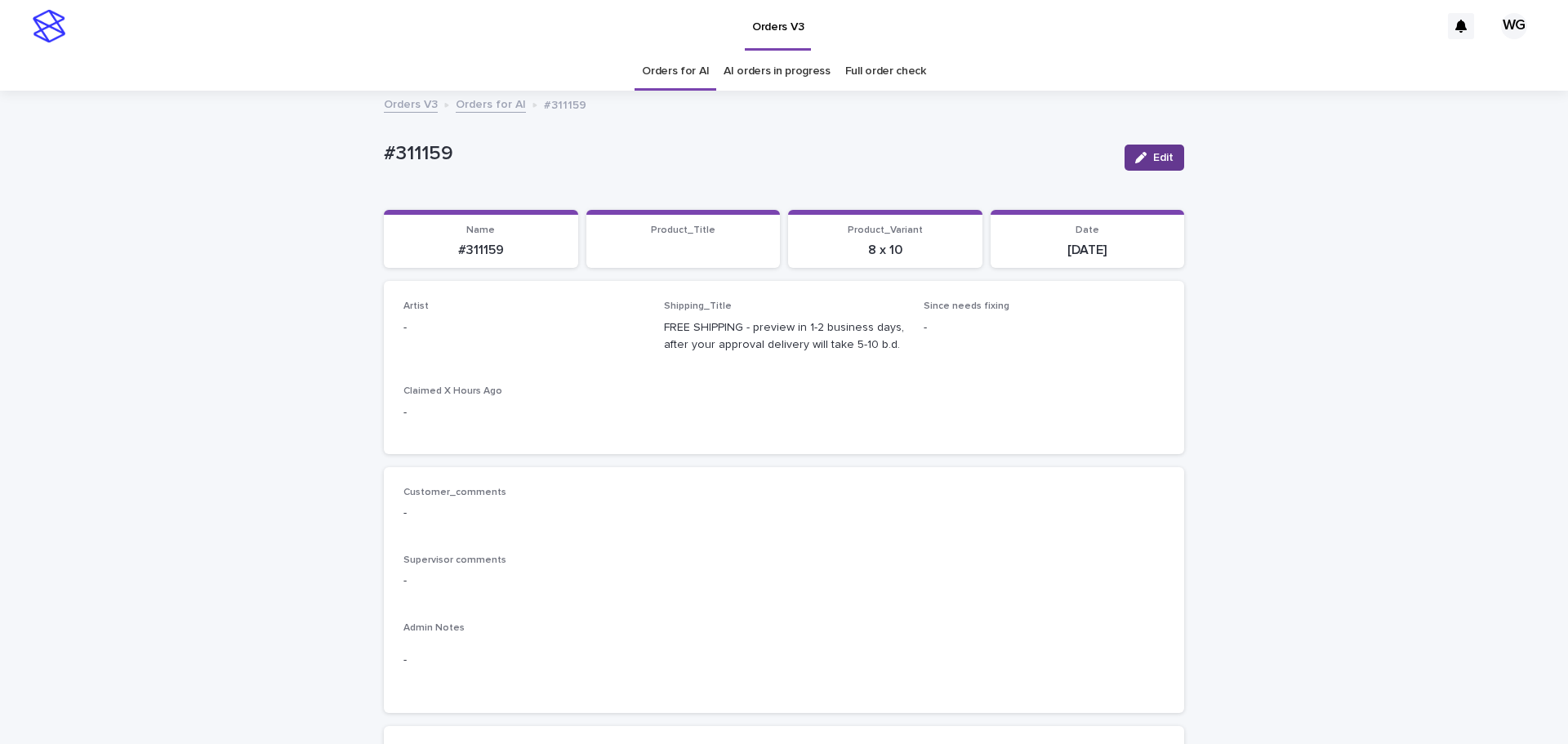 click on "Edit" at bounding box center [1163, 158] 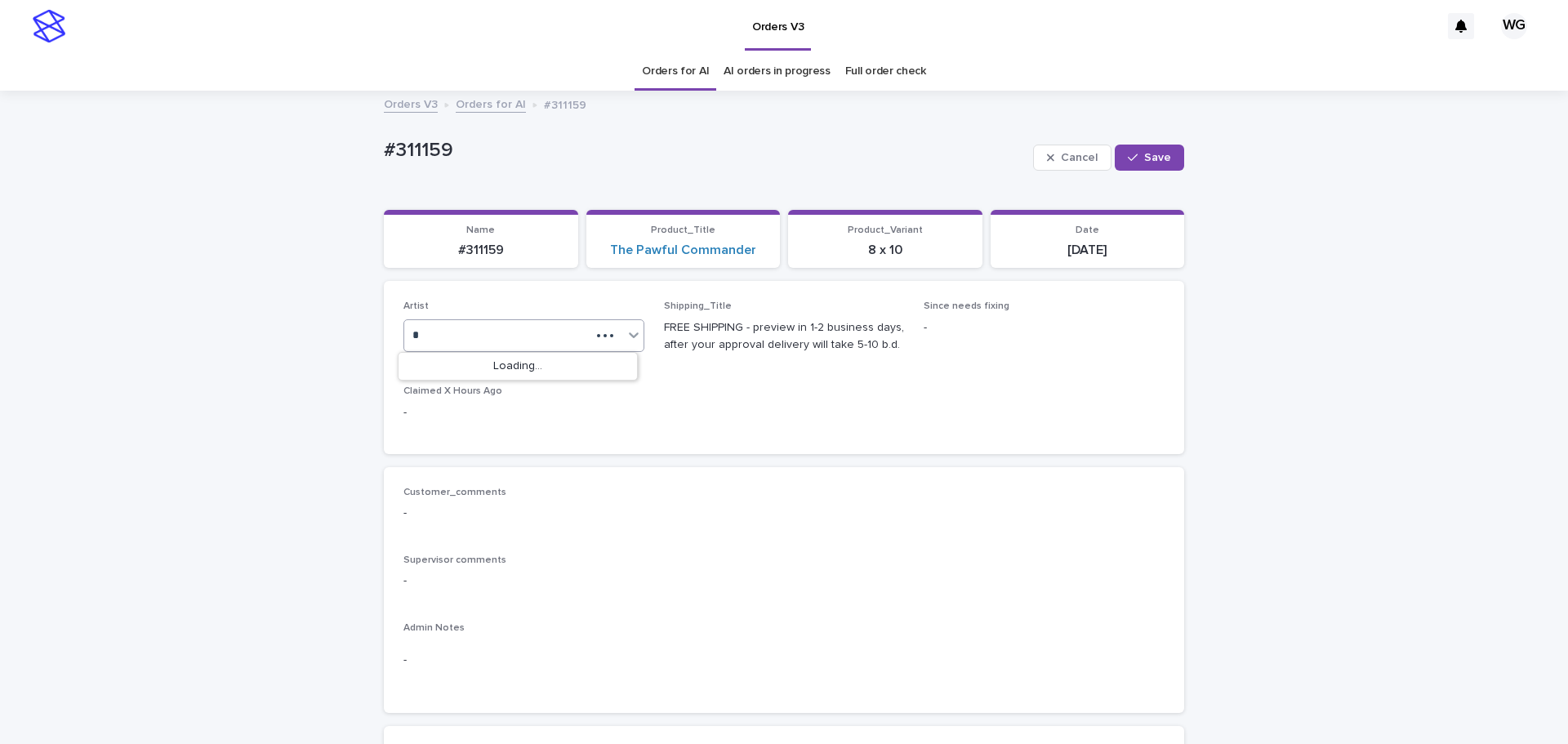 type on "**" 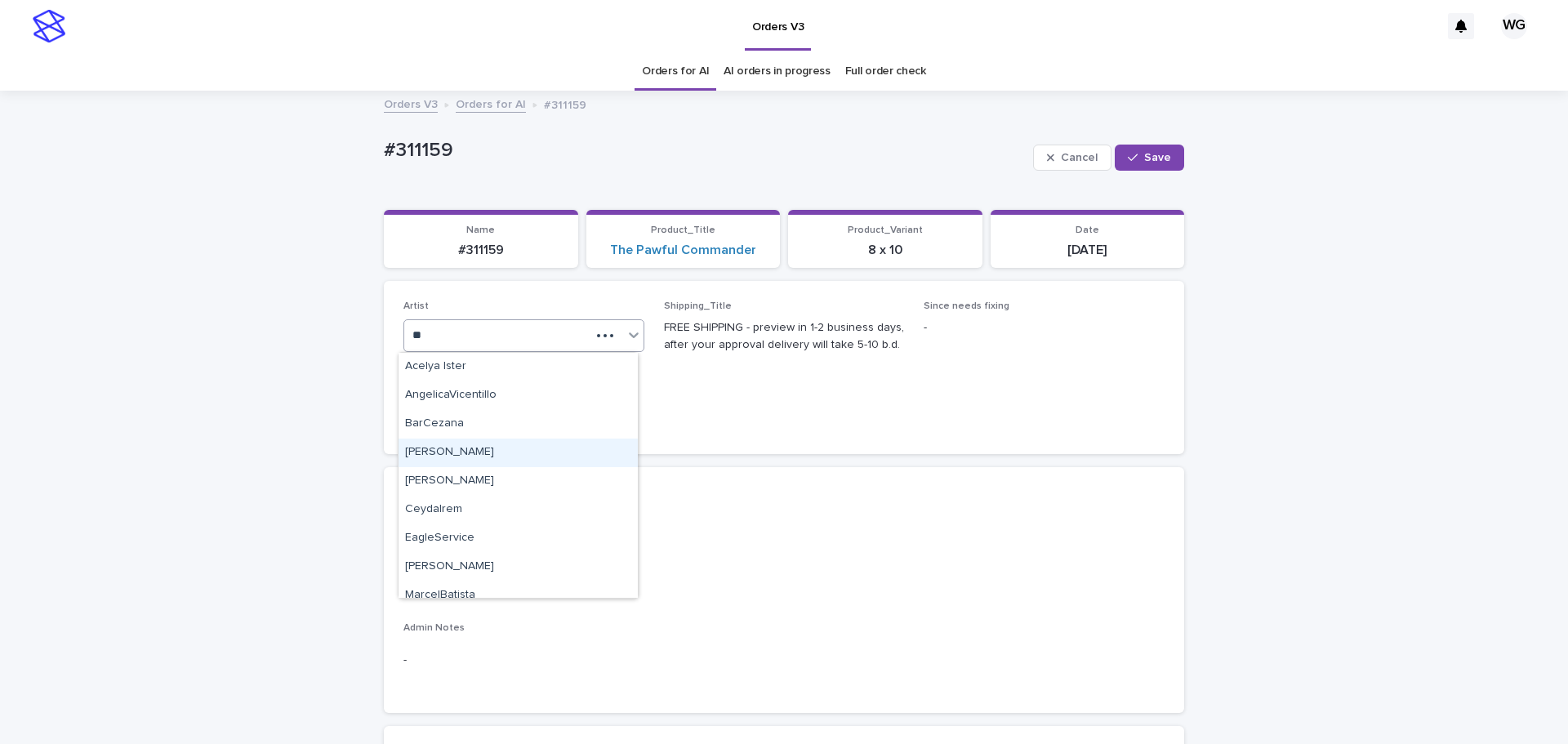 click on "Cel Gamora" at bounding box center (518, 452) 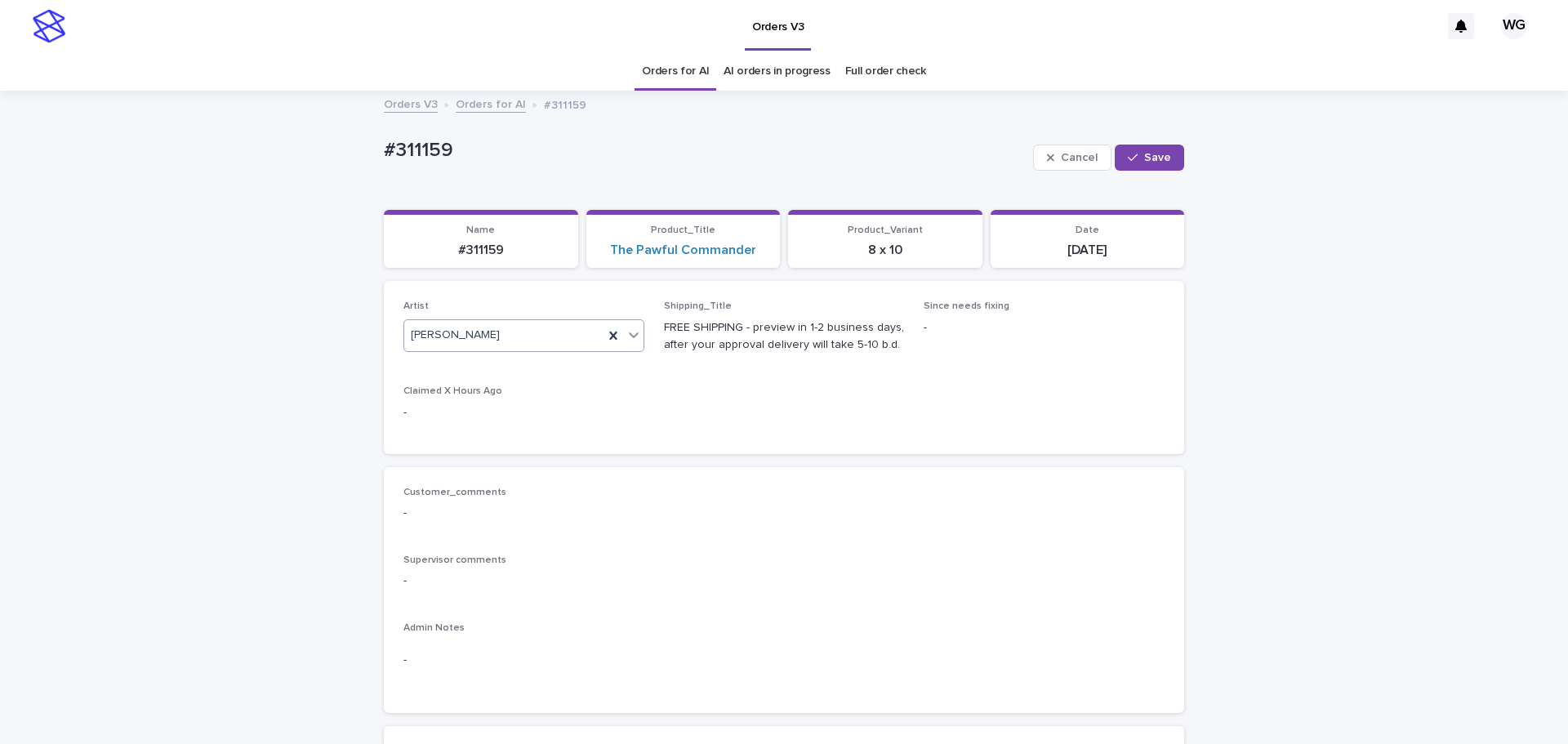 click on "Save" at bounding box center (1157, 158) 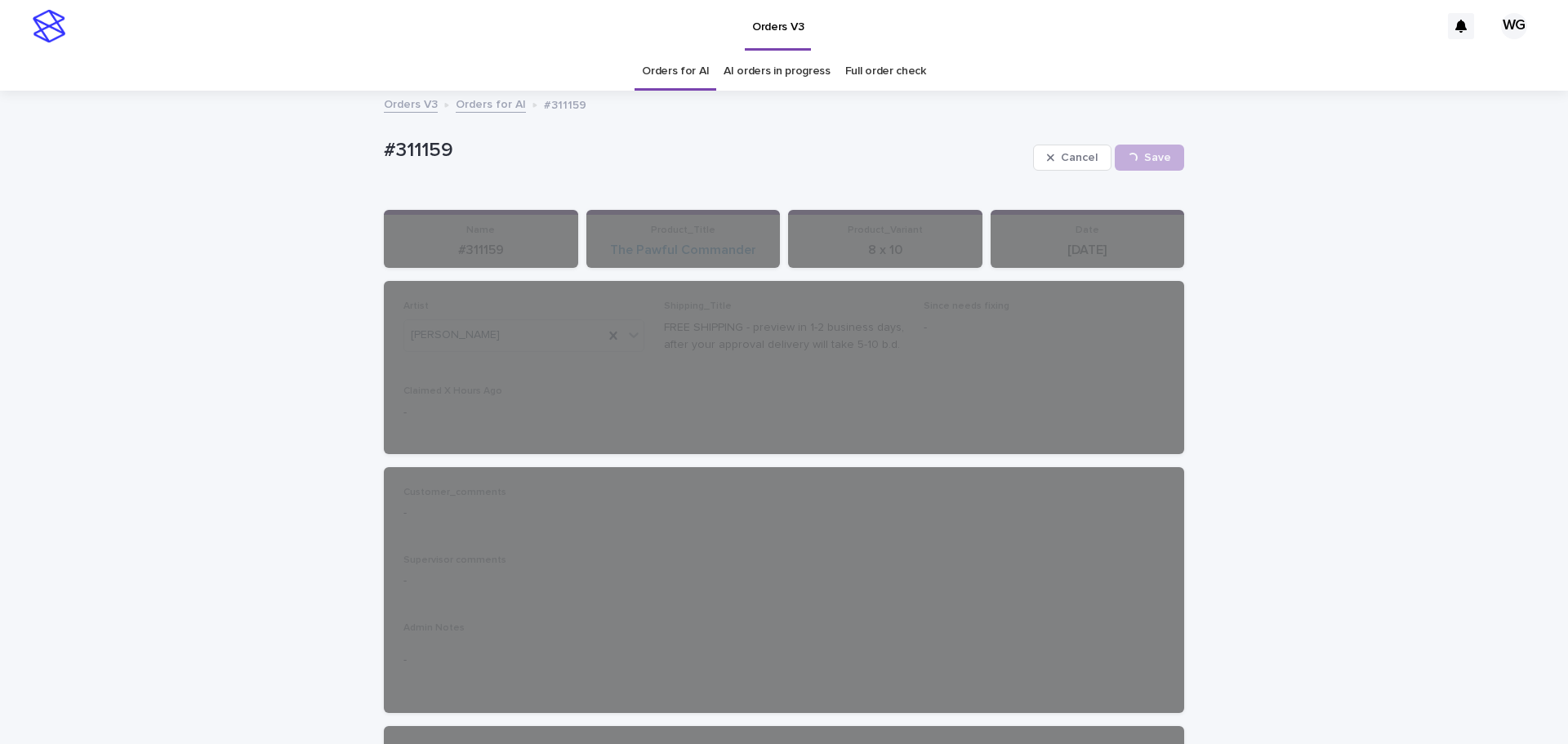 drag, startPoint x: 693, startPoint y: 73, endPoint x: 680, endPoint y: 63, distance: 16 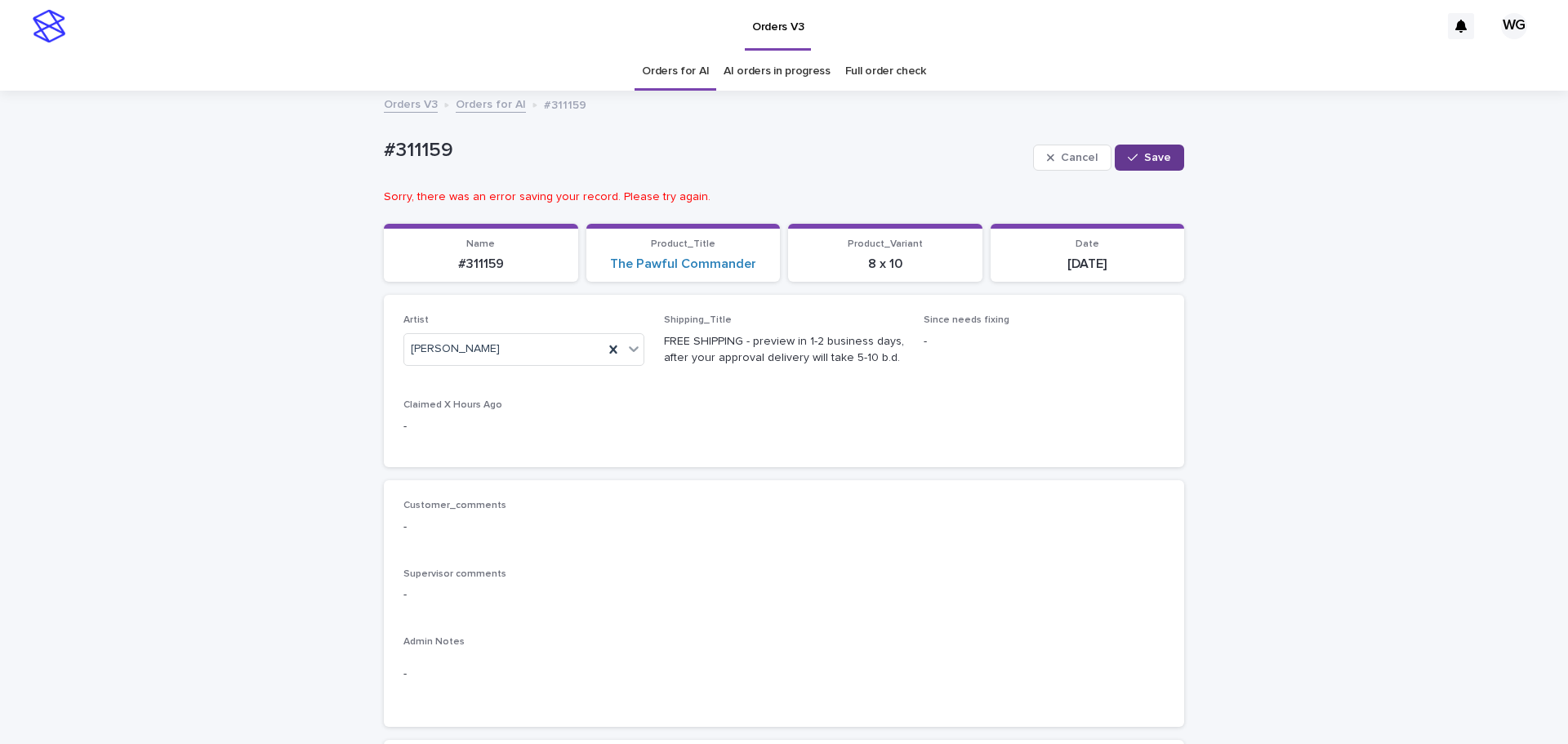 click on "Save" at bounding box center (1149, 158) 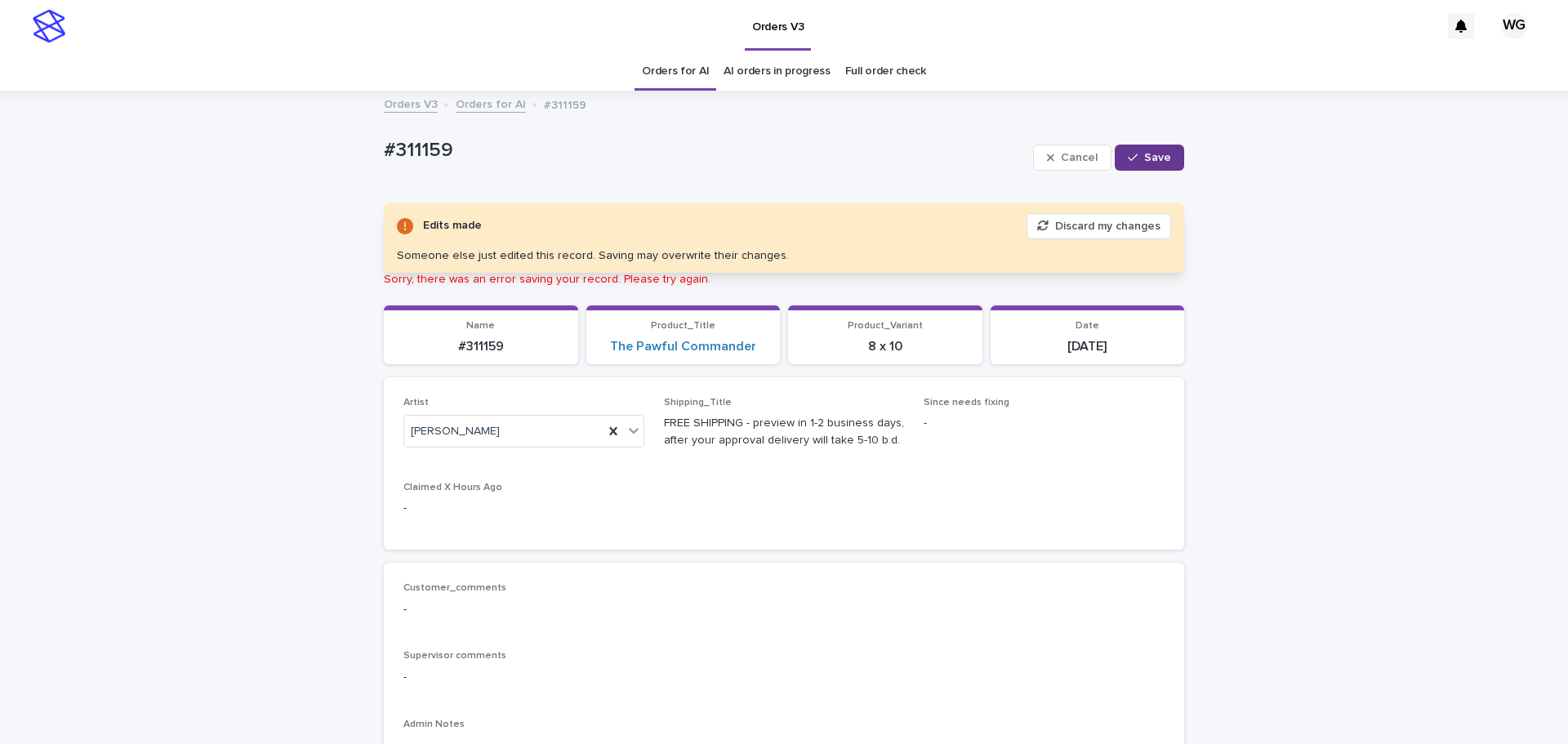 click on "Save" at bounding box center (1149, 158) 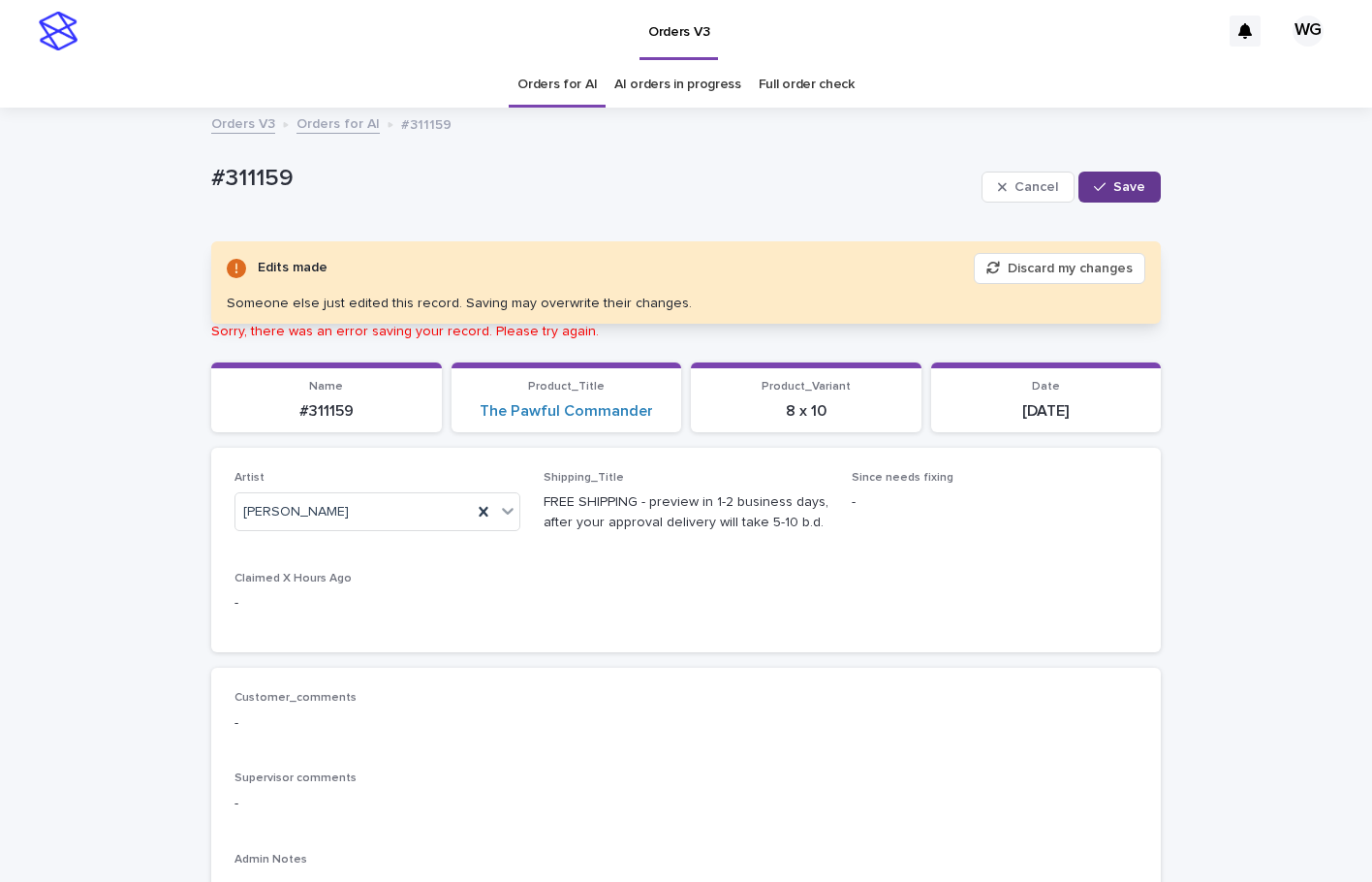 click on "Save" at bounding box center (1129, 187) 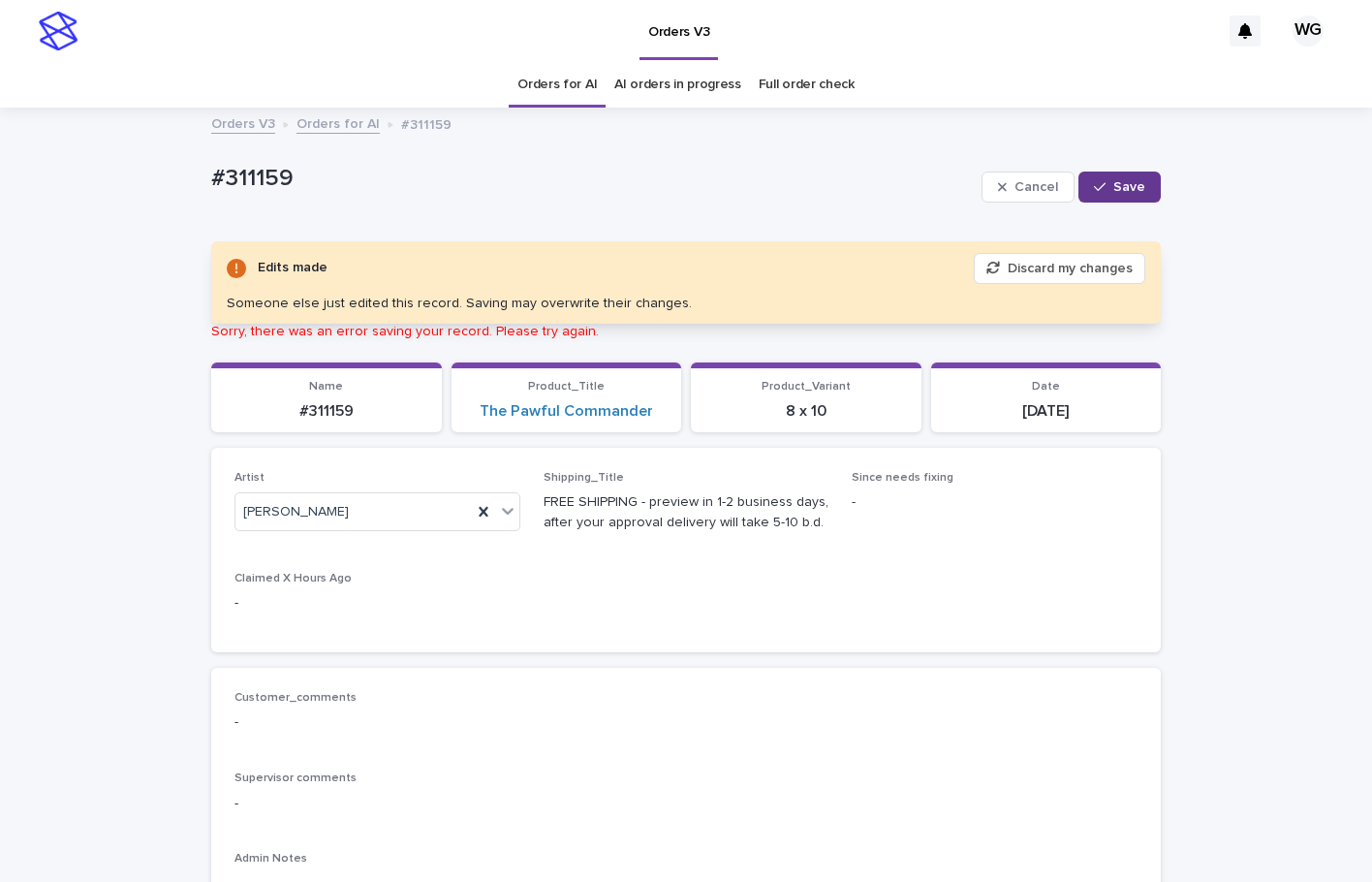click 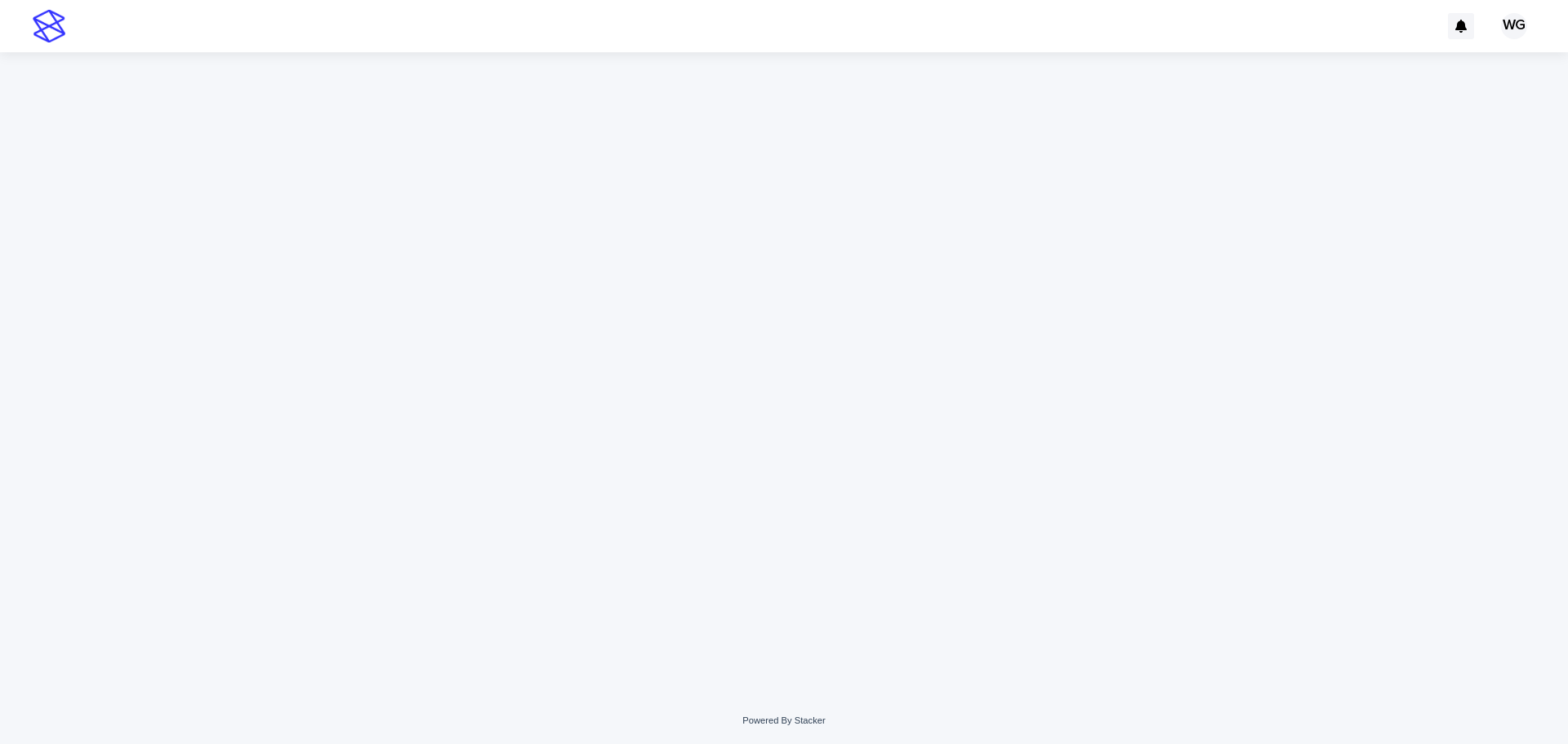 scroll, scrollTop: 0, scrollLeft: 0, axis: both 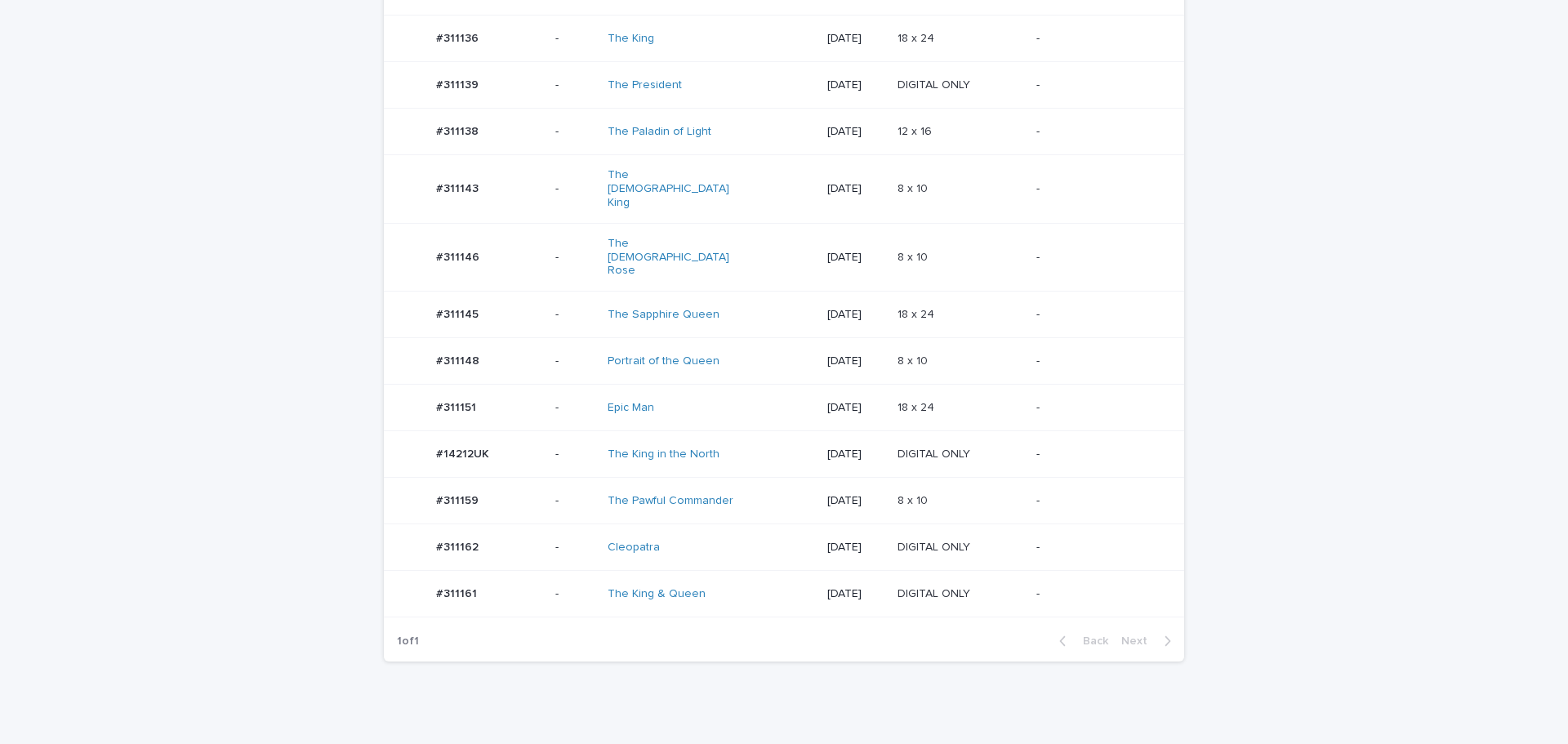 click on "[DATE]" at bounding box center (856, 452) 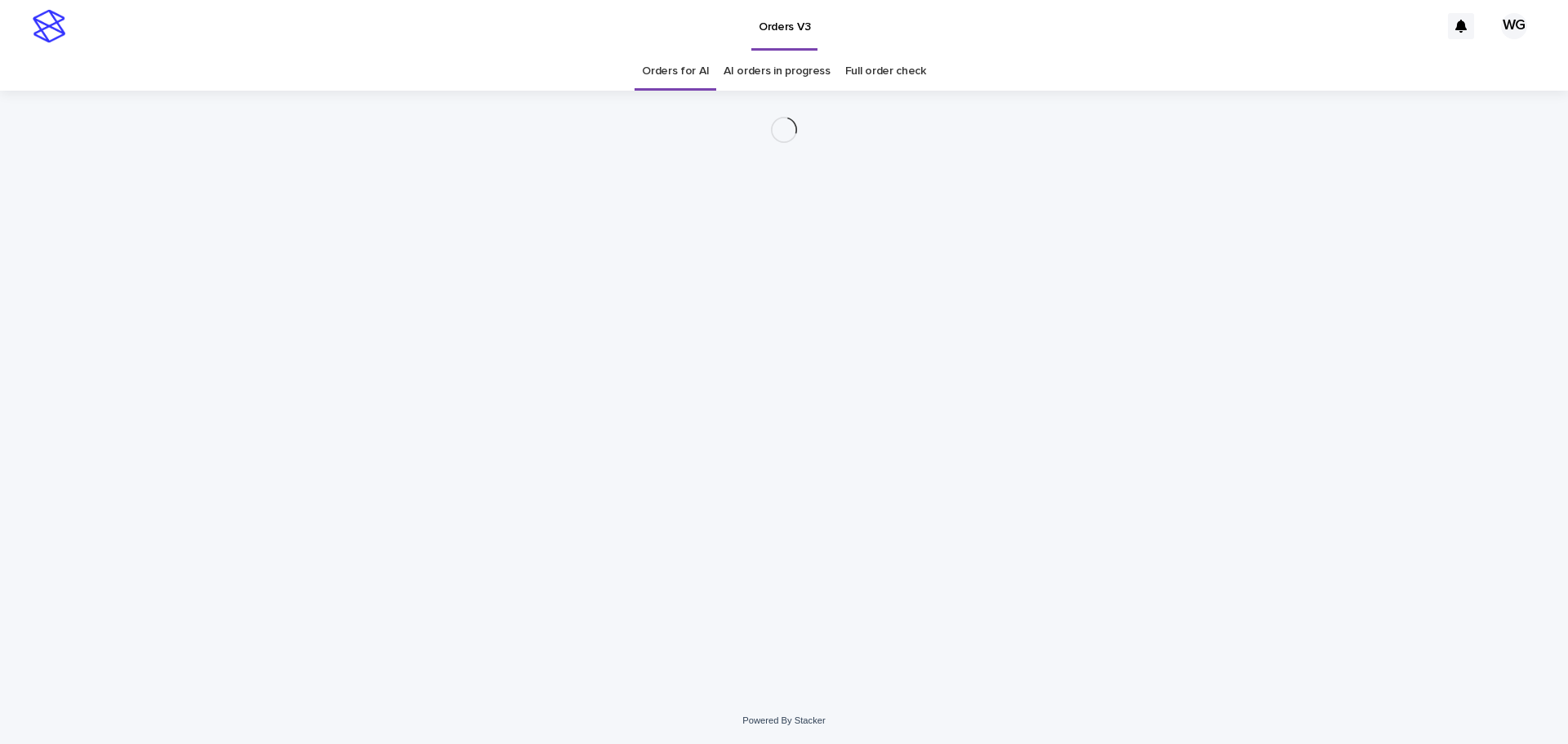 scroll, scrollTop: 0, scrollLeft: 0, axis: both 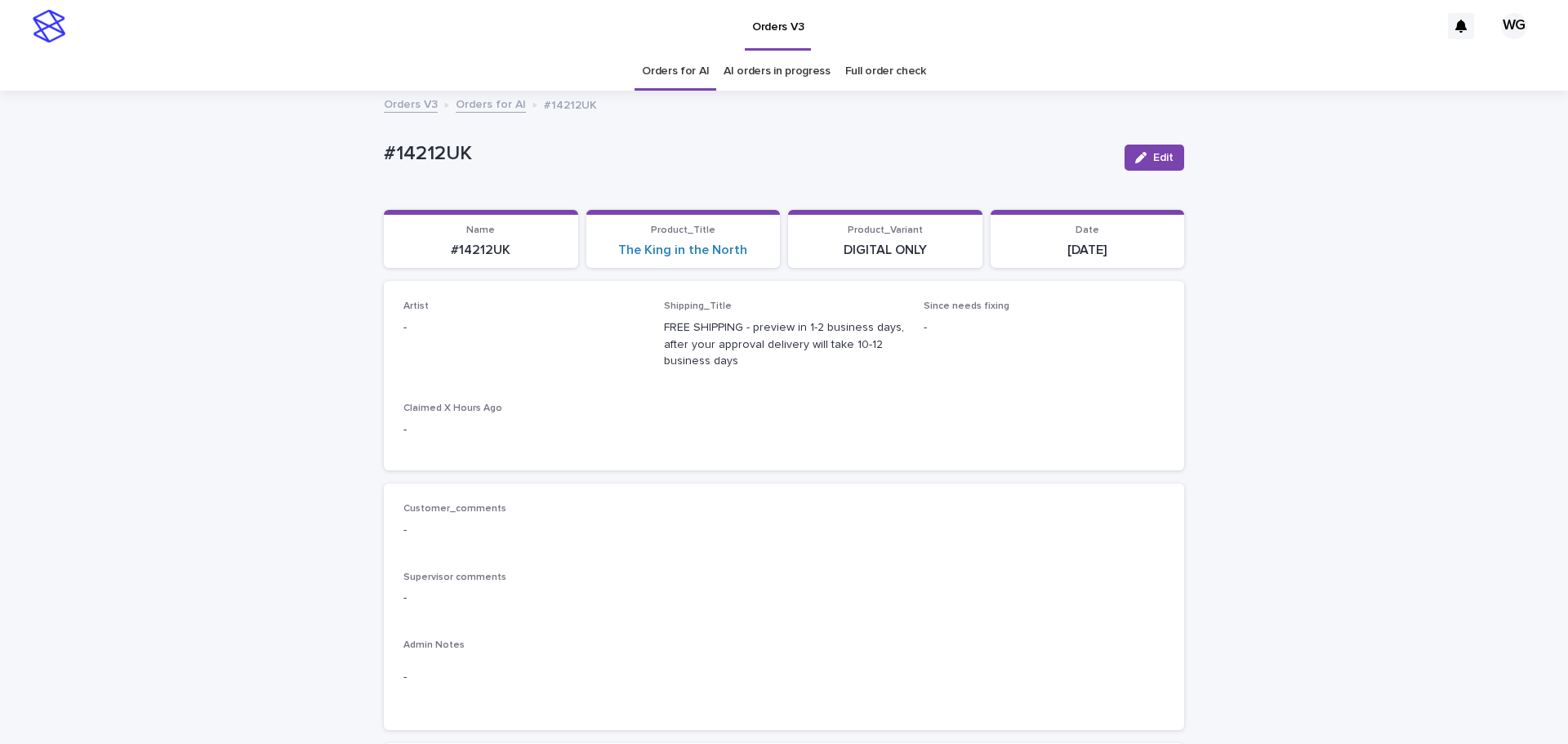 click on "Edit" at bounding box center [1163, 158] 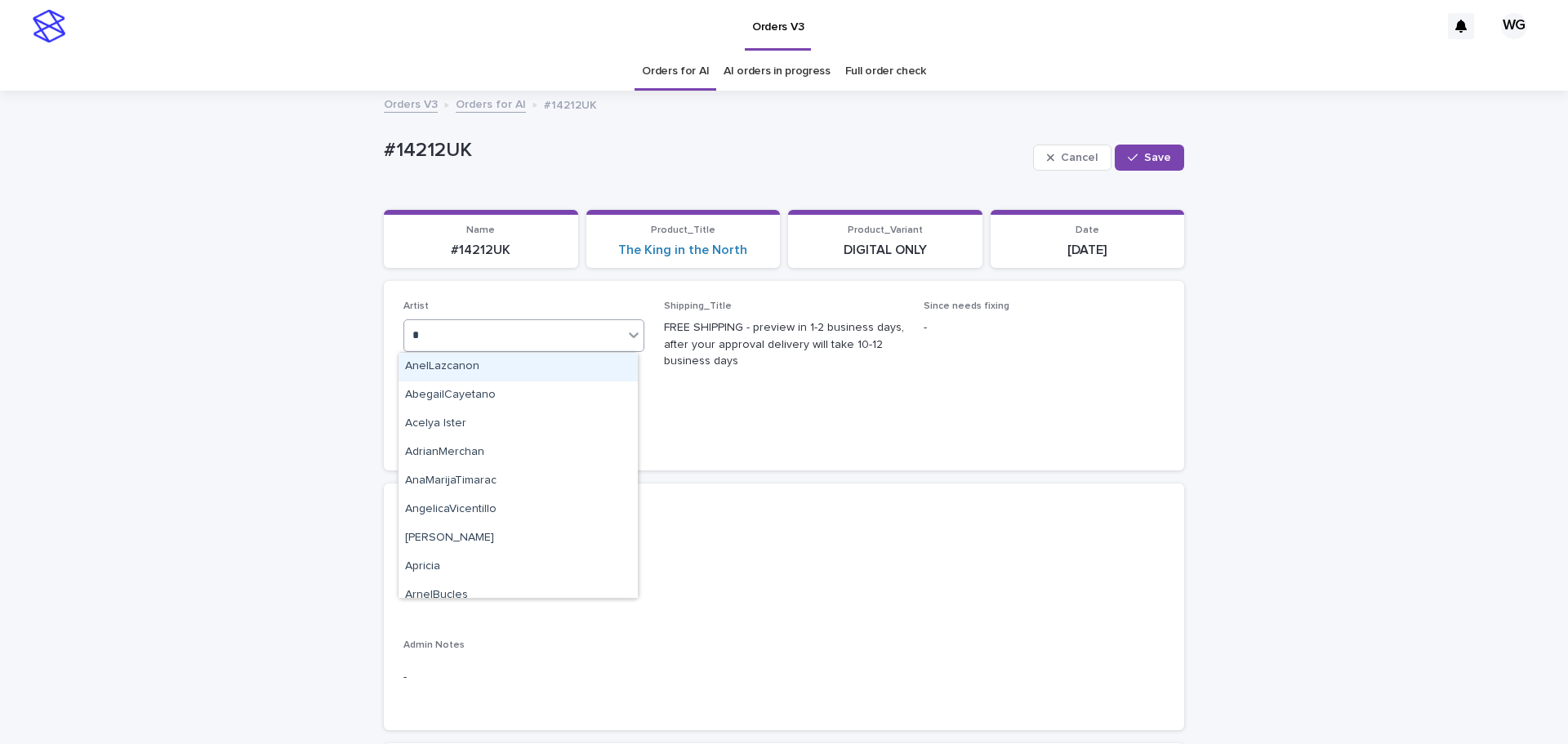 type on "**" 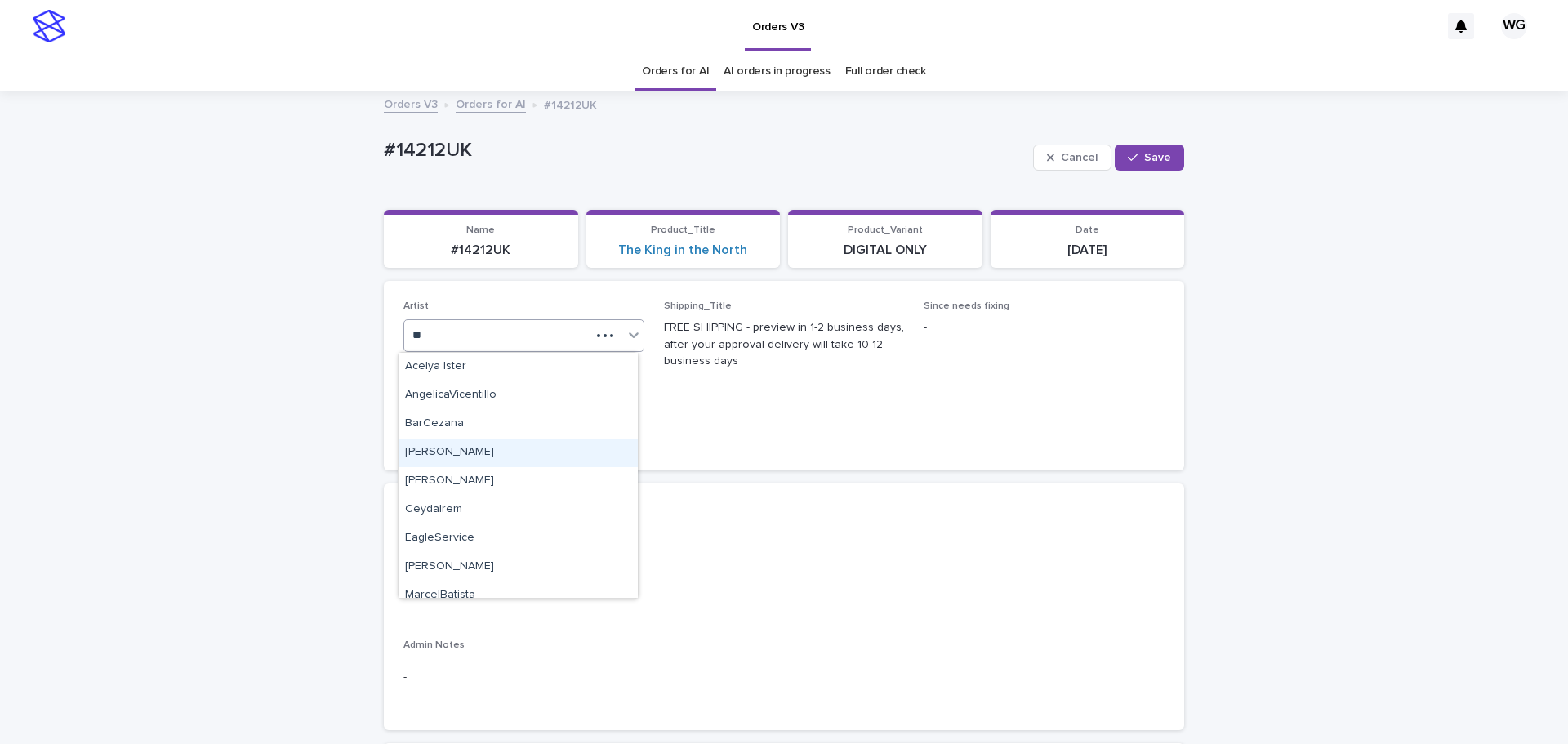 click on "[PERSON_NAME]" at bounding box center (518, 452) 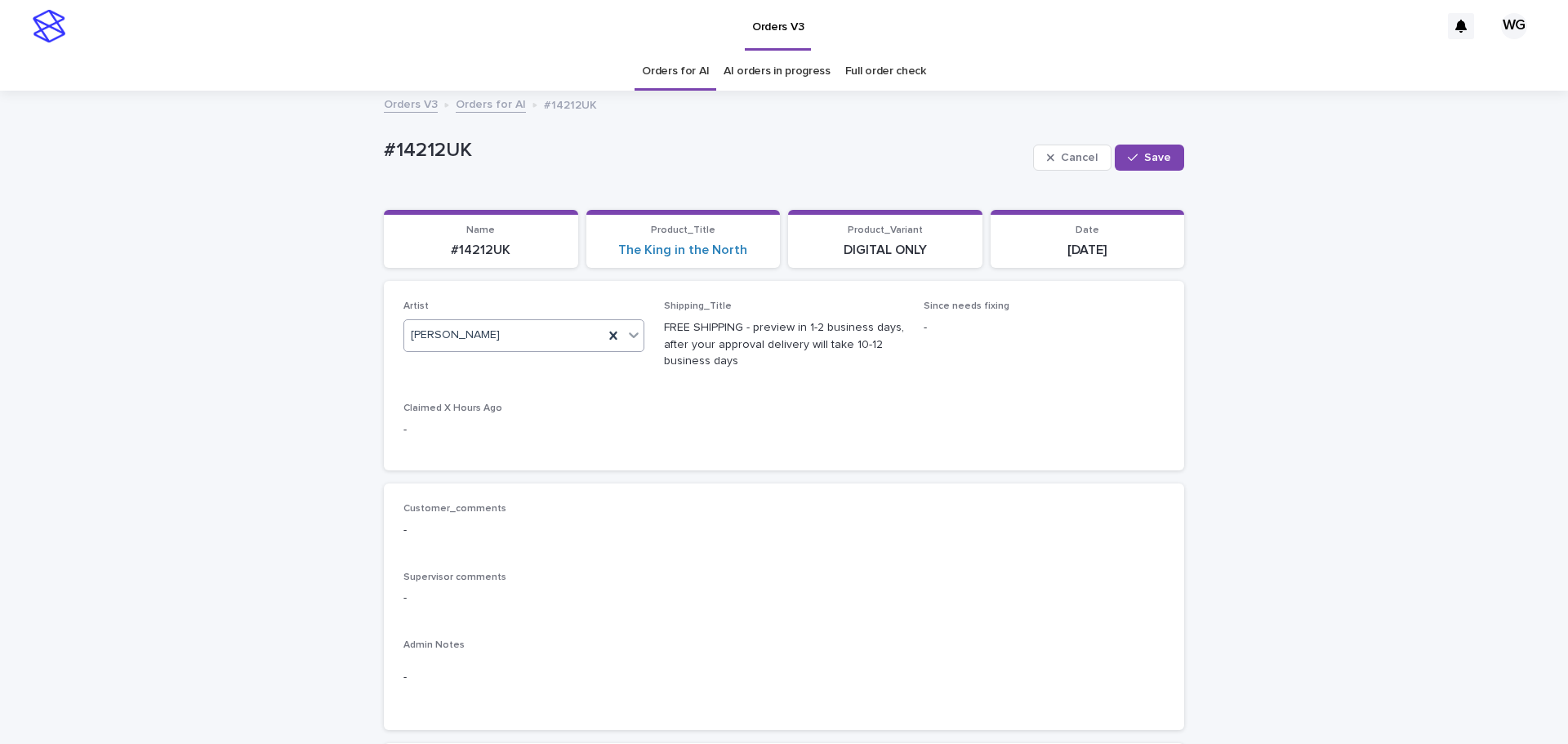 click on "Save" at bounding box center (1157, 158) 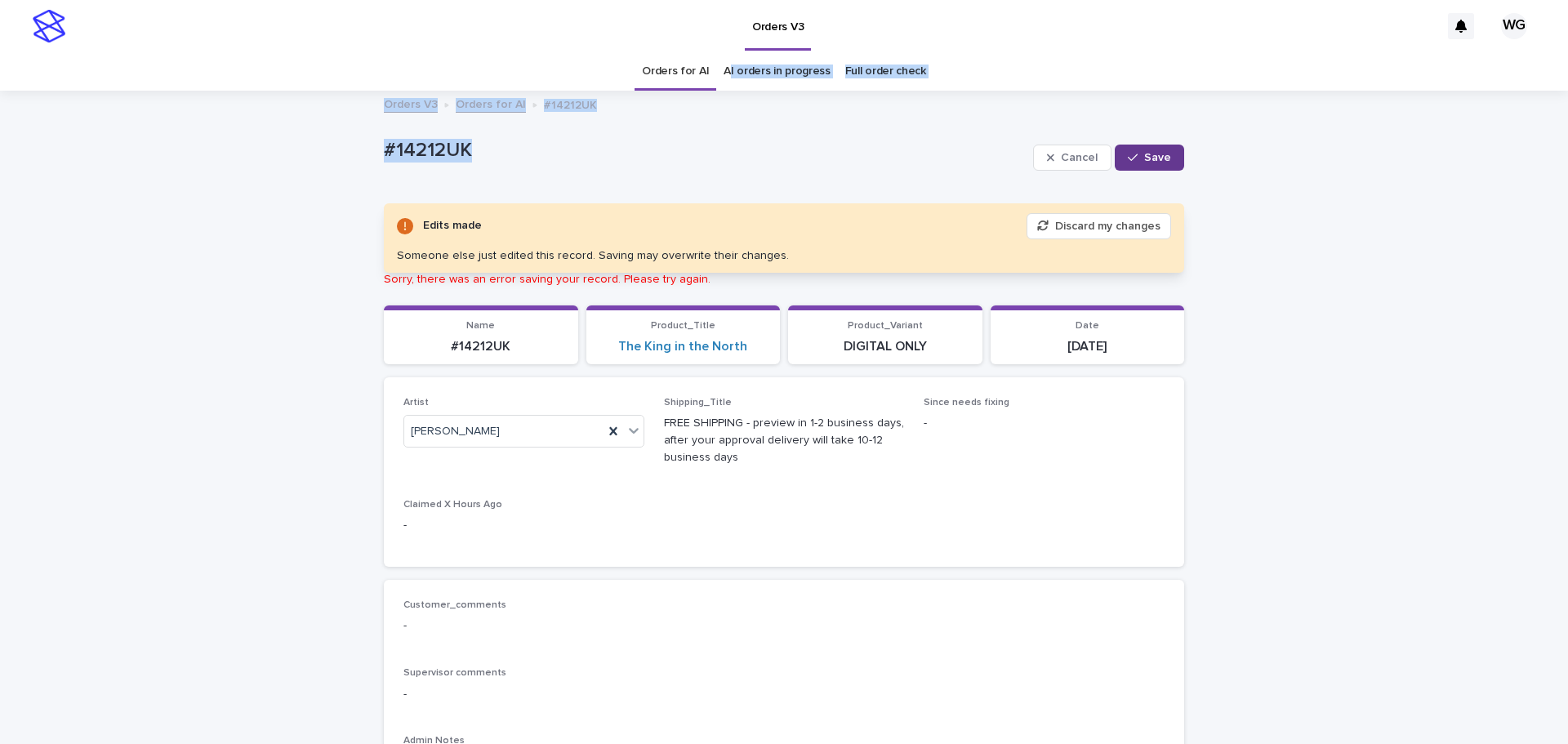 click on "Save" at bounding box center [1149, 158] 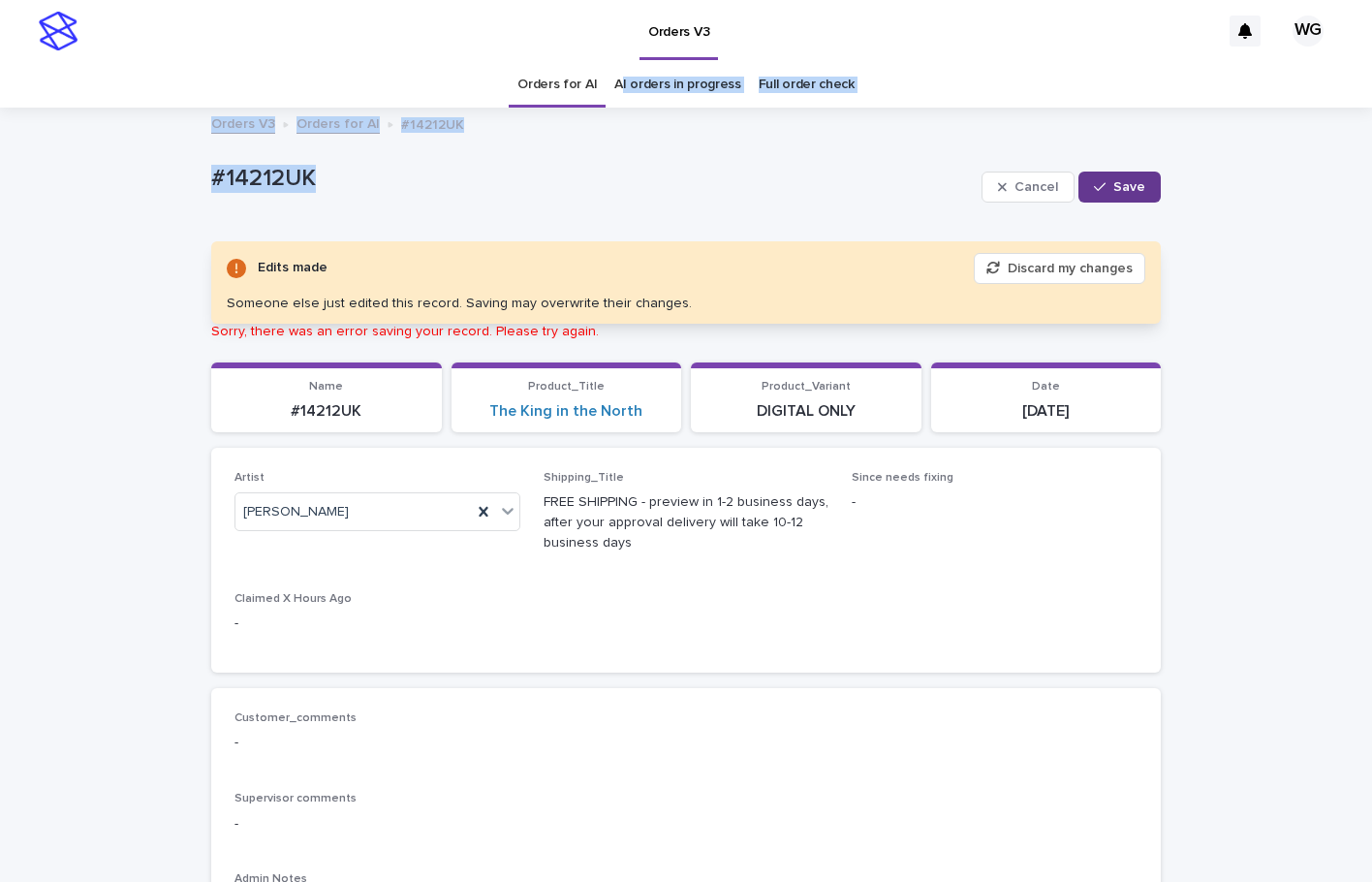 click on "Save" at bounding box center [1129, 187] 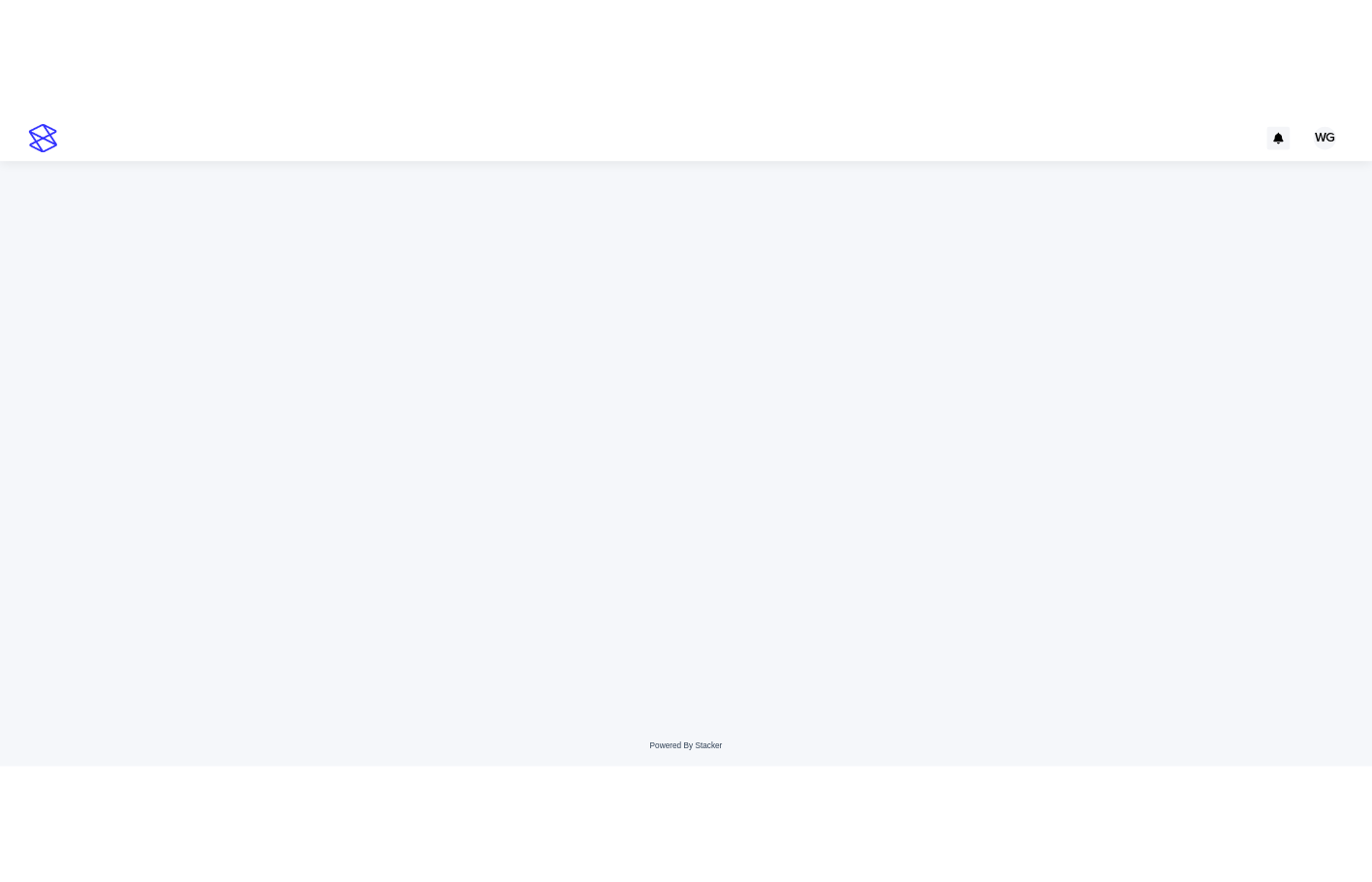 scroll, scrollTop: 0, scrollLeft: 0, axis: both 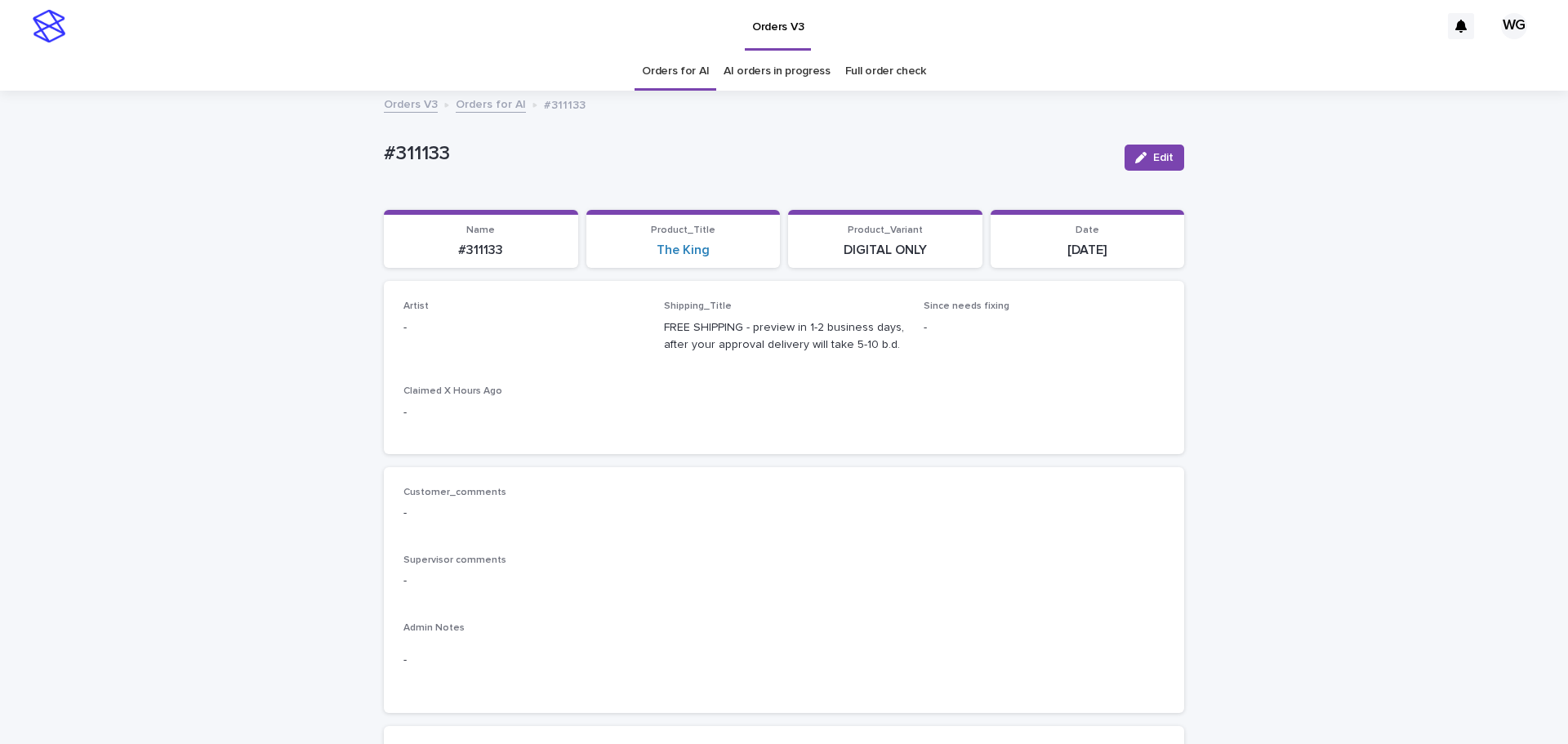 click on "Edit" at bounding box center (1163, 158) 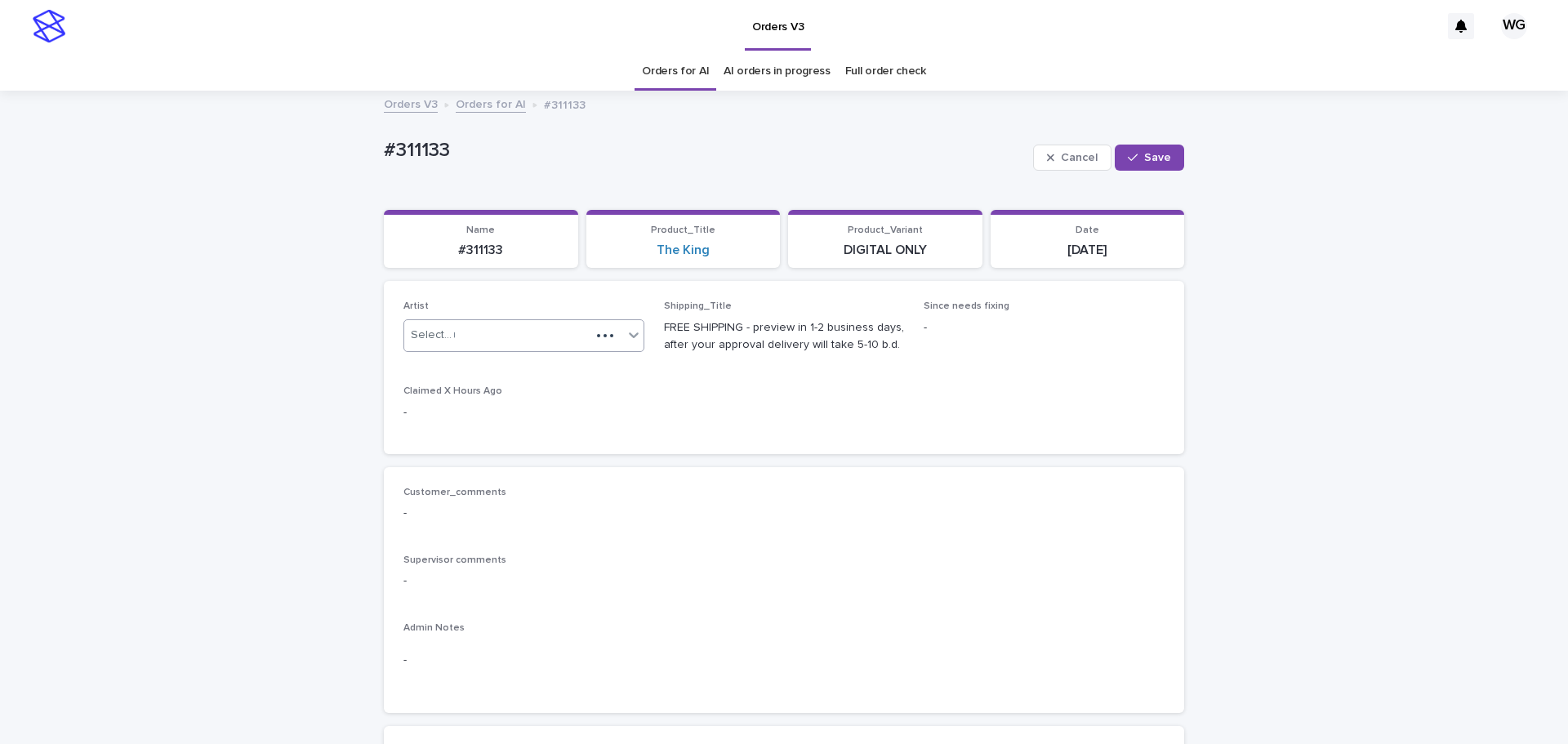 type on "**" 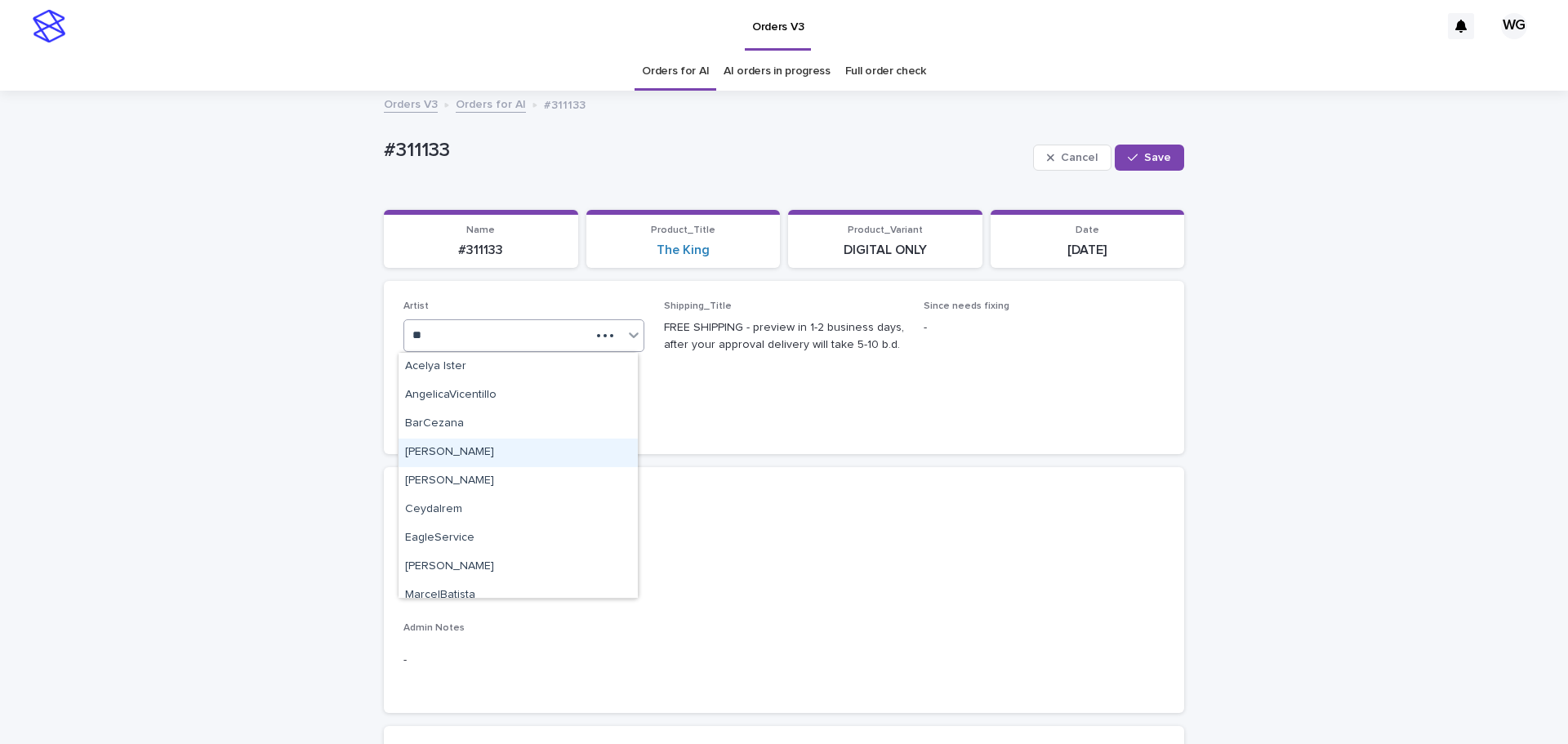 click on "[PERSON_NAME]" at bounding box center [518, 452] 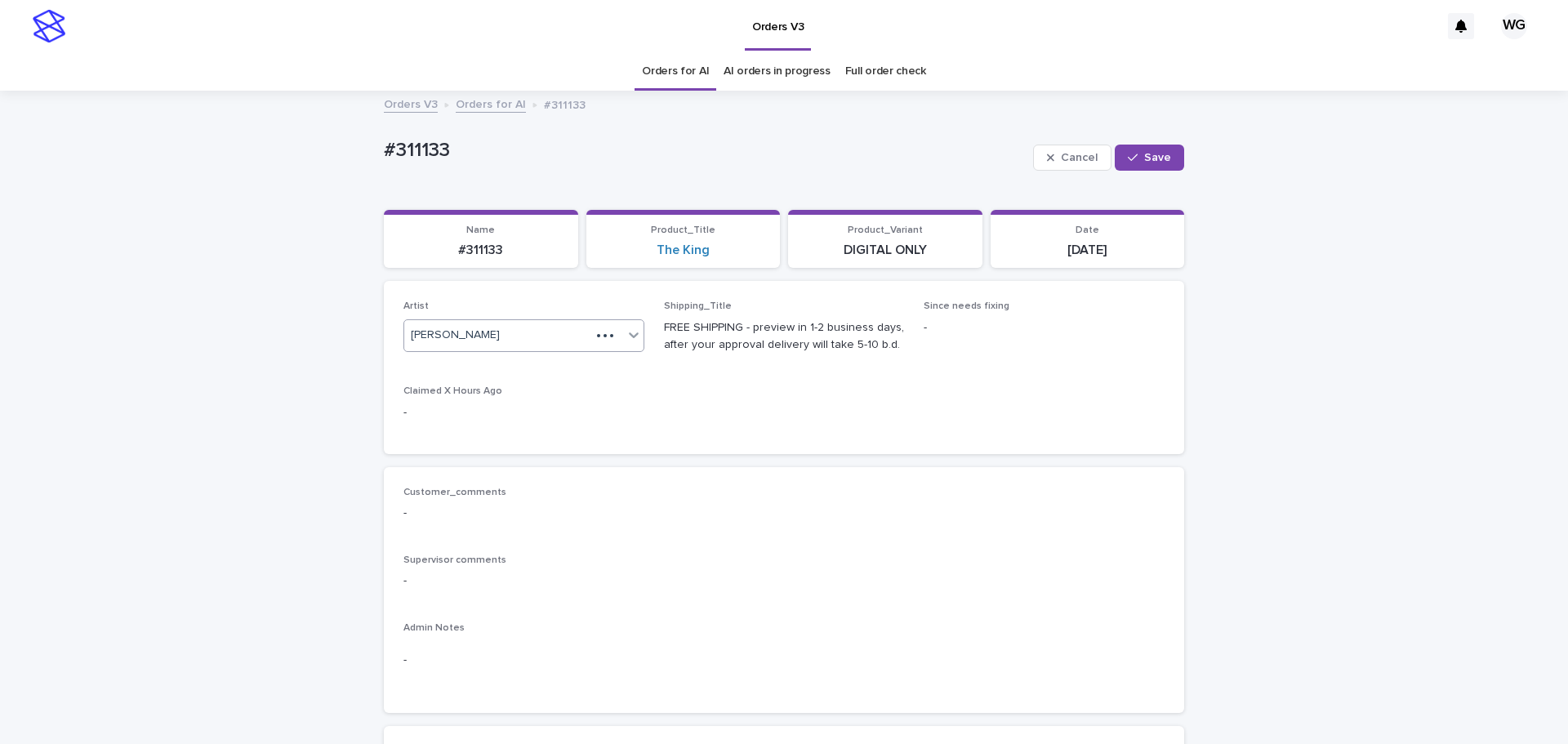 click on "Save" at bounding box center [1149, 158] 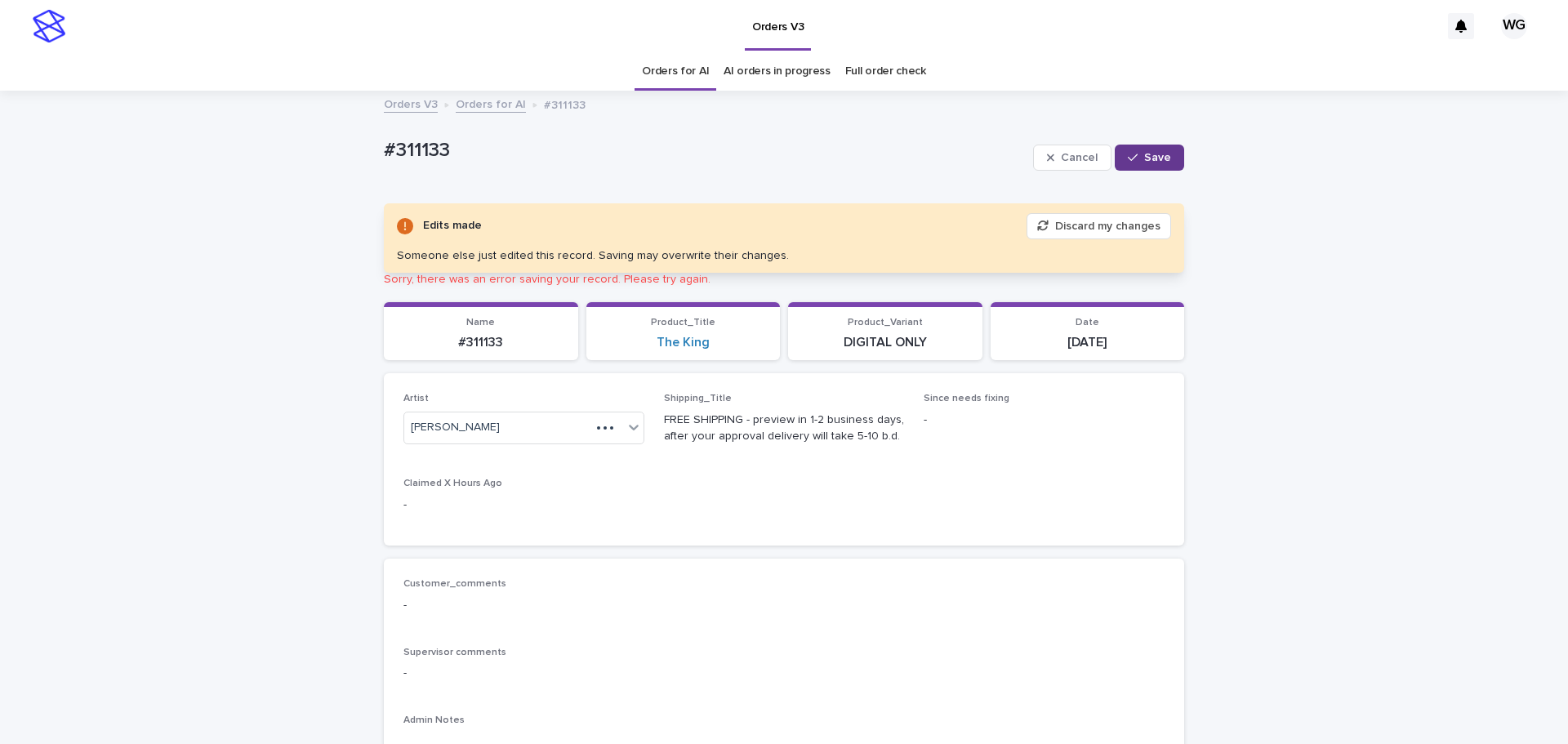 click 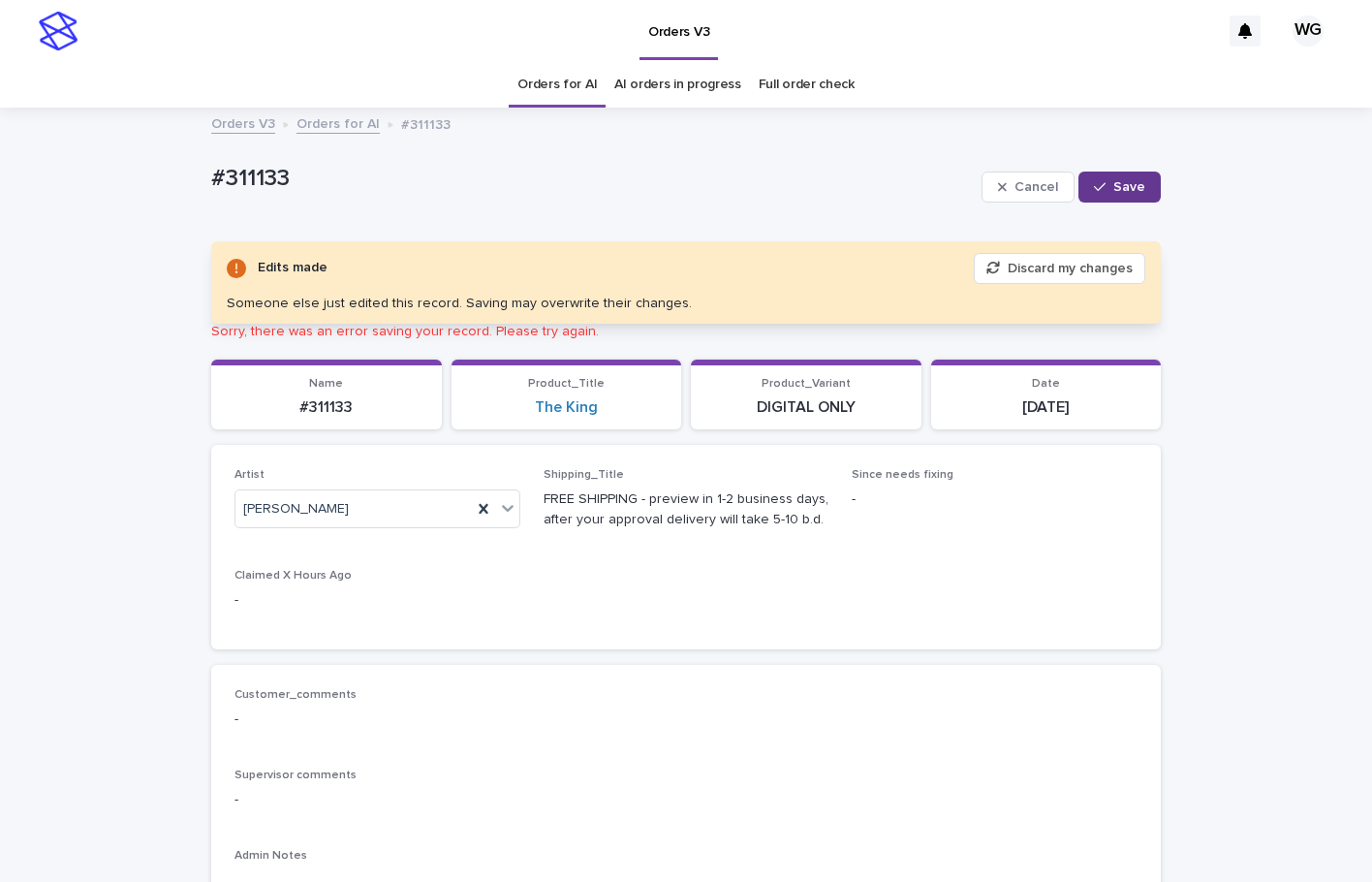 click on "Save" at bounding box center (1129, 187) 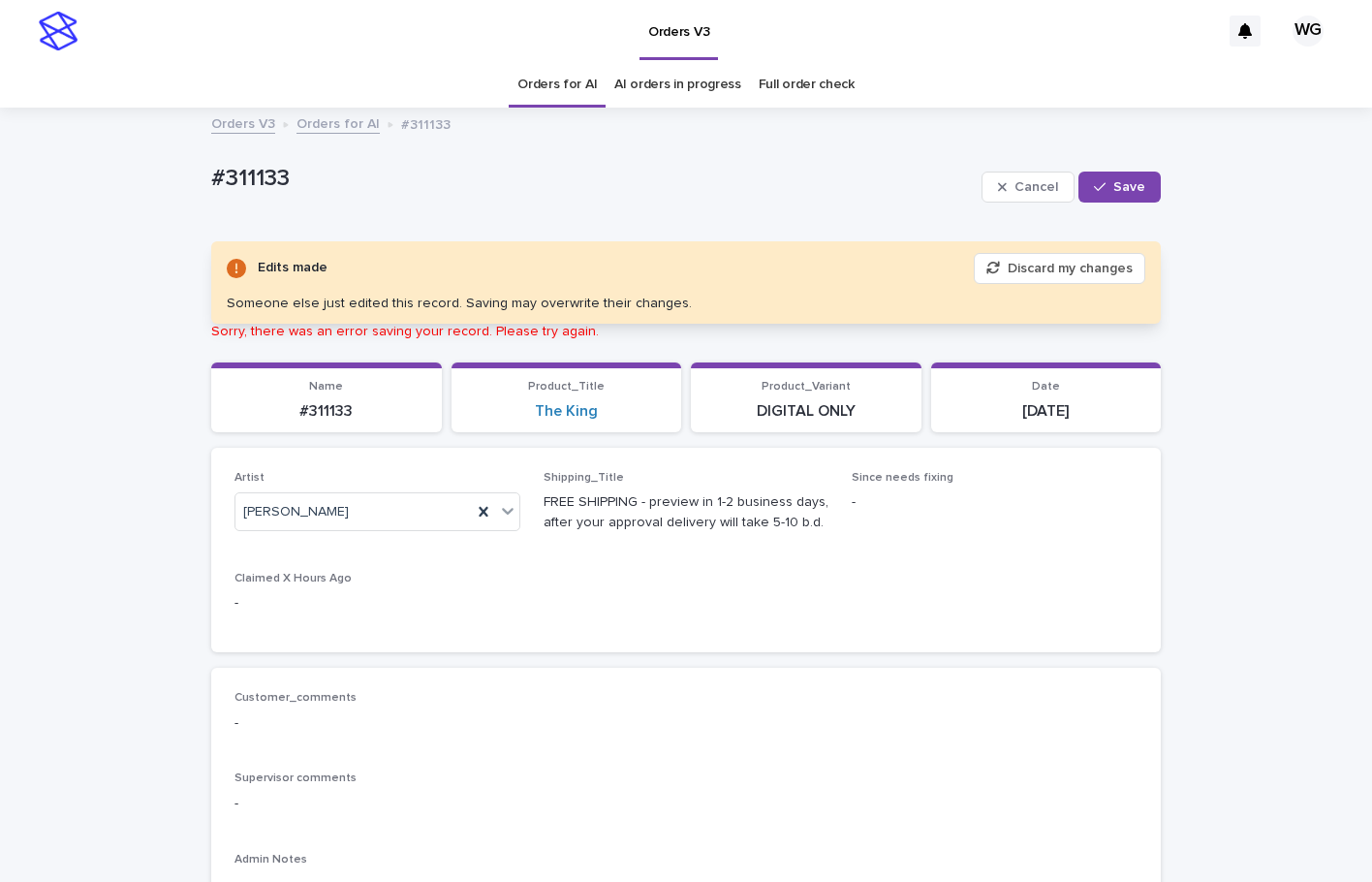 click on "Save" at bounding box center [1119, 187] 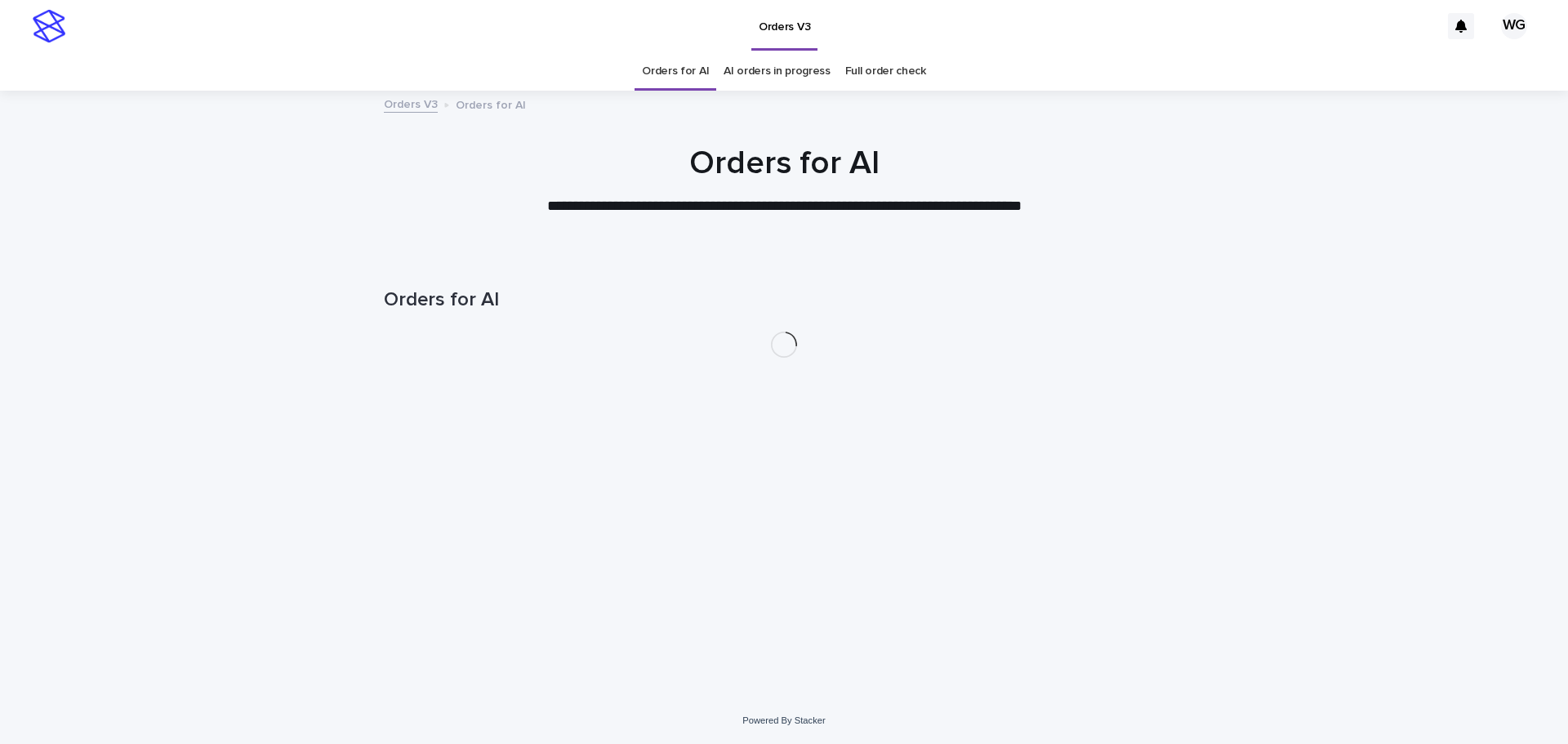 scroll, scrollTop: 0, scrollLeft: 0, axis: both 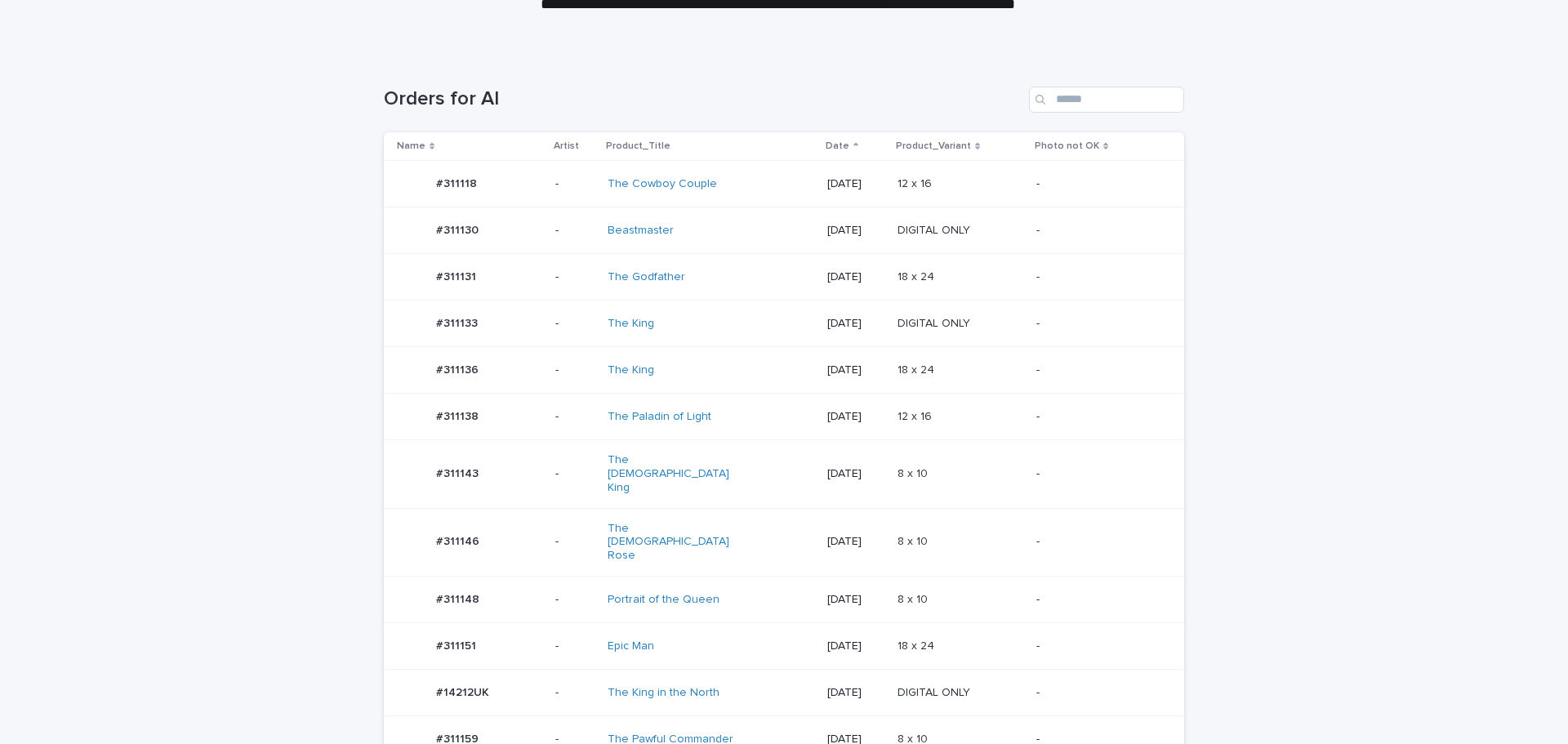 click on "8 x 10 8 x 10" at bounding box center (960, 739) 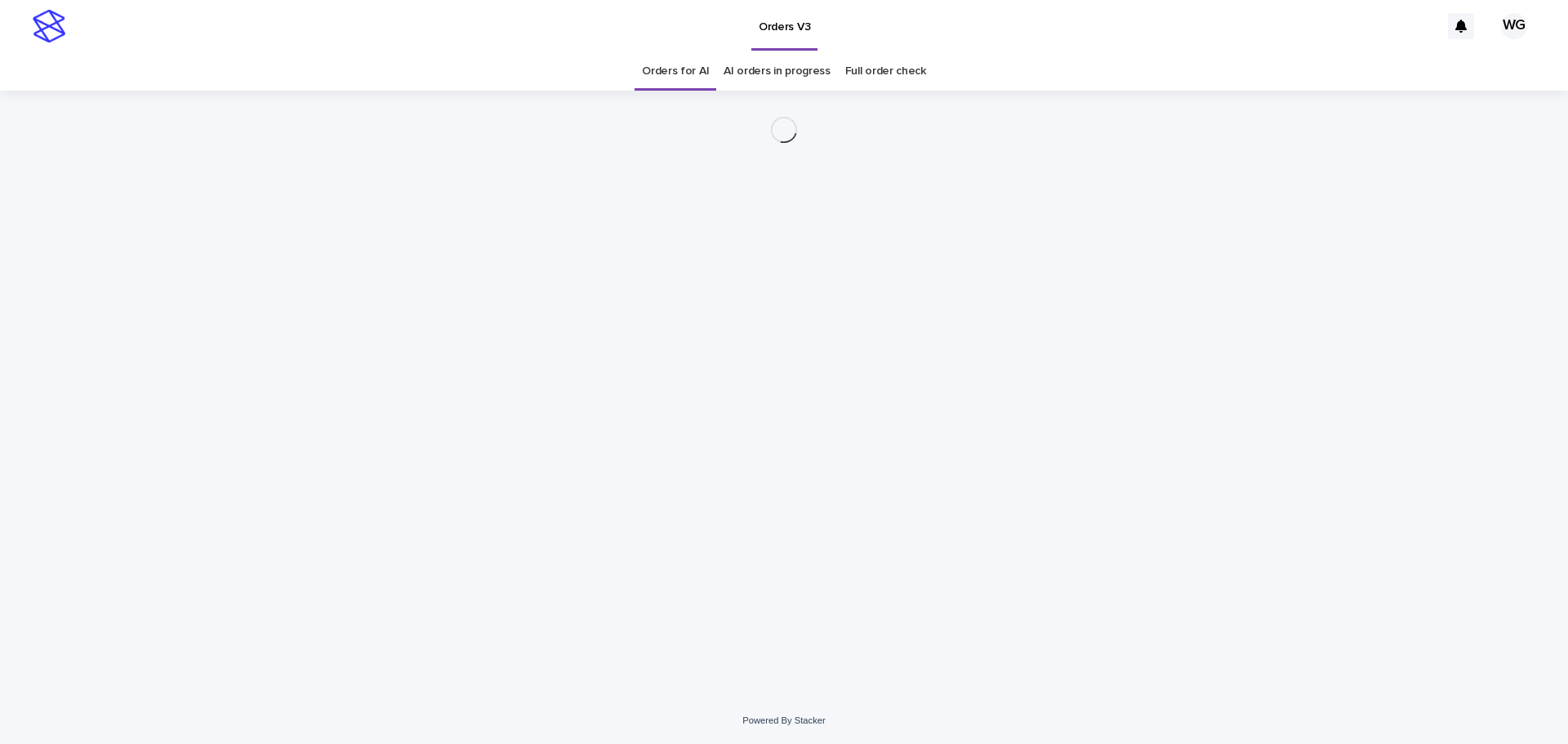 scroll, scrollTop: 0, scrollLeft: 0, axis: both 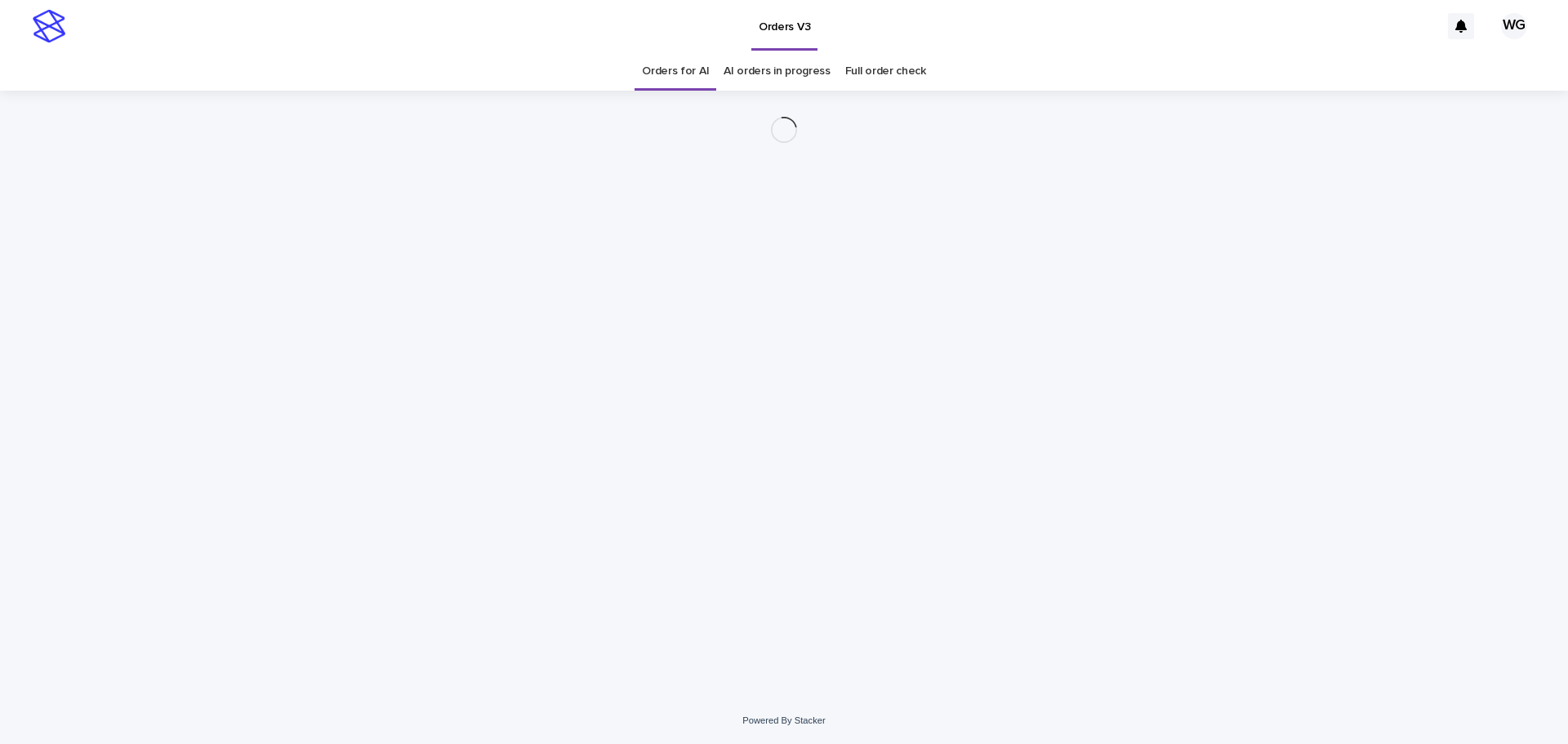 click on "Orders for AI" at bounding box center (675, 71) 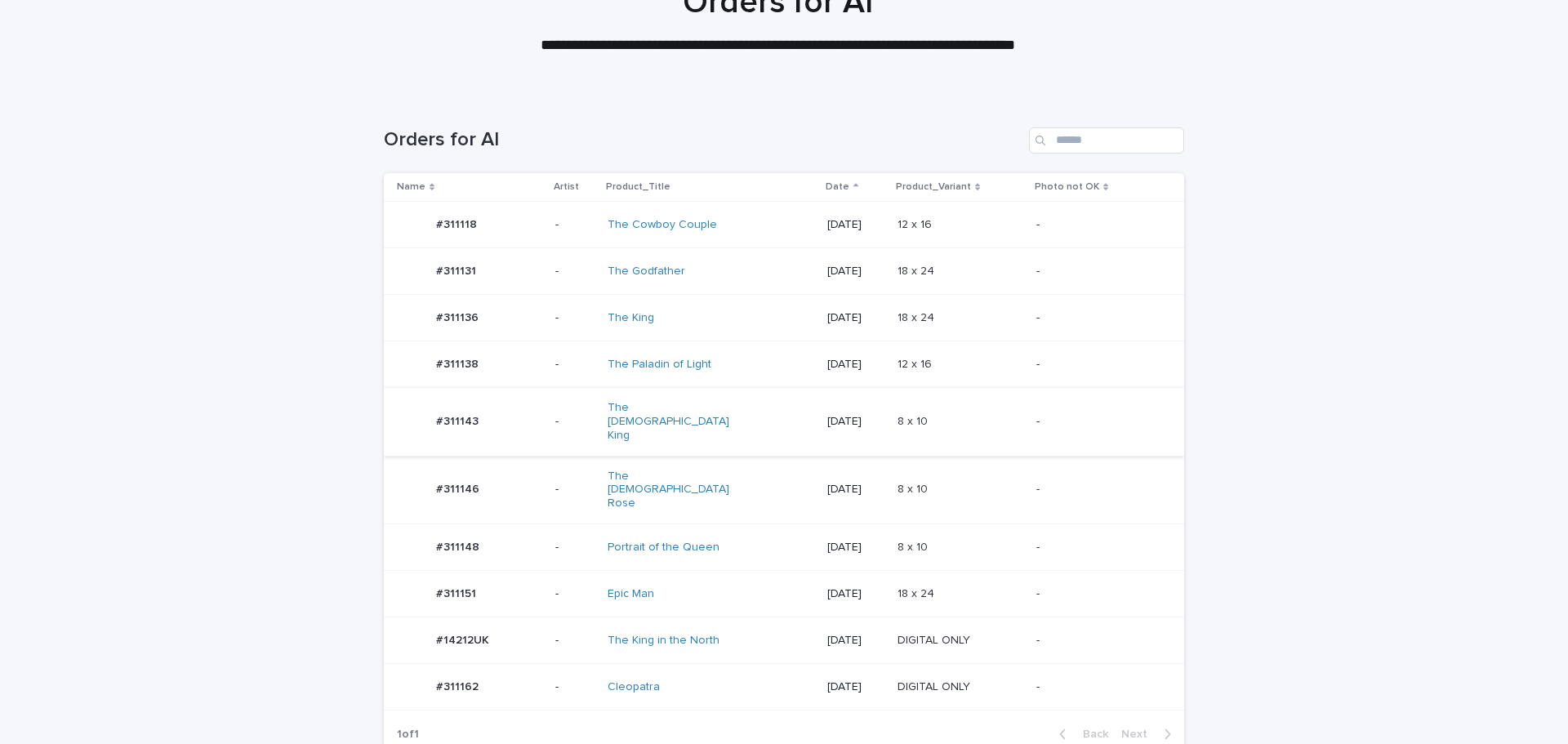 scroll, scrollTop: 270, scrollLeft: 0, axis: vertical 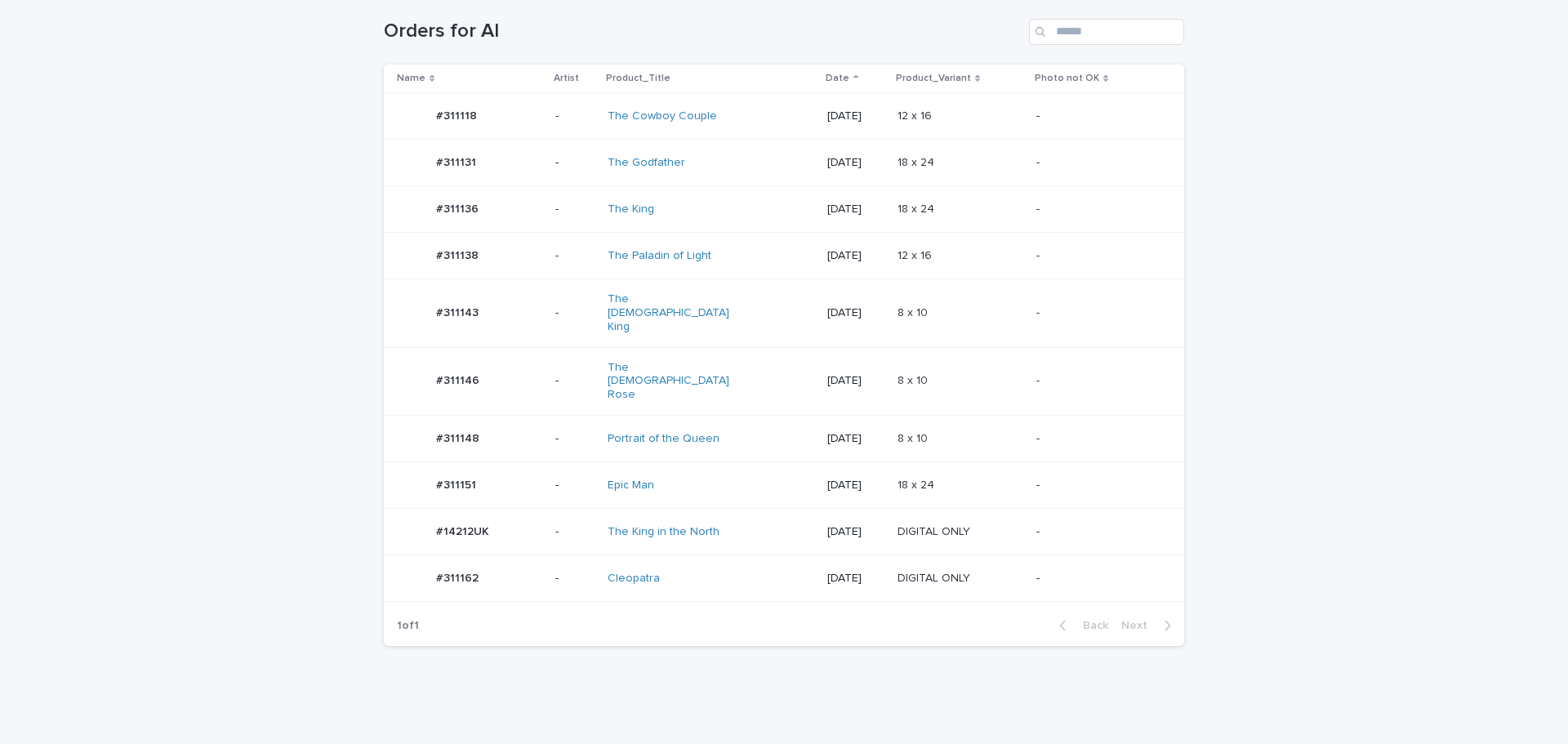 click on "DIGITAL ONLY" at bounding box center [935, 577] 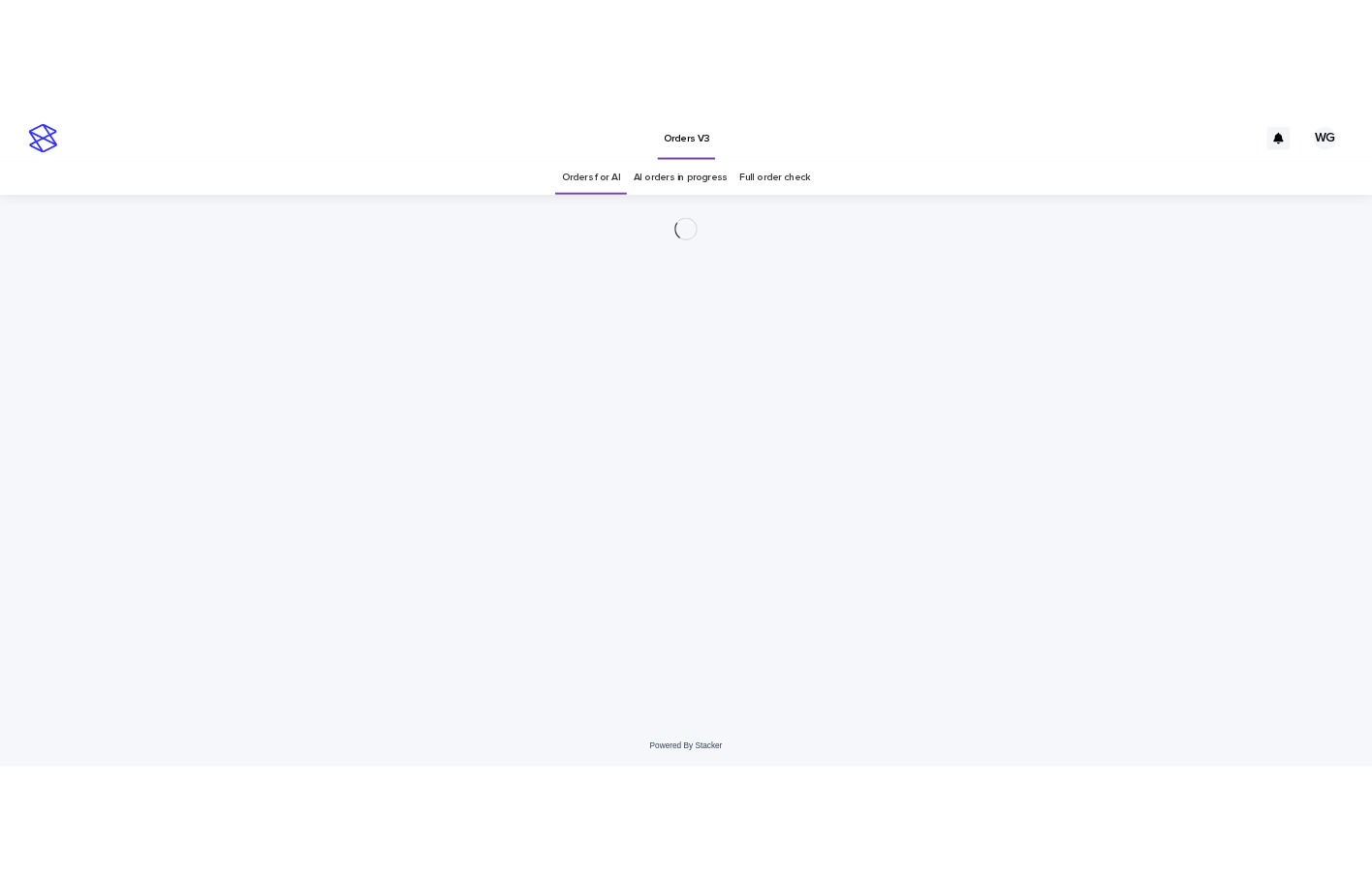 scroll, scrollTop: 0, scrollLeft: 0, axis: both 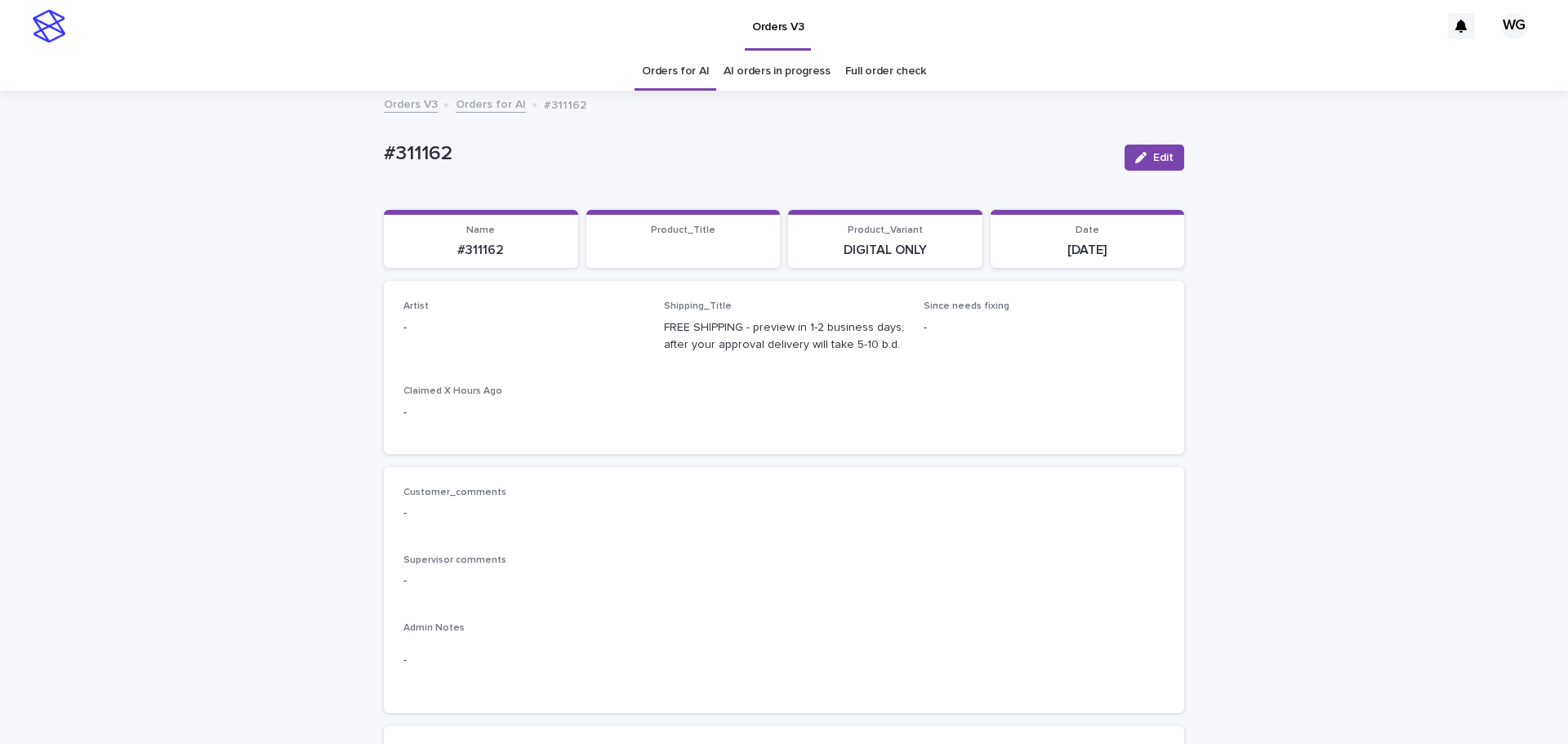 click on "Edit" at bounding box center [1154, 158] 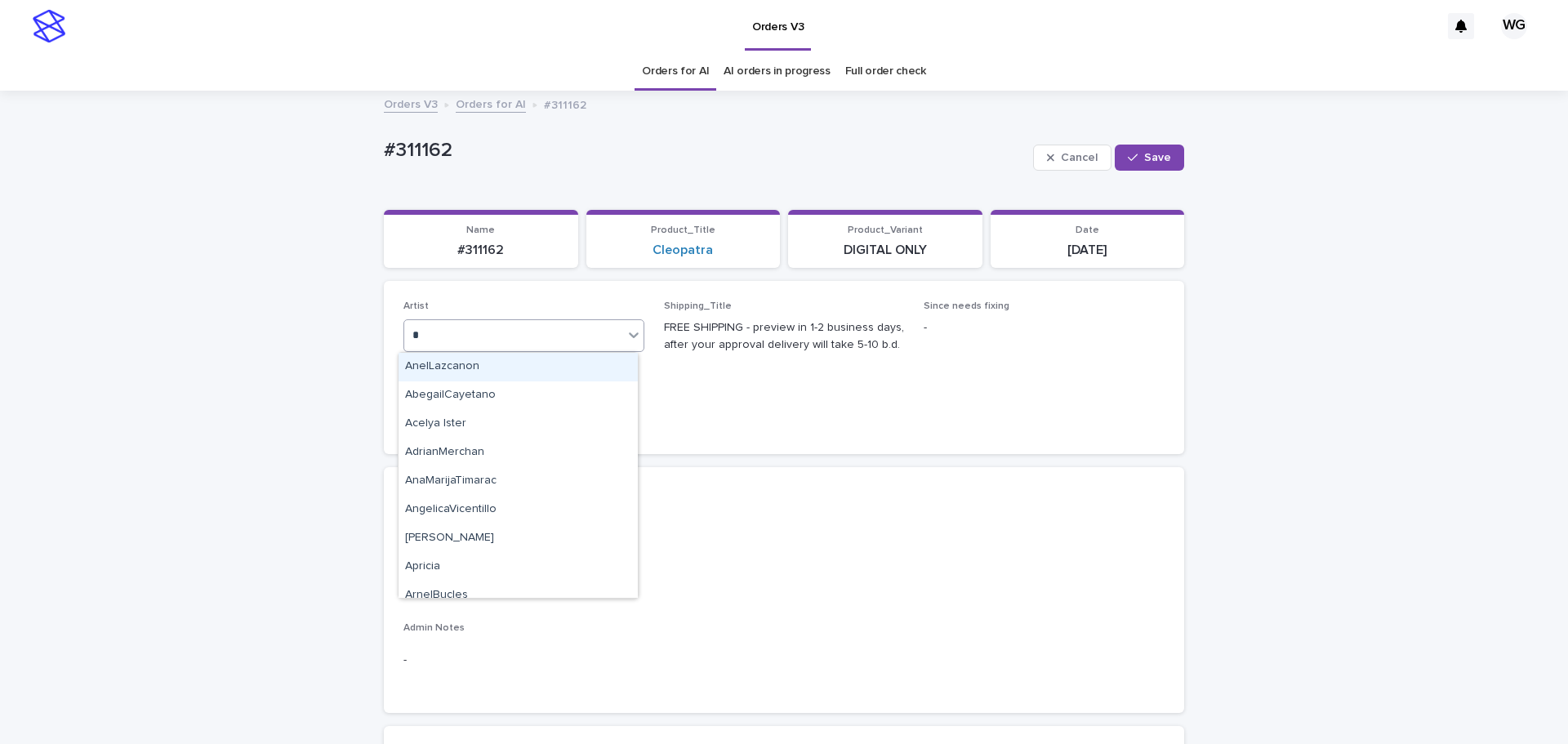 type on "**" 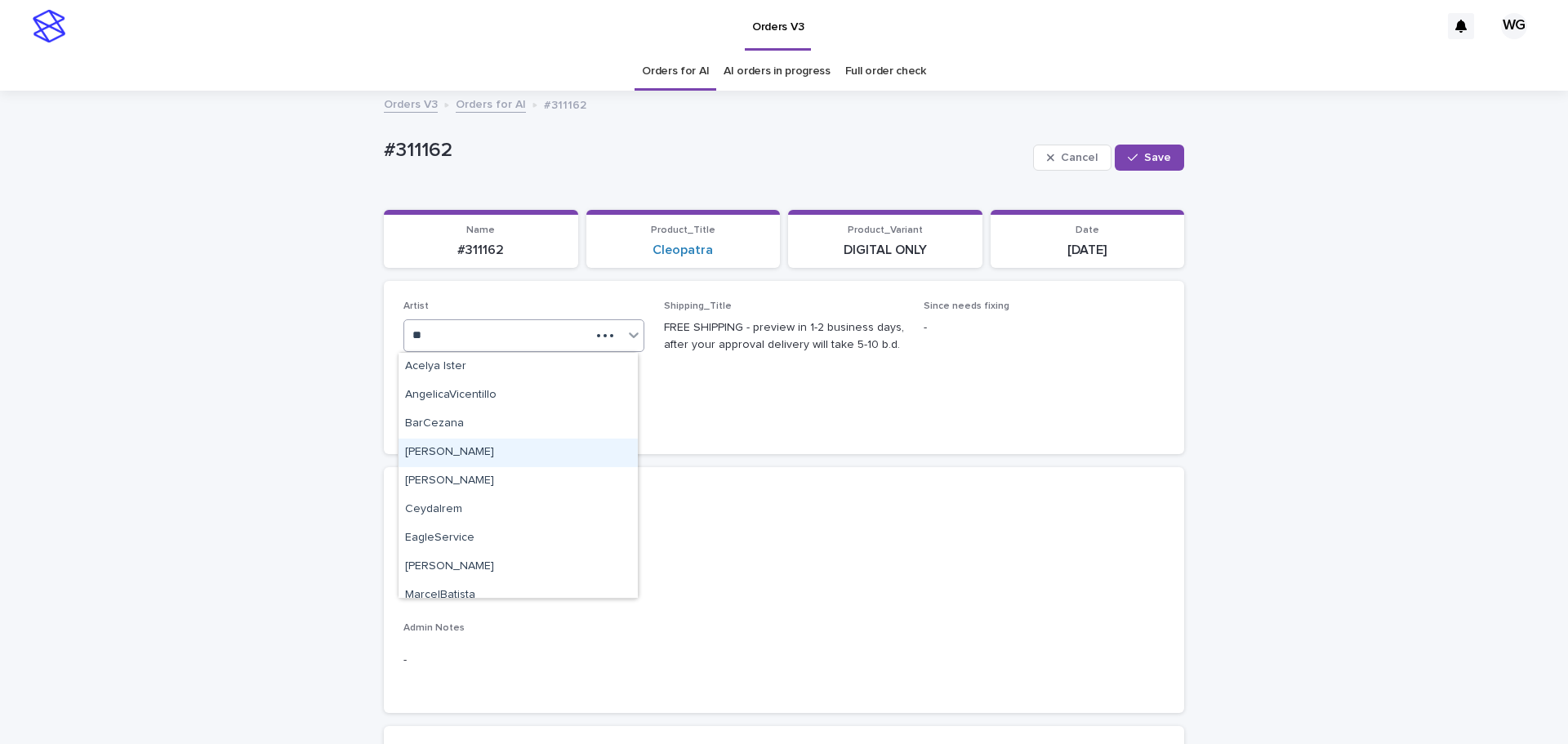 click on "[PERSON_NAME]" at bounding box center [518, 452] 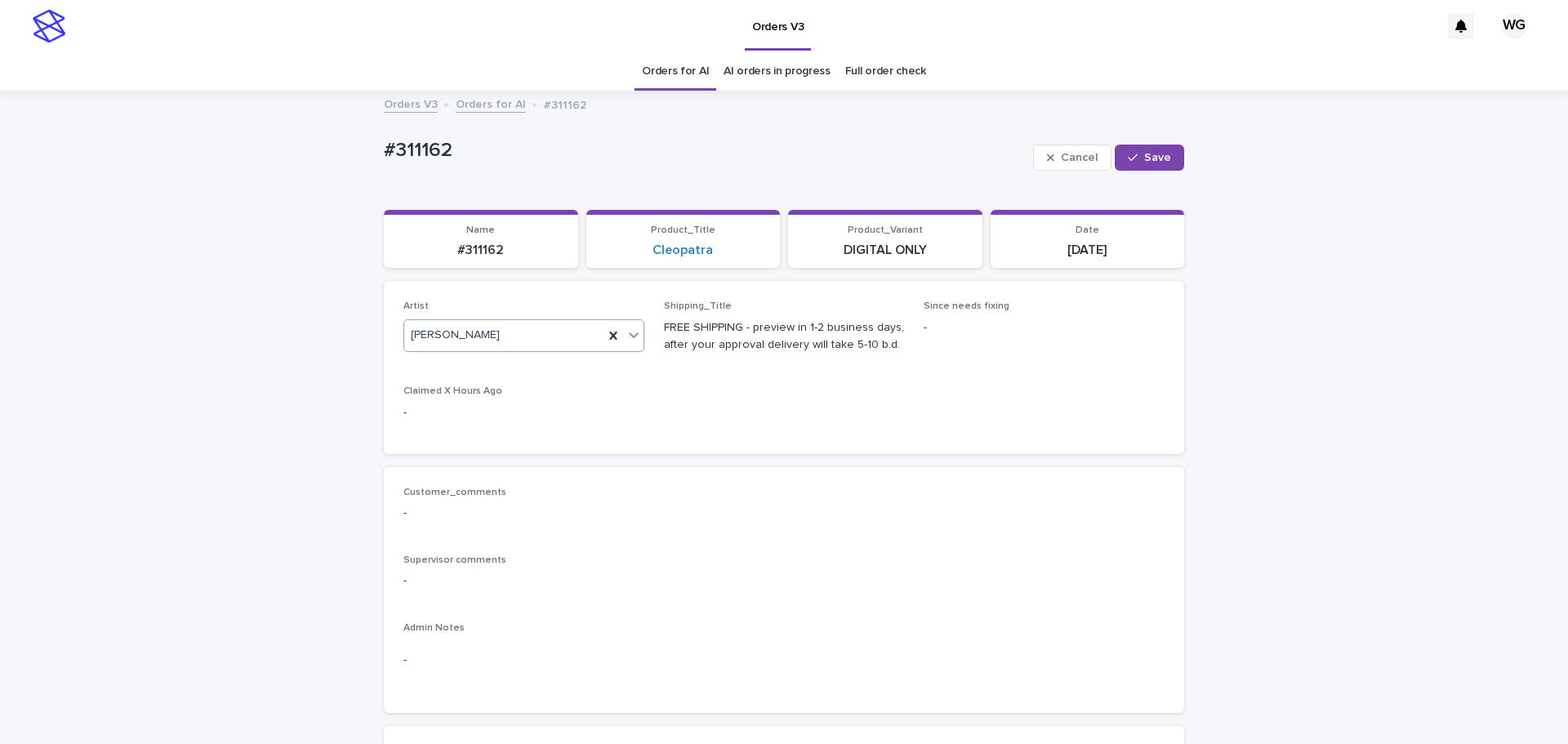 click on "Save" at bounding box center (1149, 158) 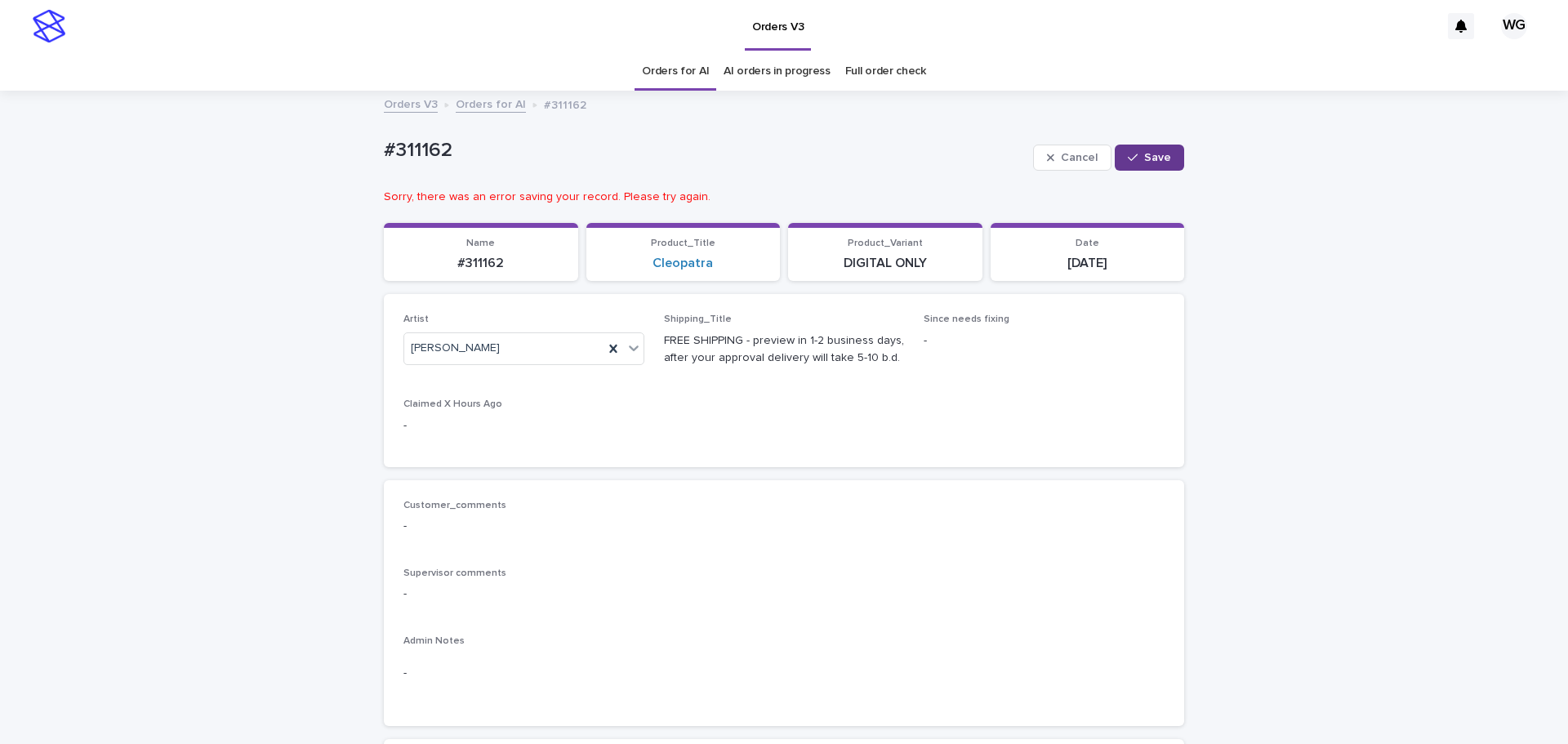 click on "Save" at bounding box center (1149, 158) 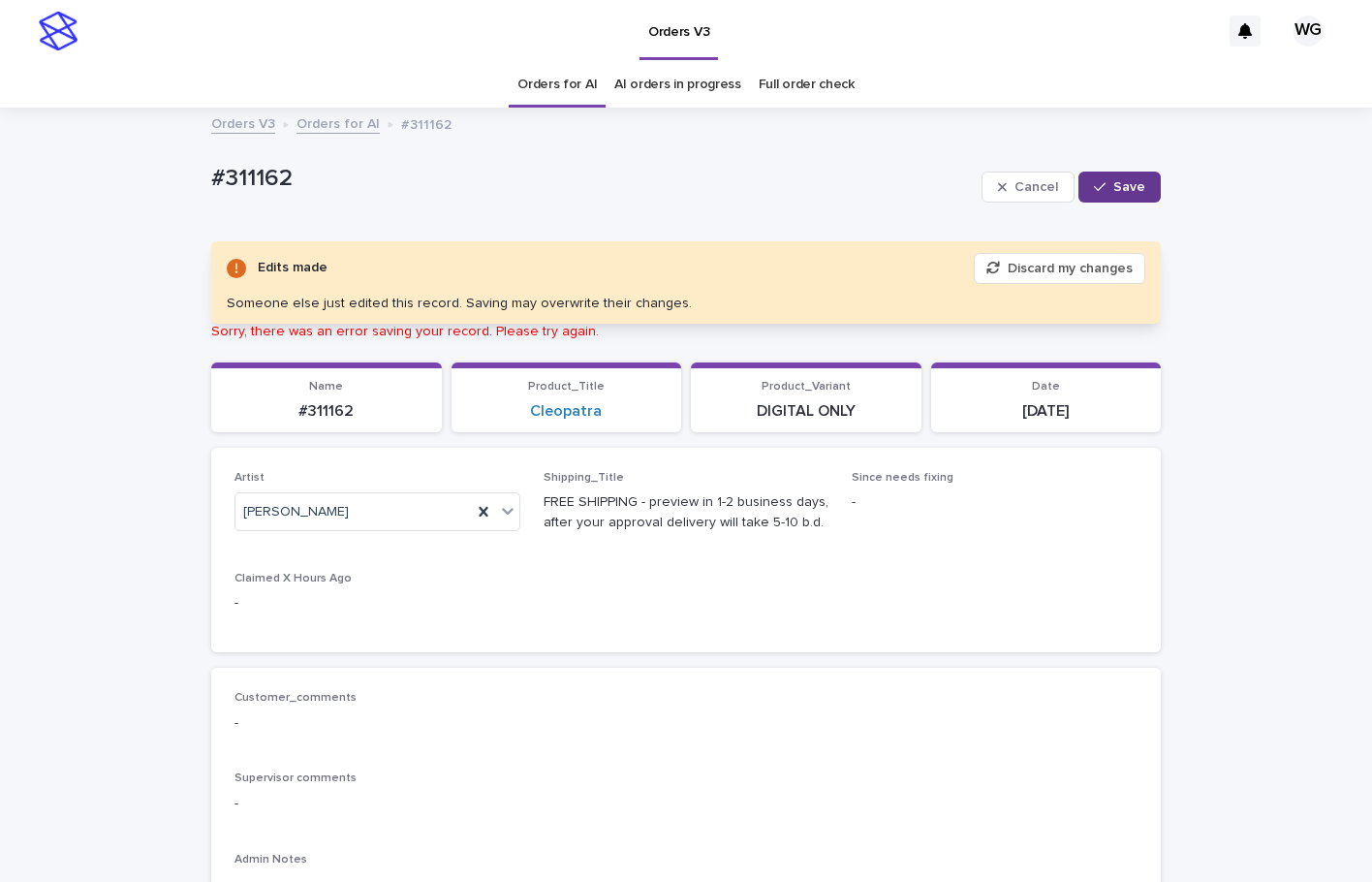 click on "Save" at bounding box center [1129, 187] 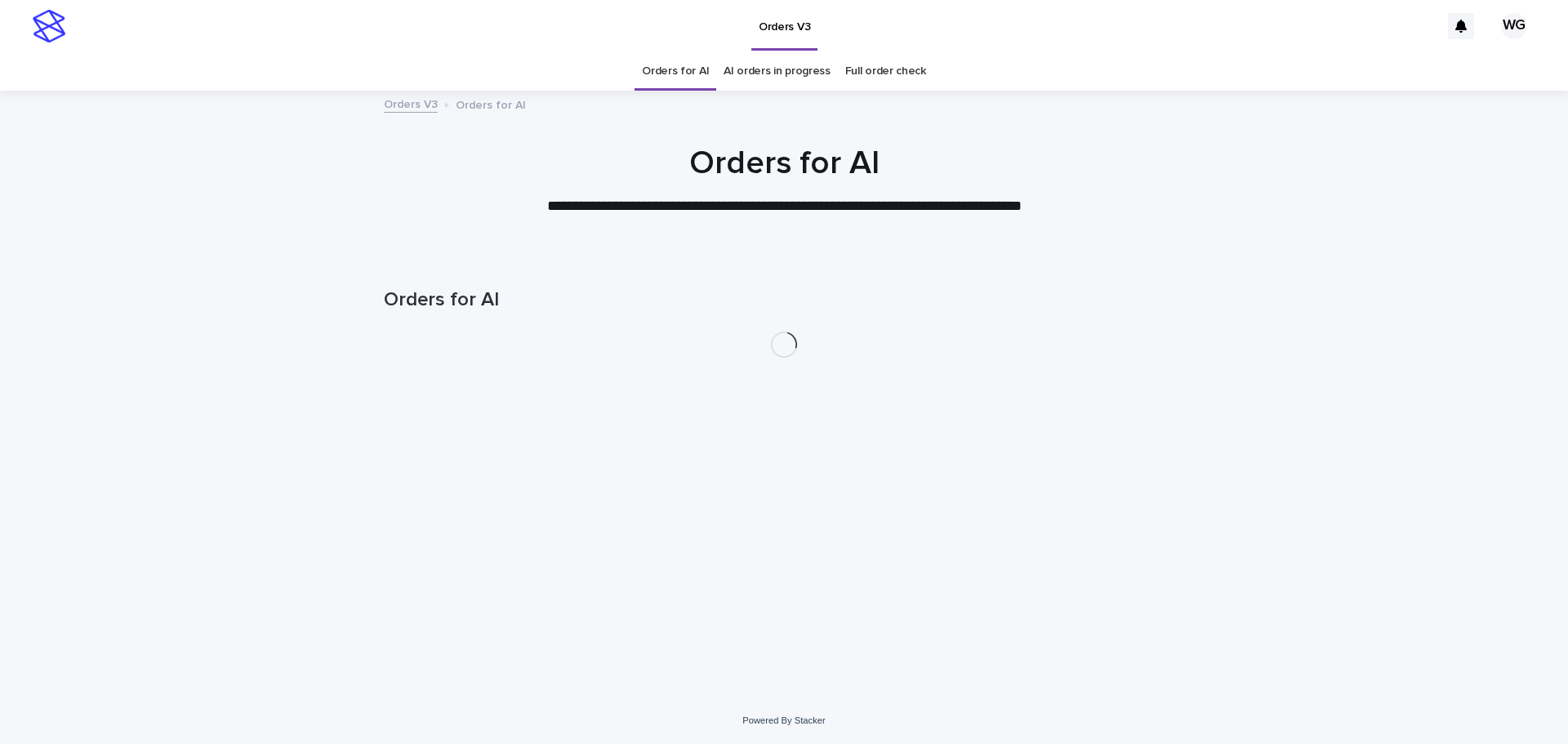 scroll, scrollTop: 0, scrollLeft: 0, axis: both 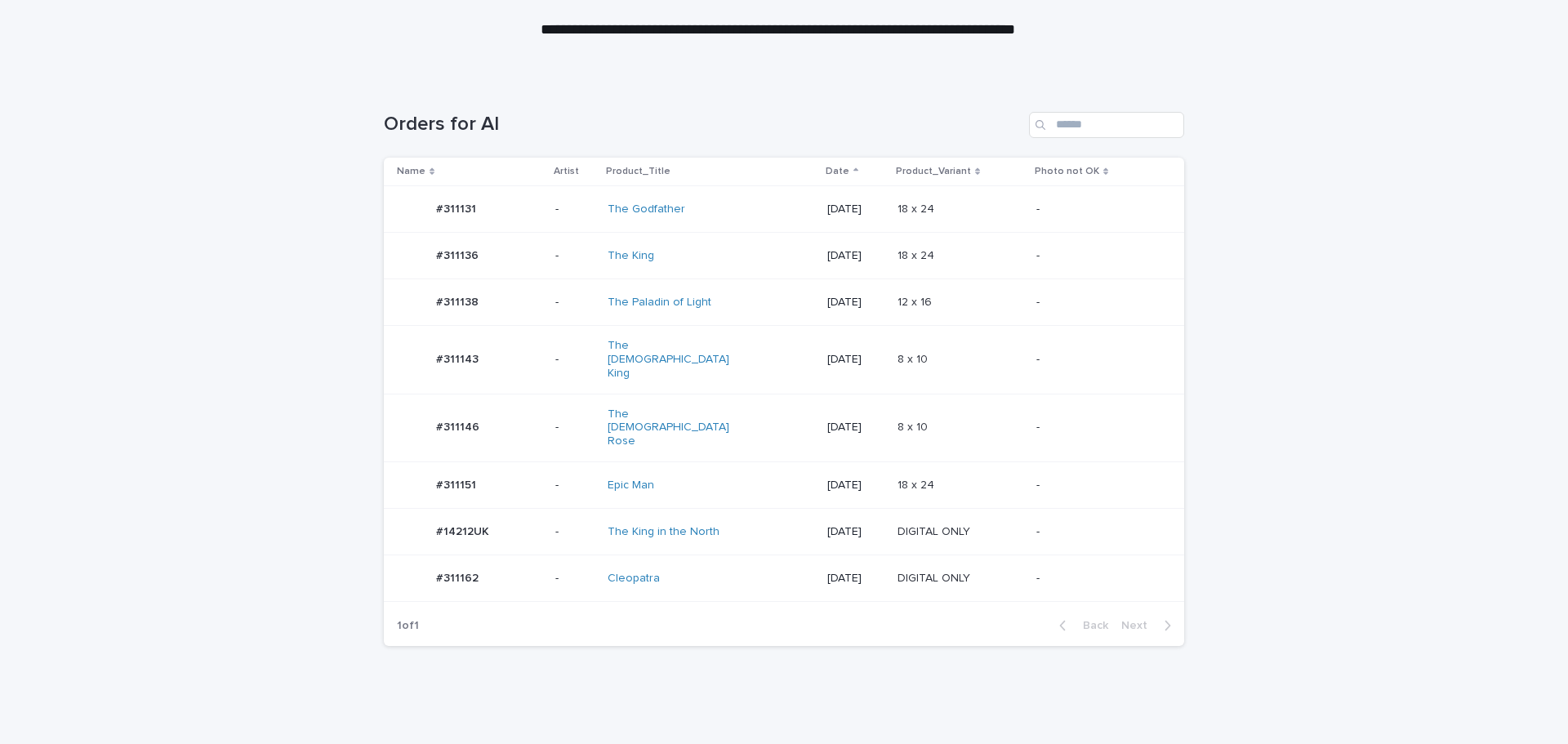 click on "[DATE]" at bounding box center (856, 427) 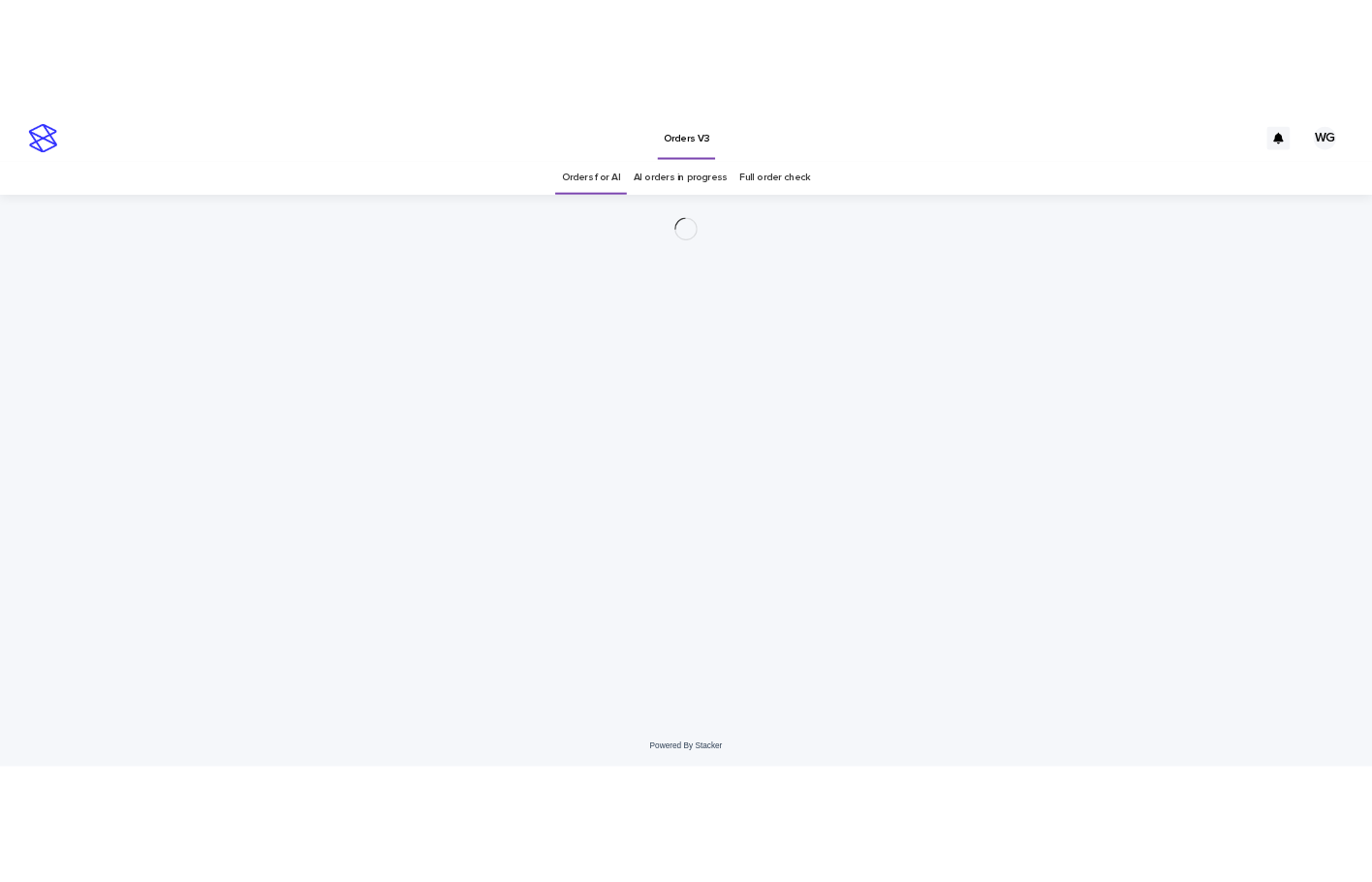 scroll, scrollTop: 0, scrollLeft: 0, axis: both 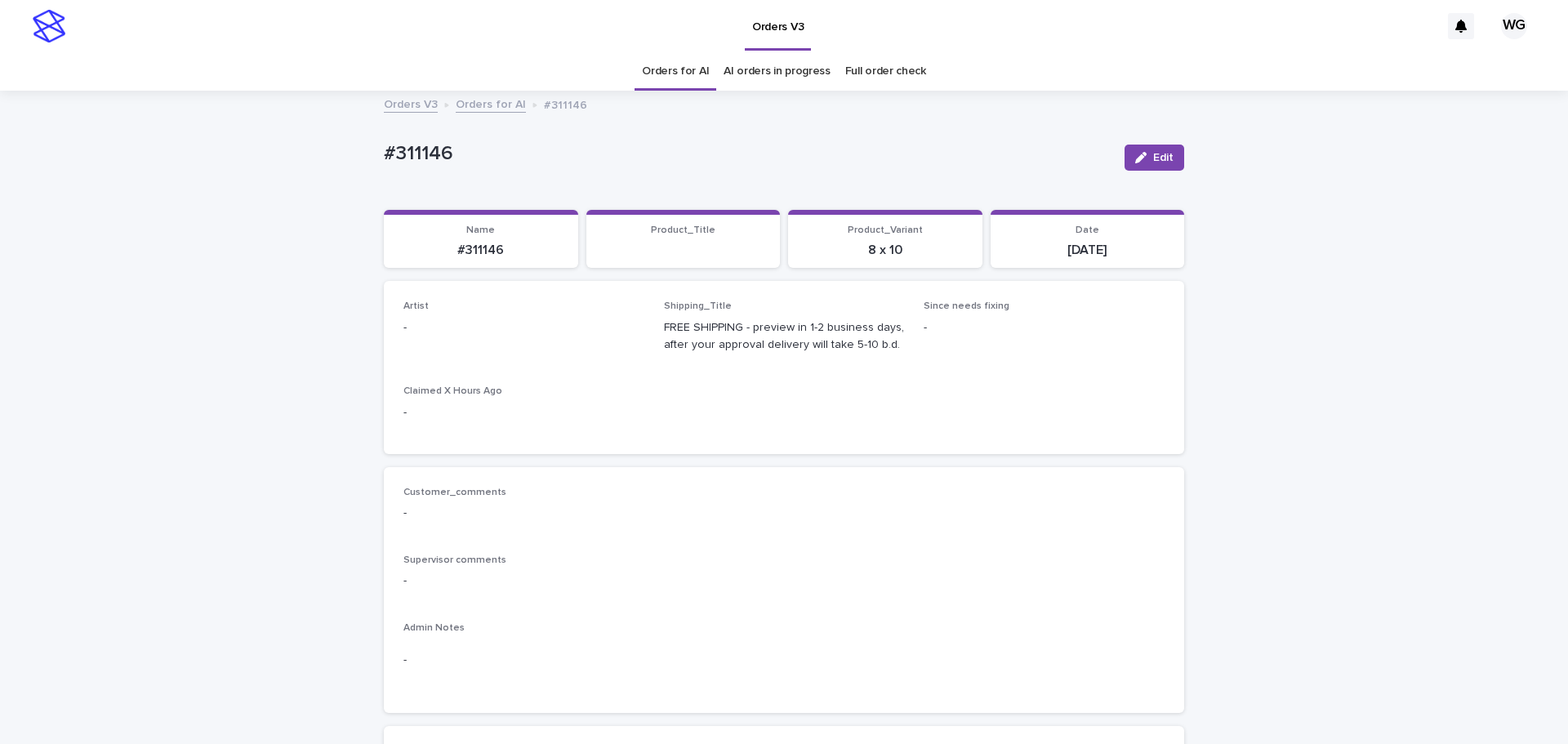 click at bounding box center (1144, 158) 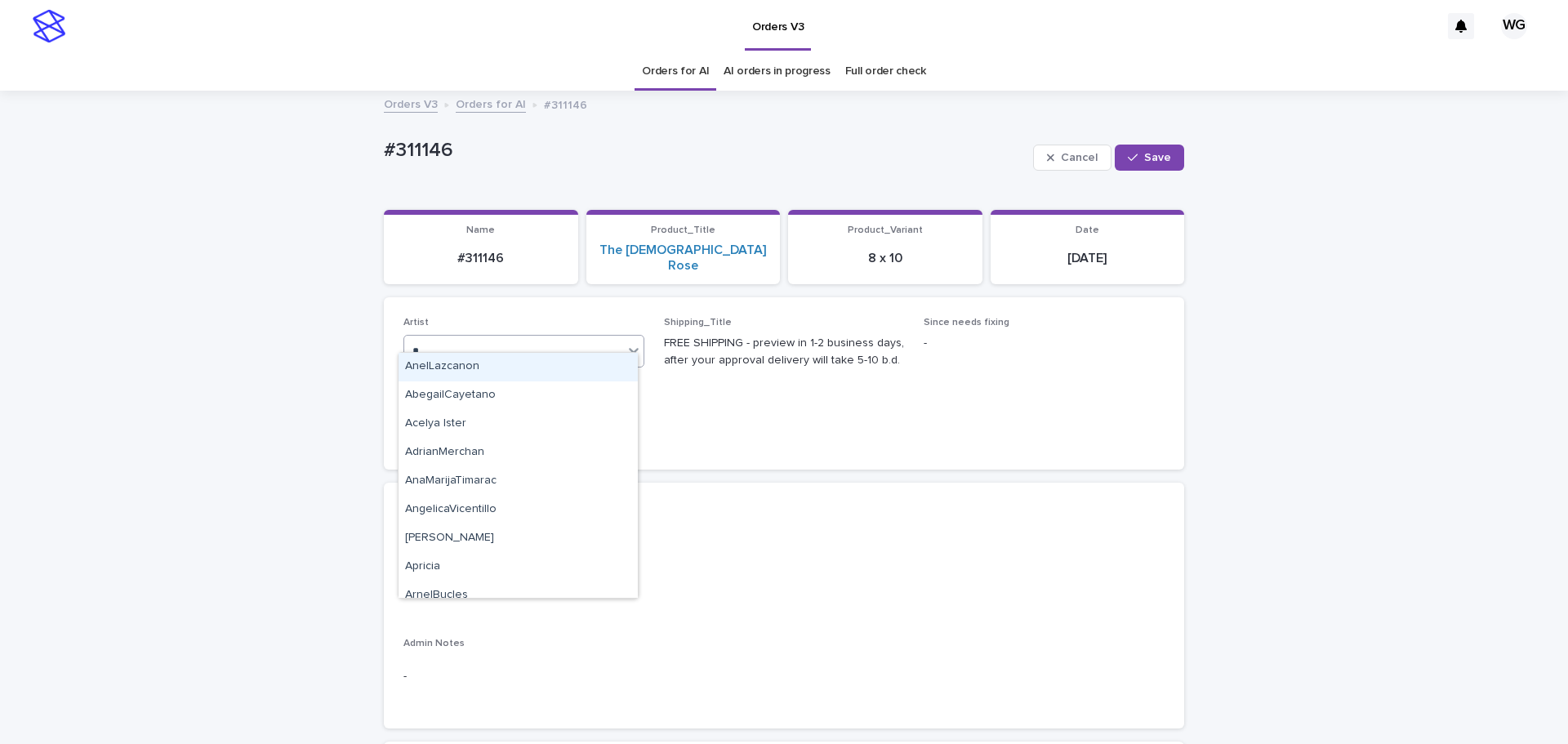 type on "**" 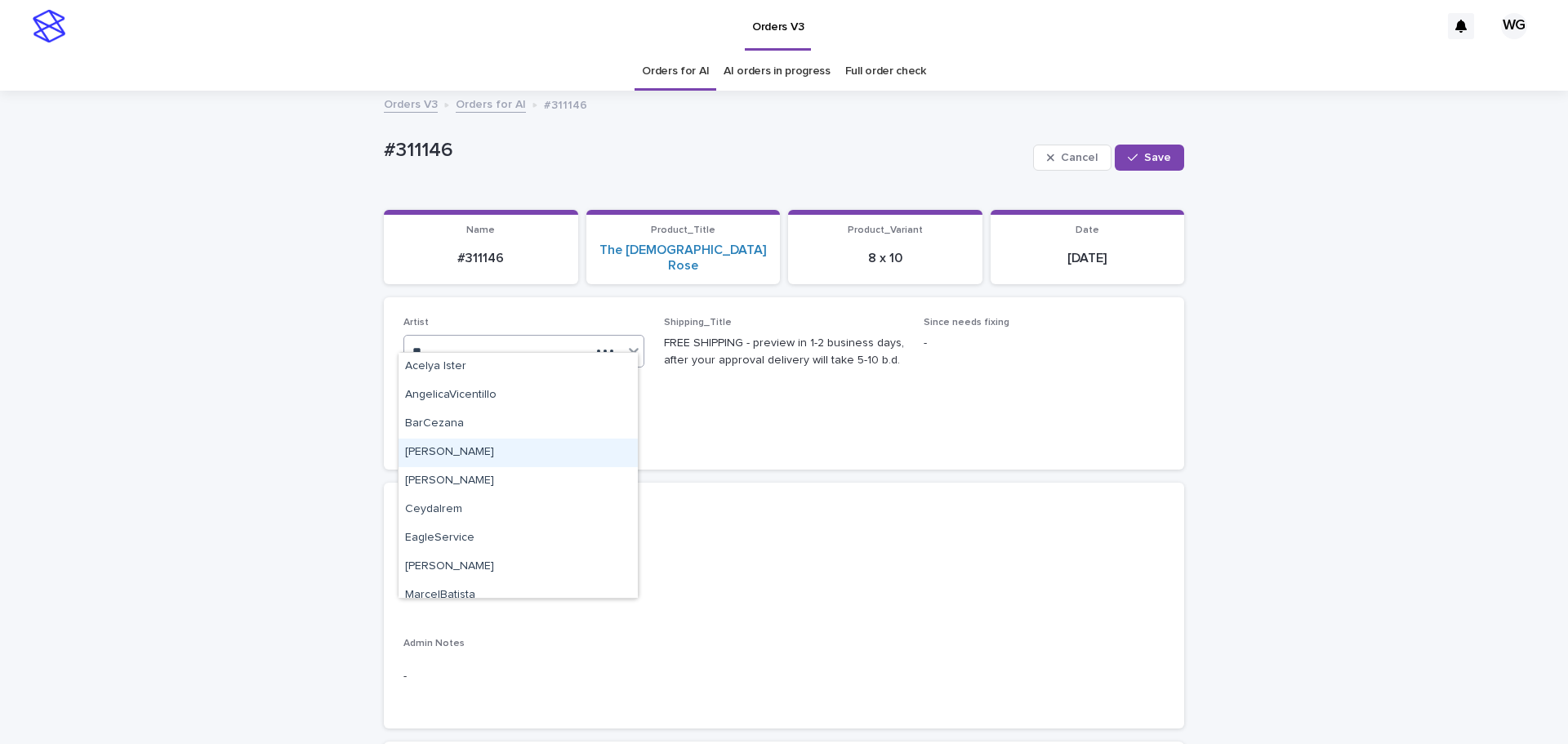 click on "[PERSON_NAME]" at bounding box center (518, 452) 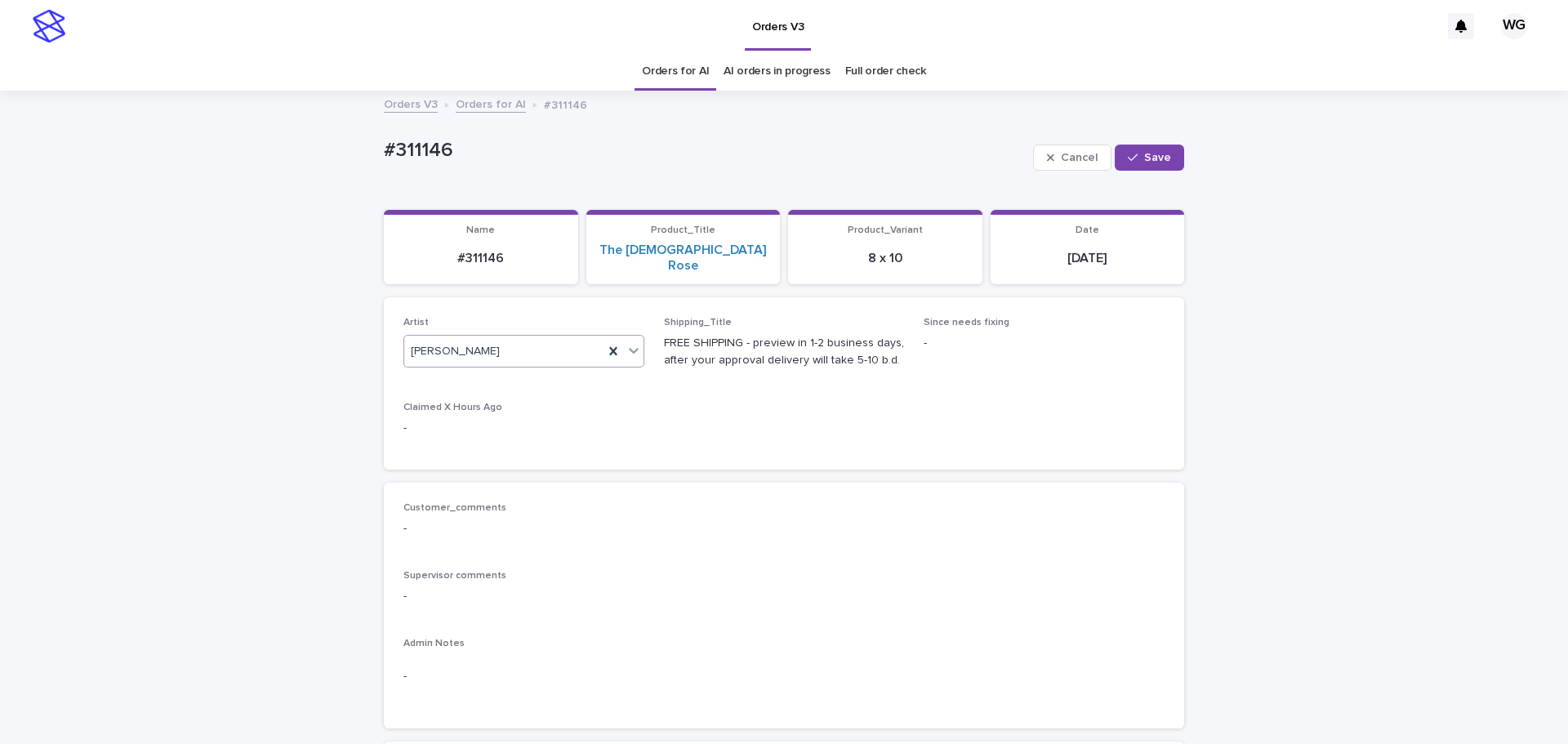 click at bounding box center (1136, 158) 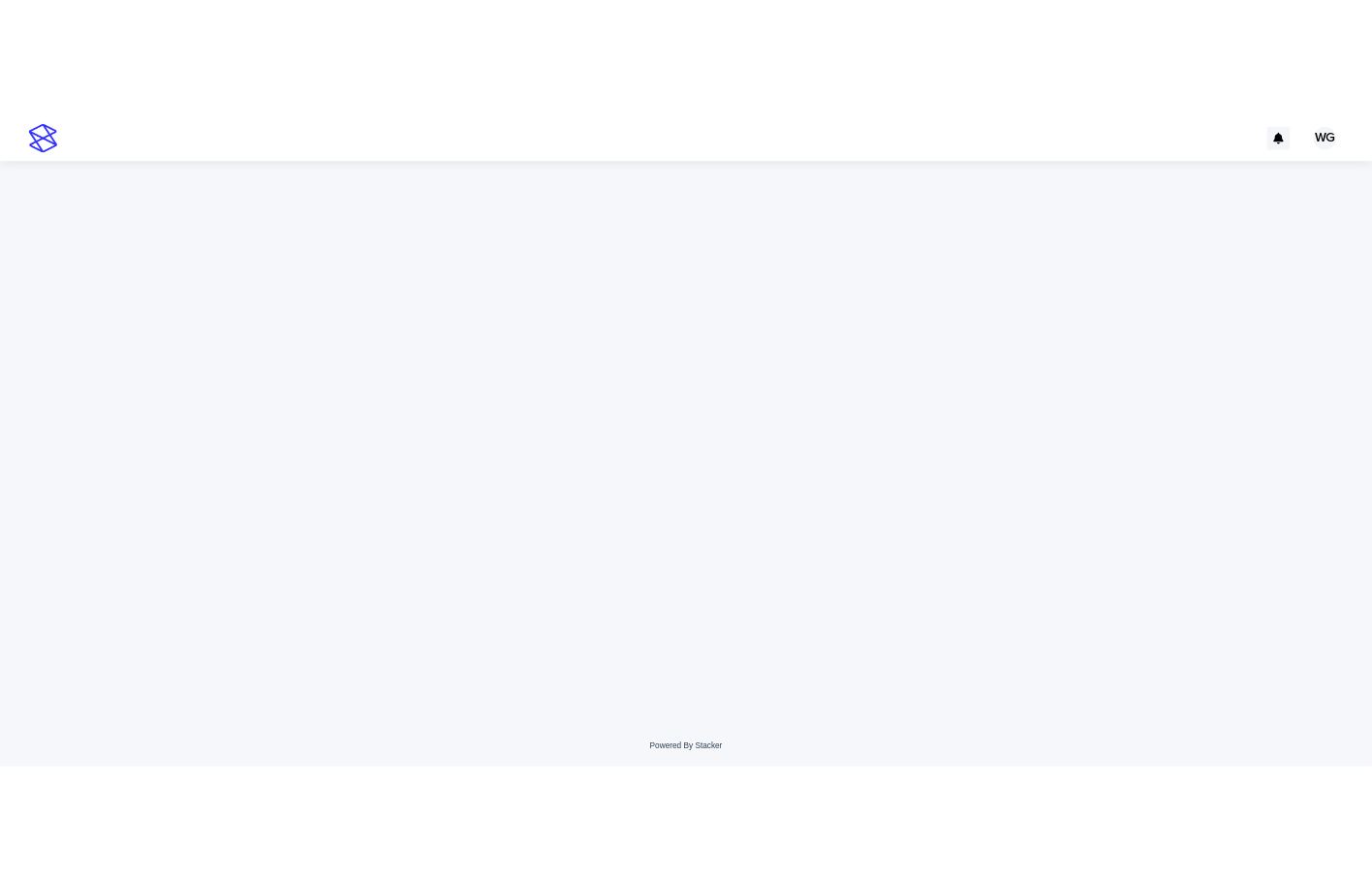 scroll, scrollTop: 0, scrollLeft: 0, axis: both 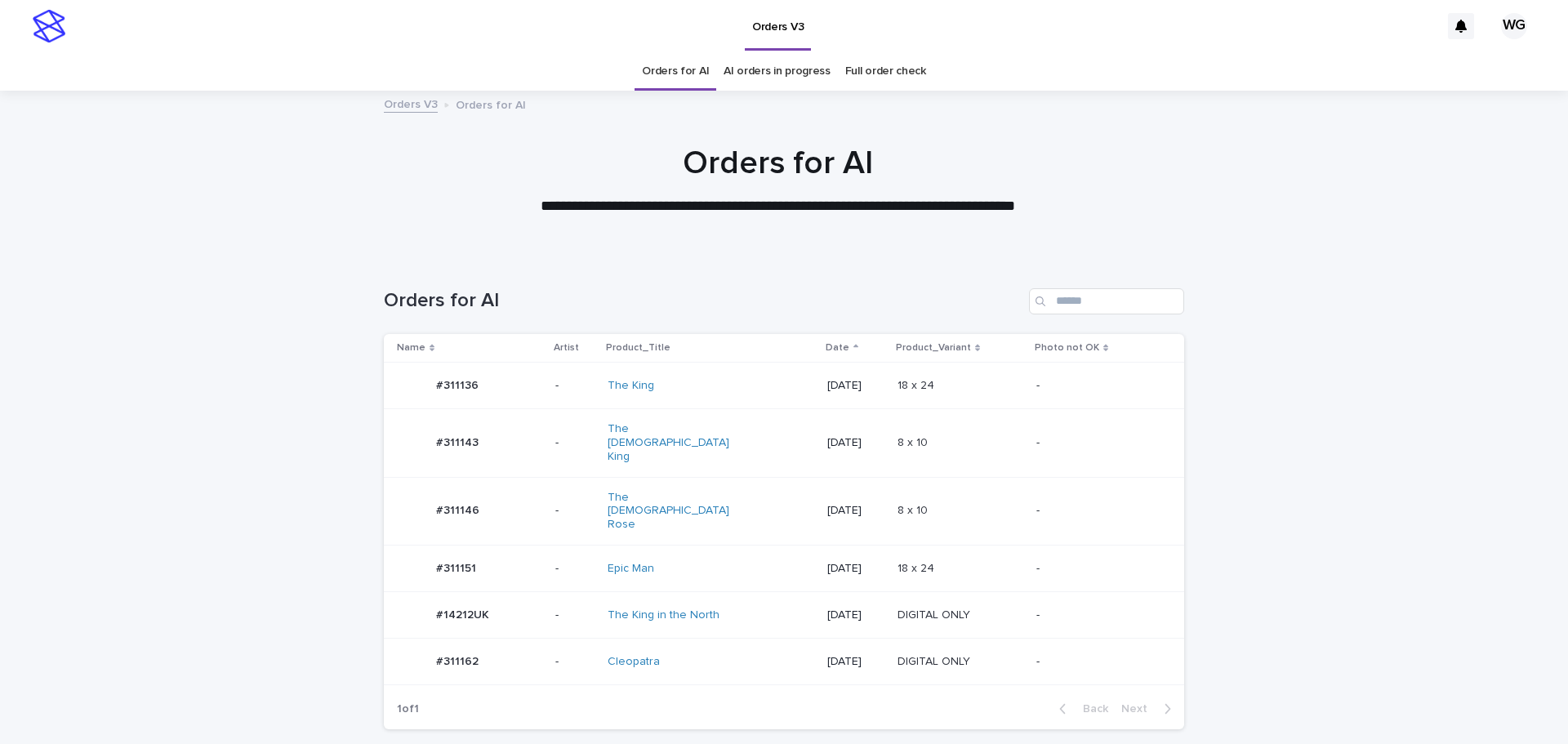 click at bounding box center [960, 443] 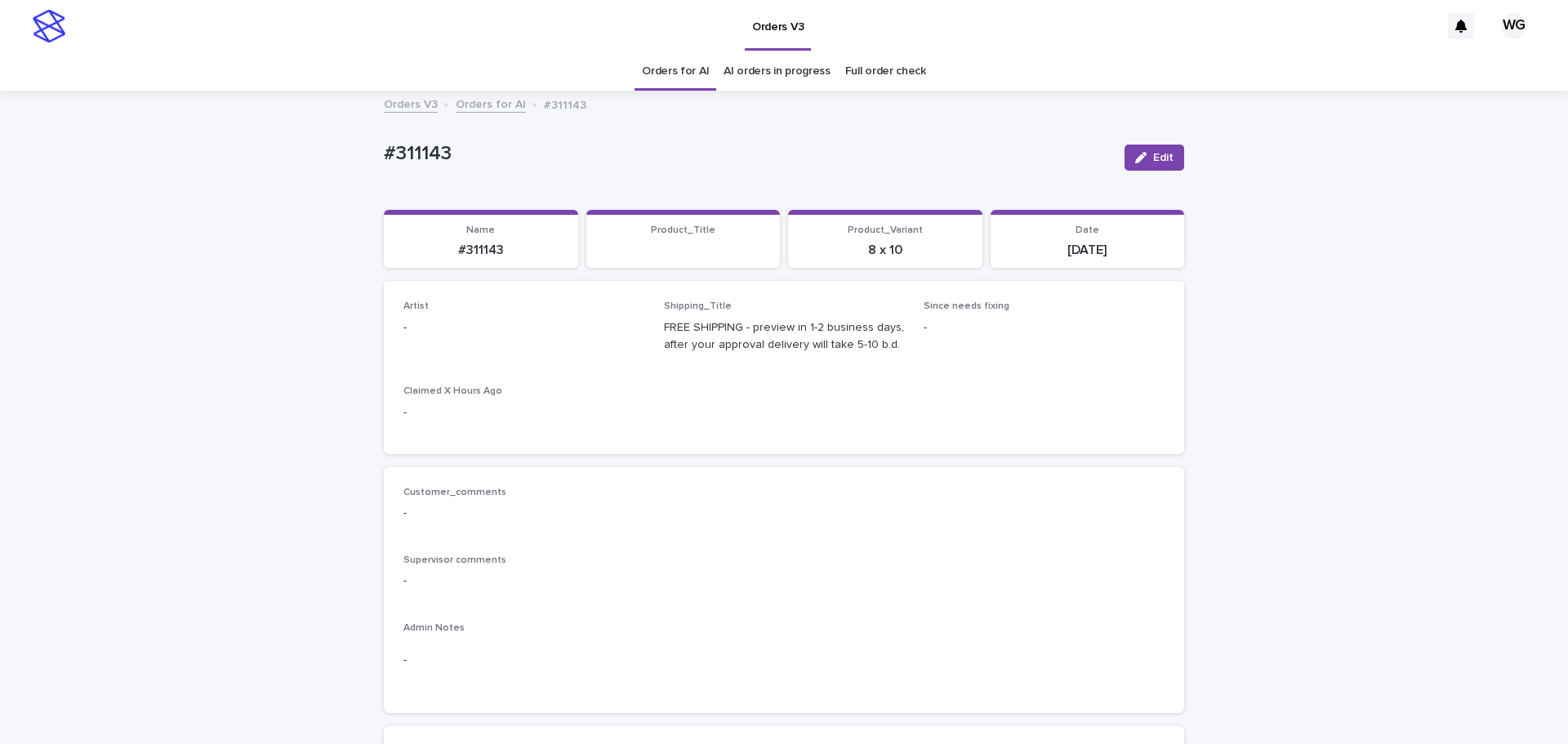 click on "Edit" at bounding box center (1154, 158) 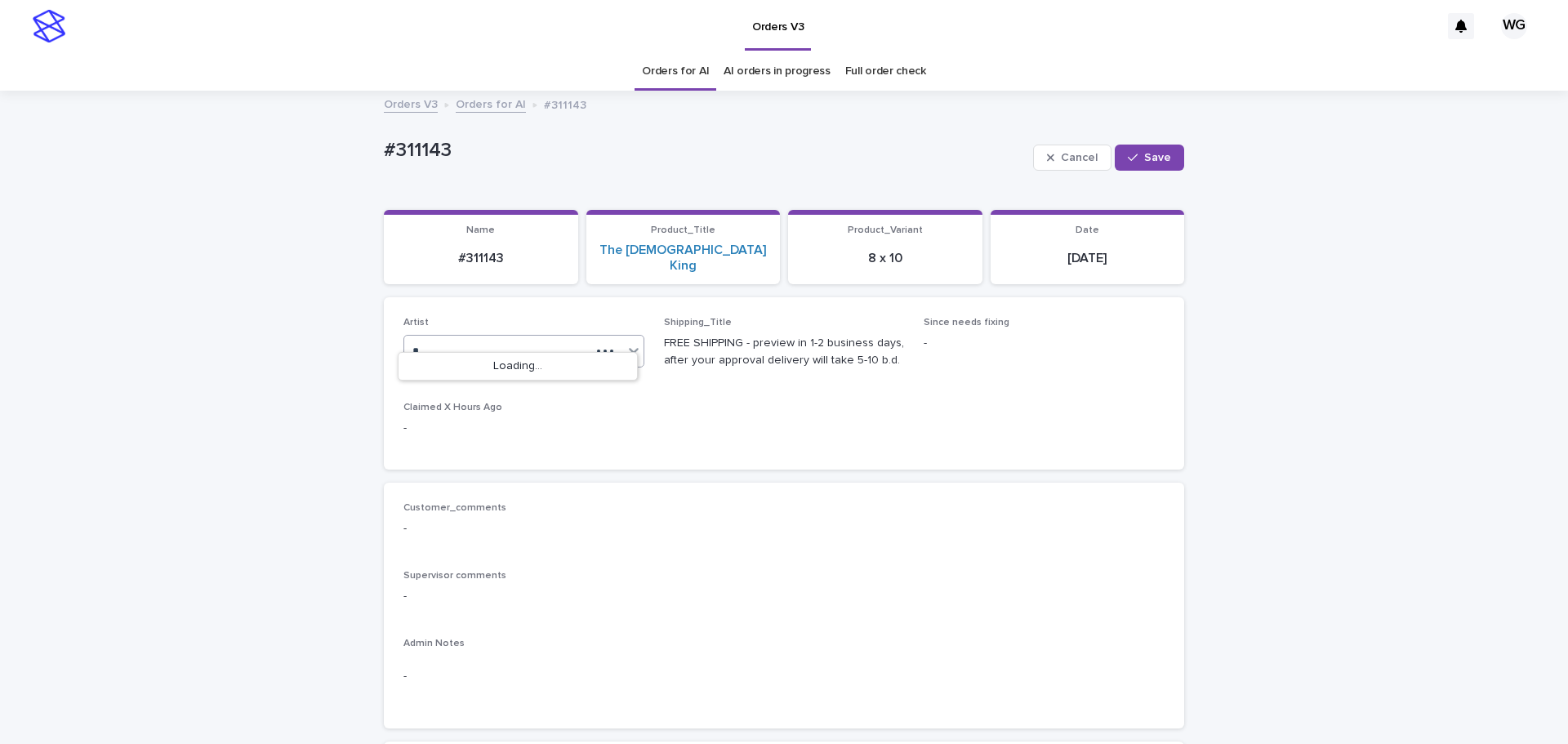 type on "**" 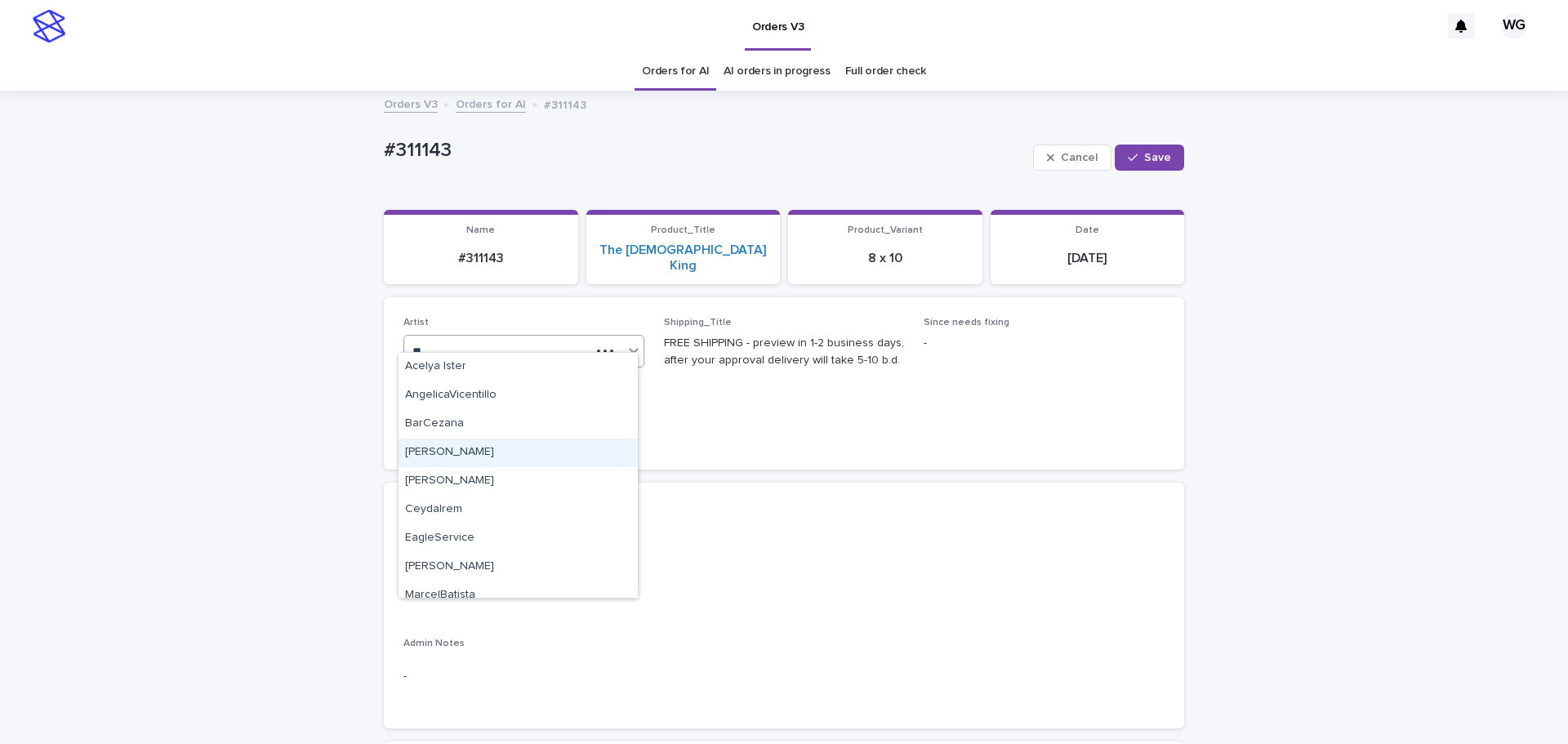 click on "[PERSON_NAME]" at bounding box center (518, 452) 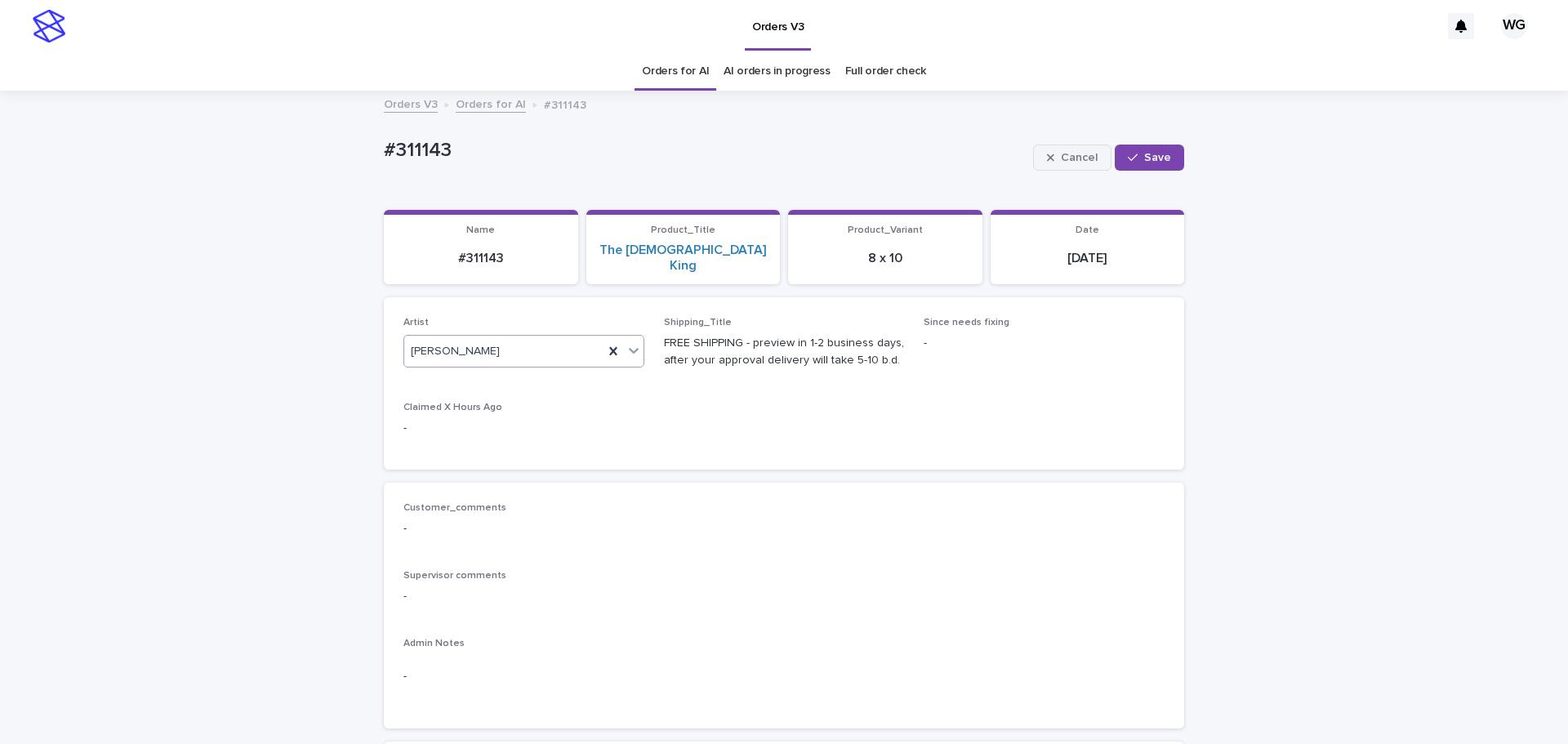 click at bounding box center [1136, 158] 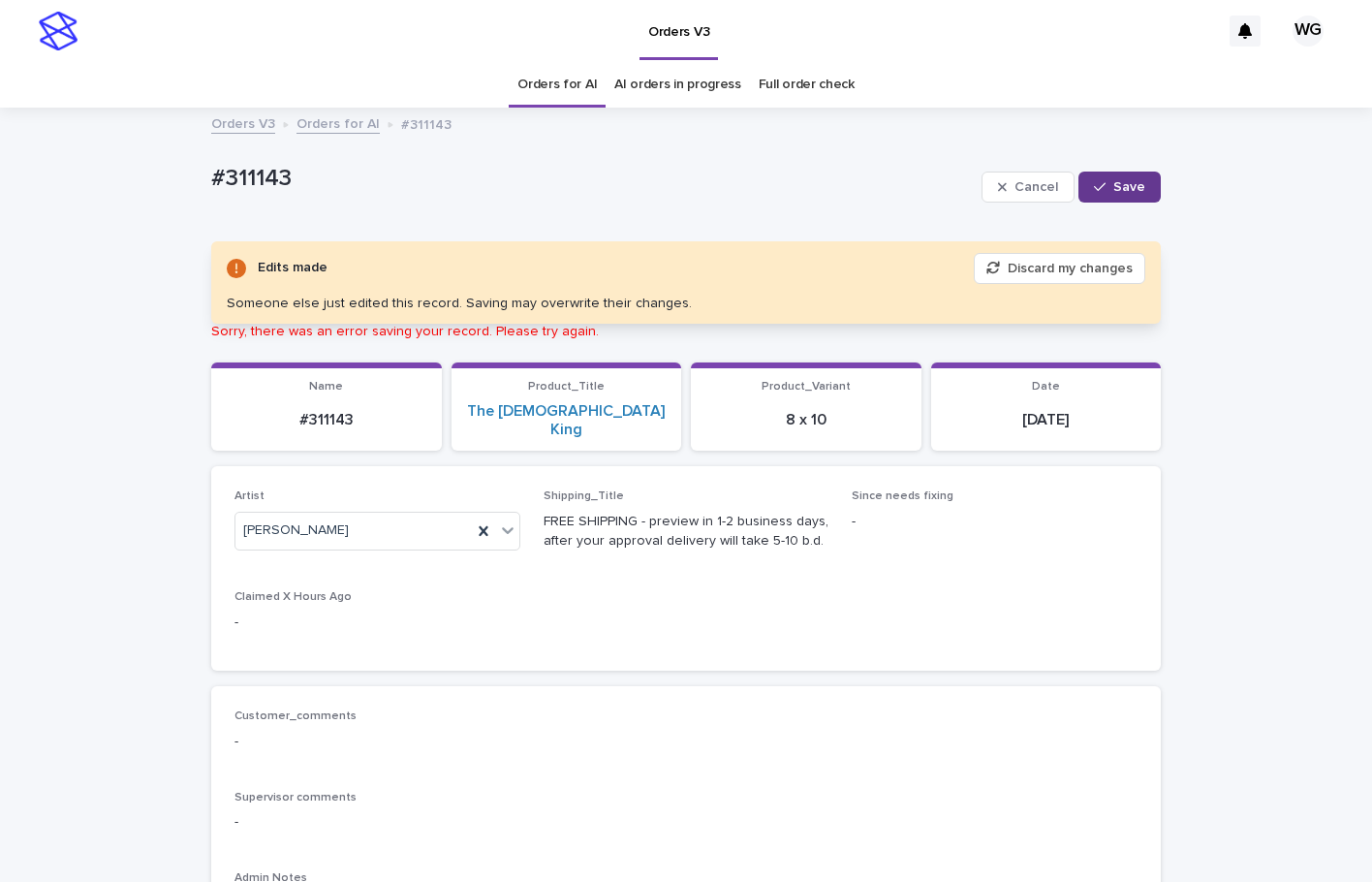 click 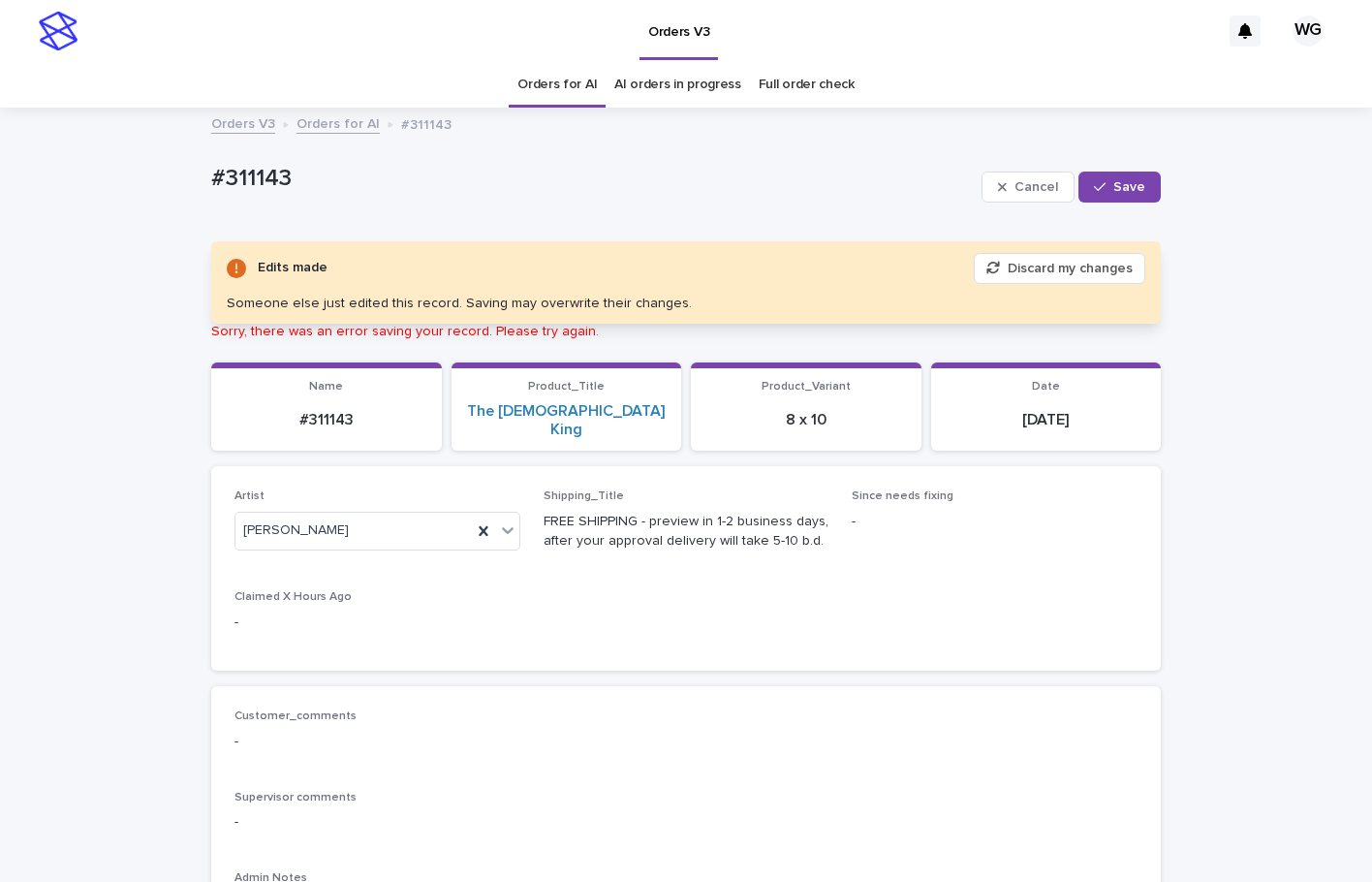 click on "Save" at bounding box center (1119, 187) 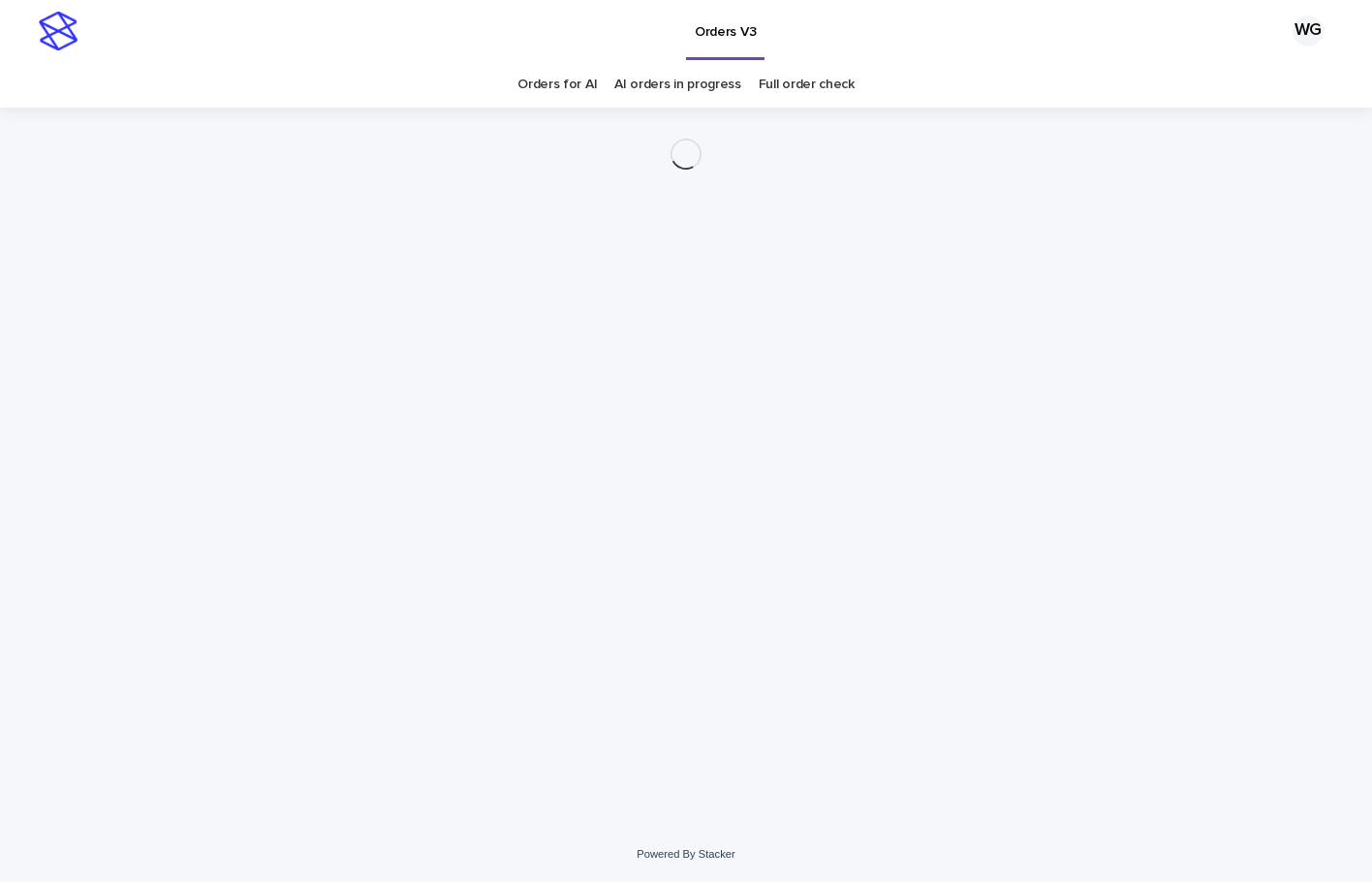 scroll, scrollTop: 0, scrollLeft: 0, axis: both 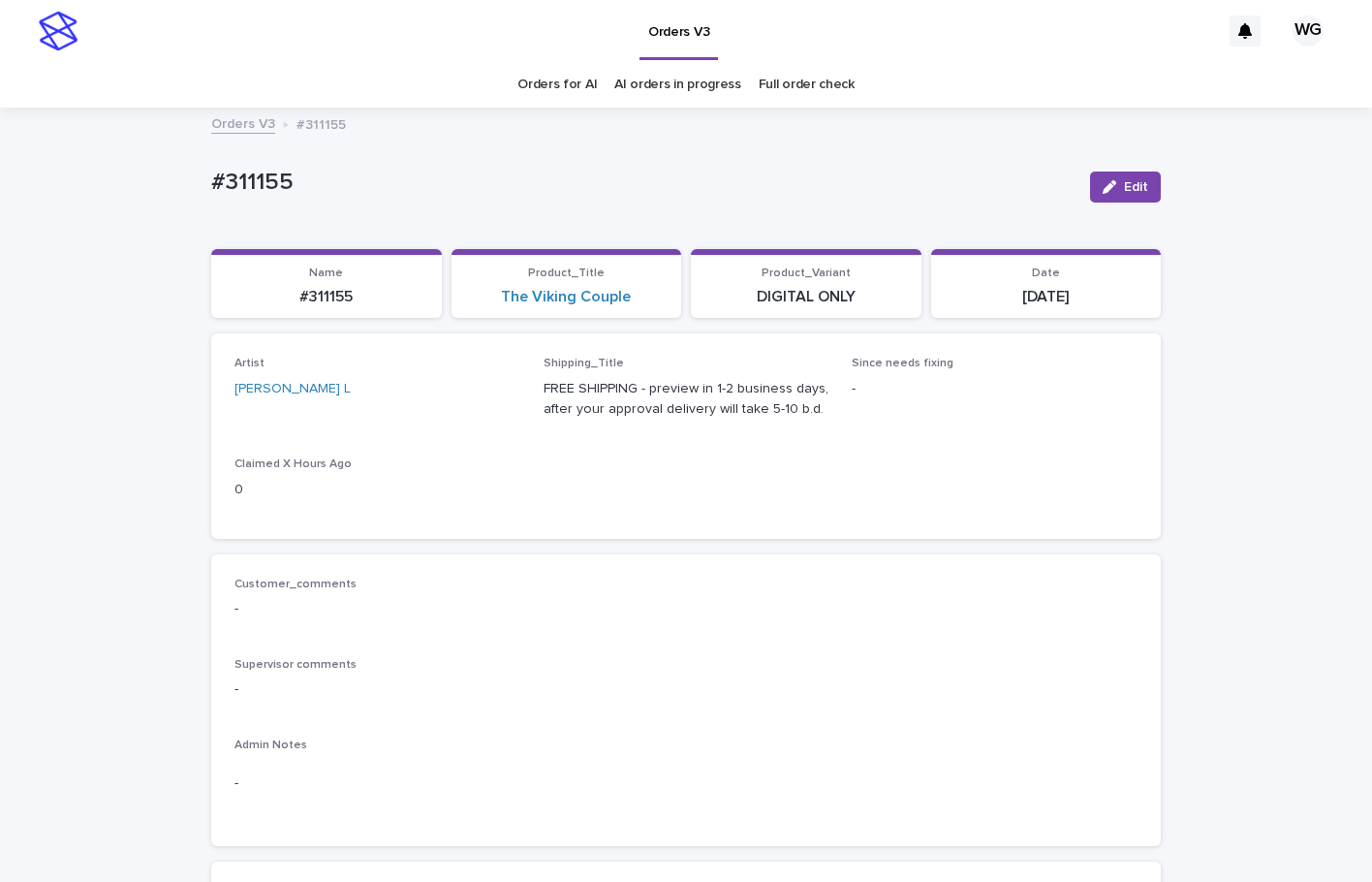 click on "#311155" at bounding box center (642, 182) 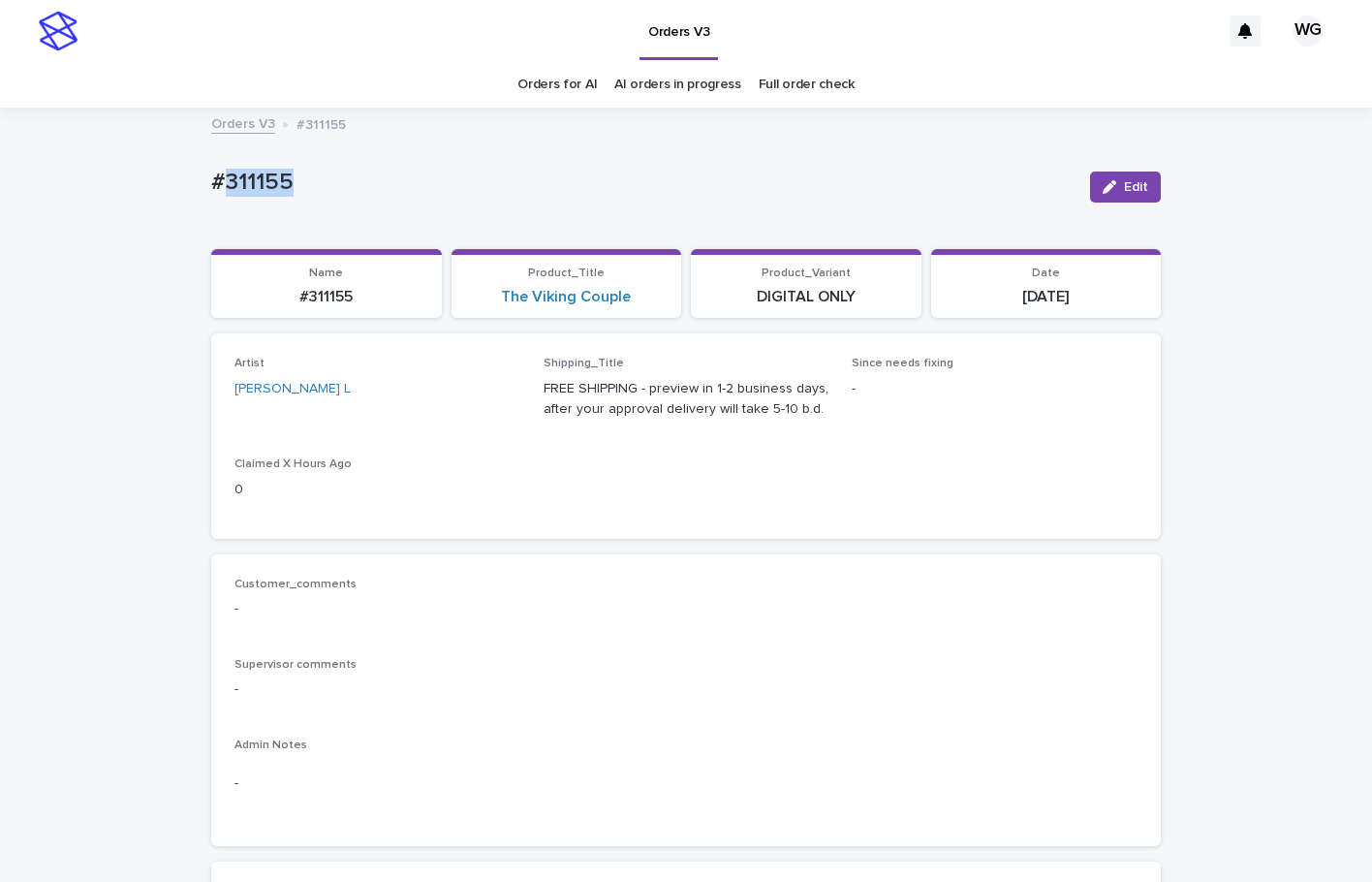 click on "#311155" at bounding box center (642, 182) 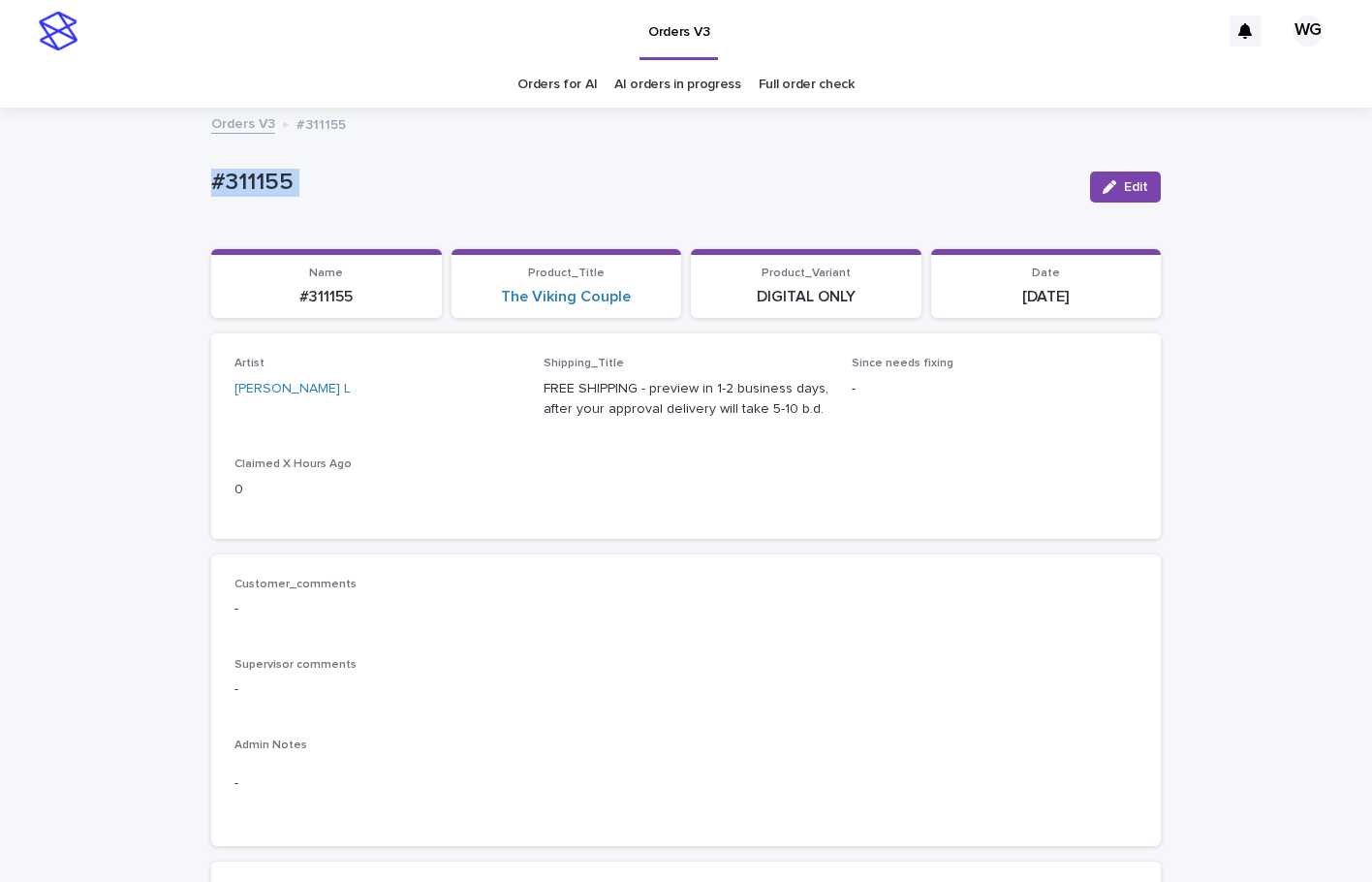 click on "#311155" at bounding box center [642, 182] 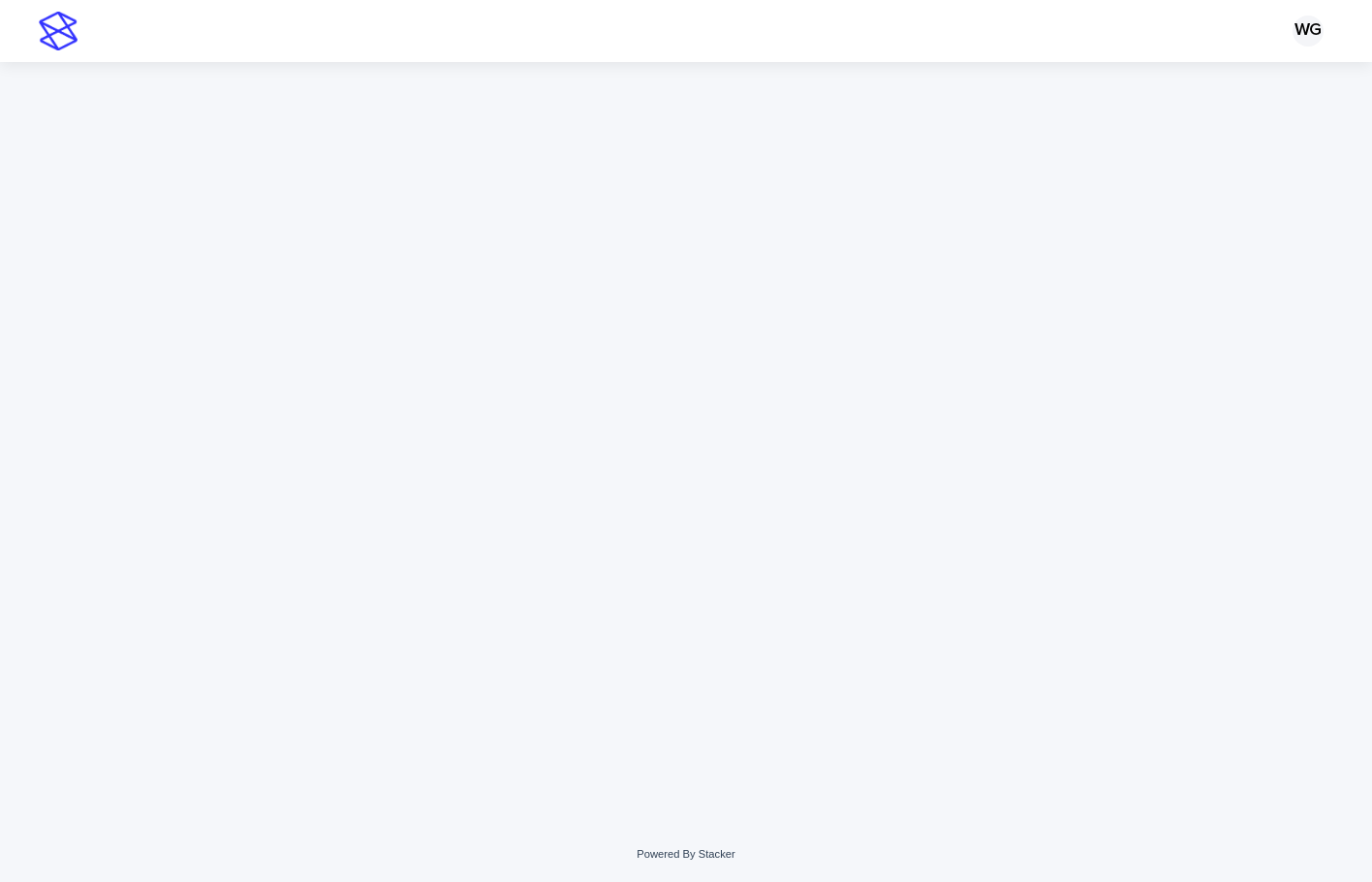 scroll, scrollTop: 0, scrollLeft: 0, axis: both 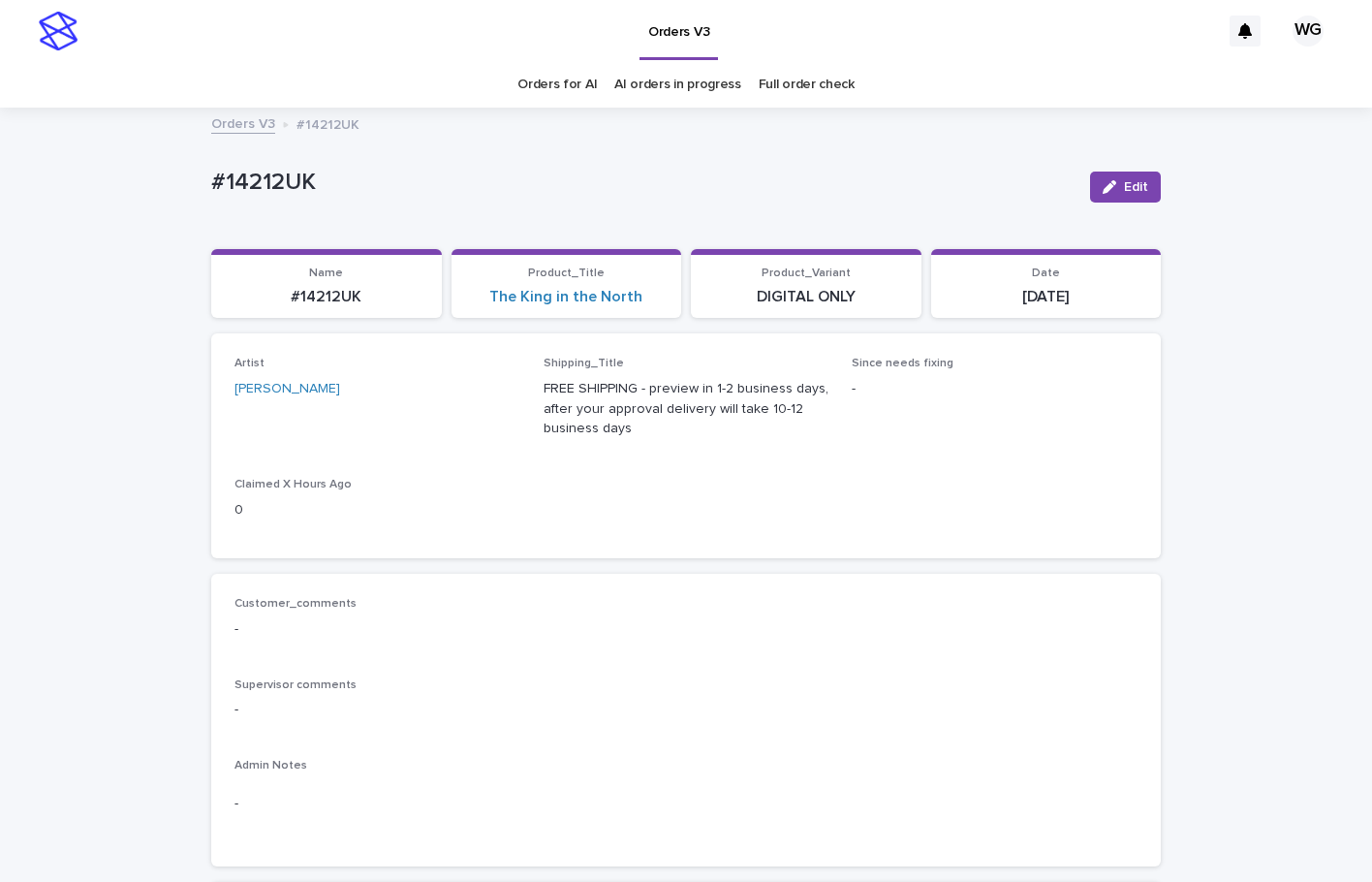click on "#14212UK" at bounding box center (642, 182) 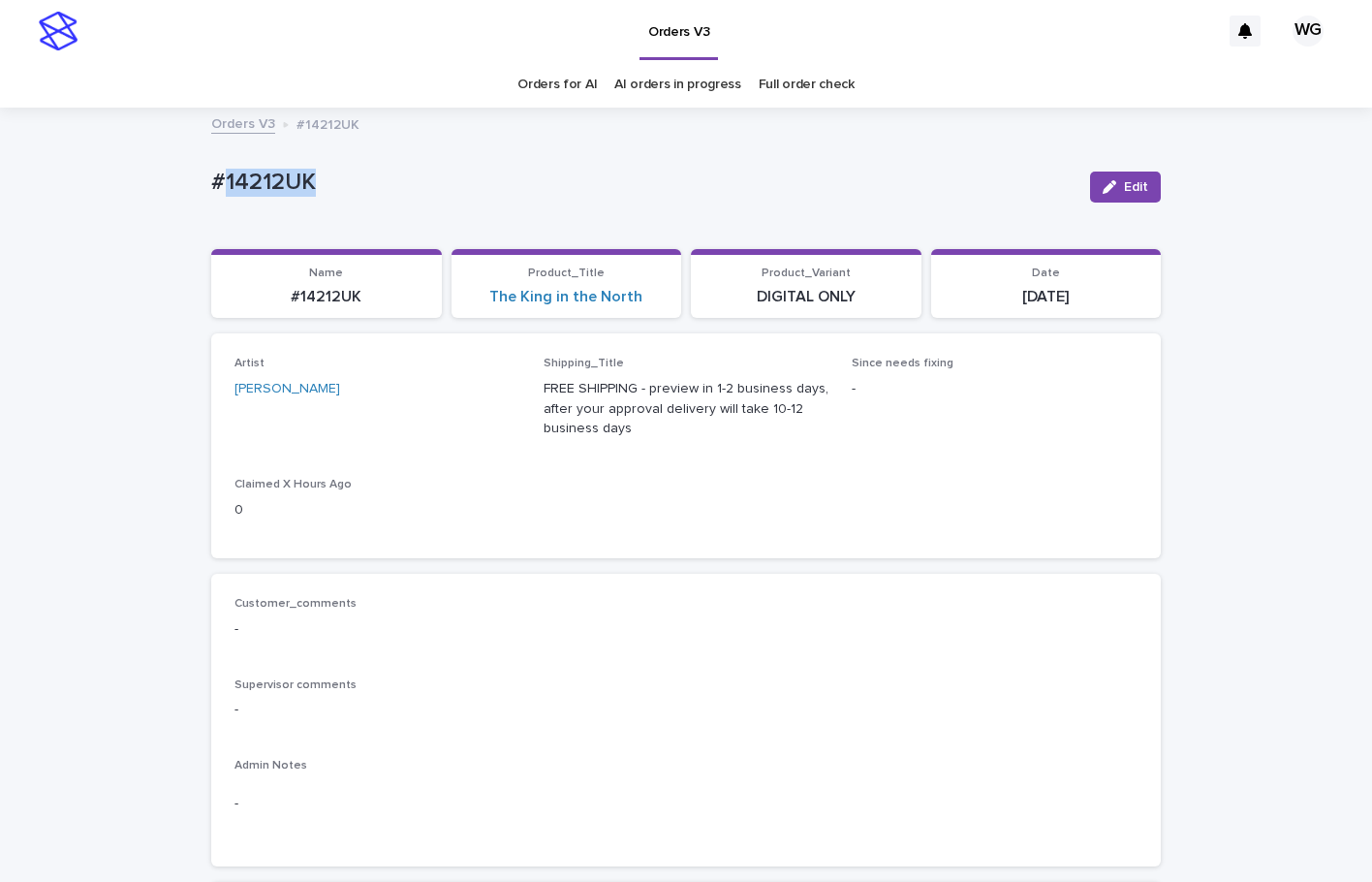 click on "#14212UK" at bounding box center [642, 182] 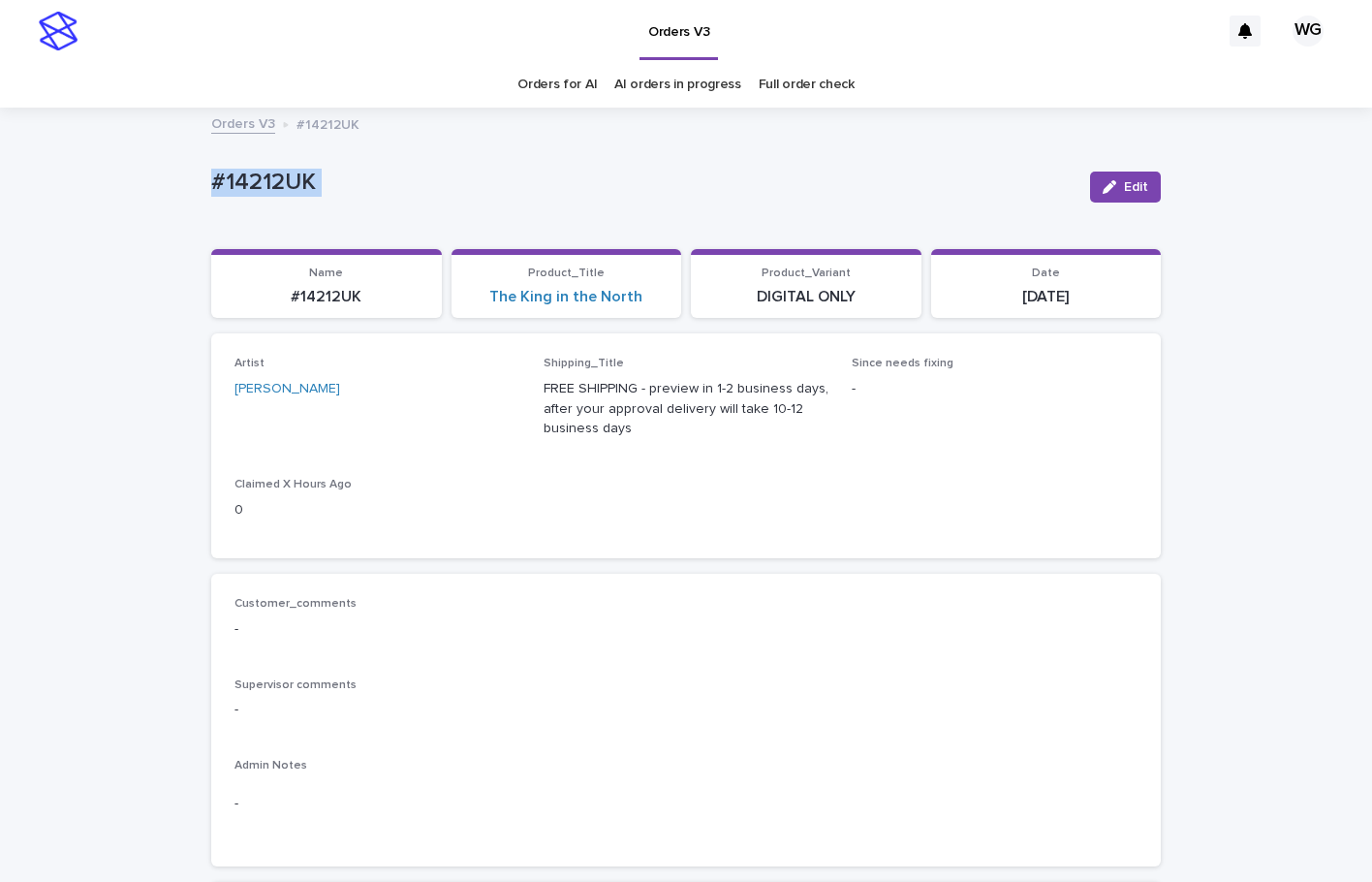 click on "#14212UK" at bounding box center (642, 182) 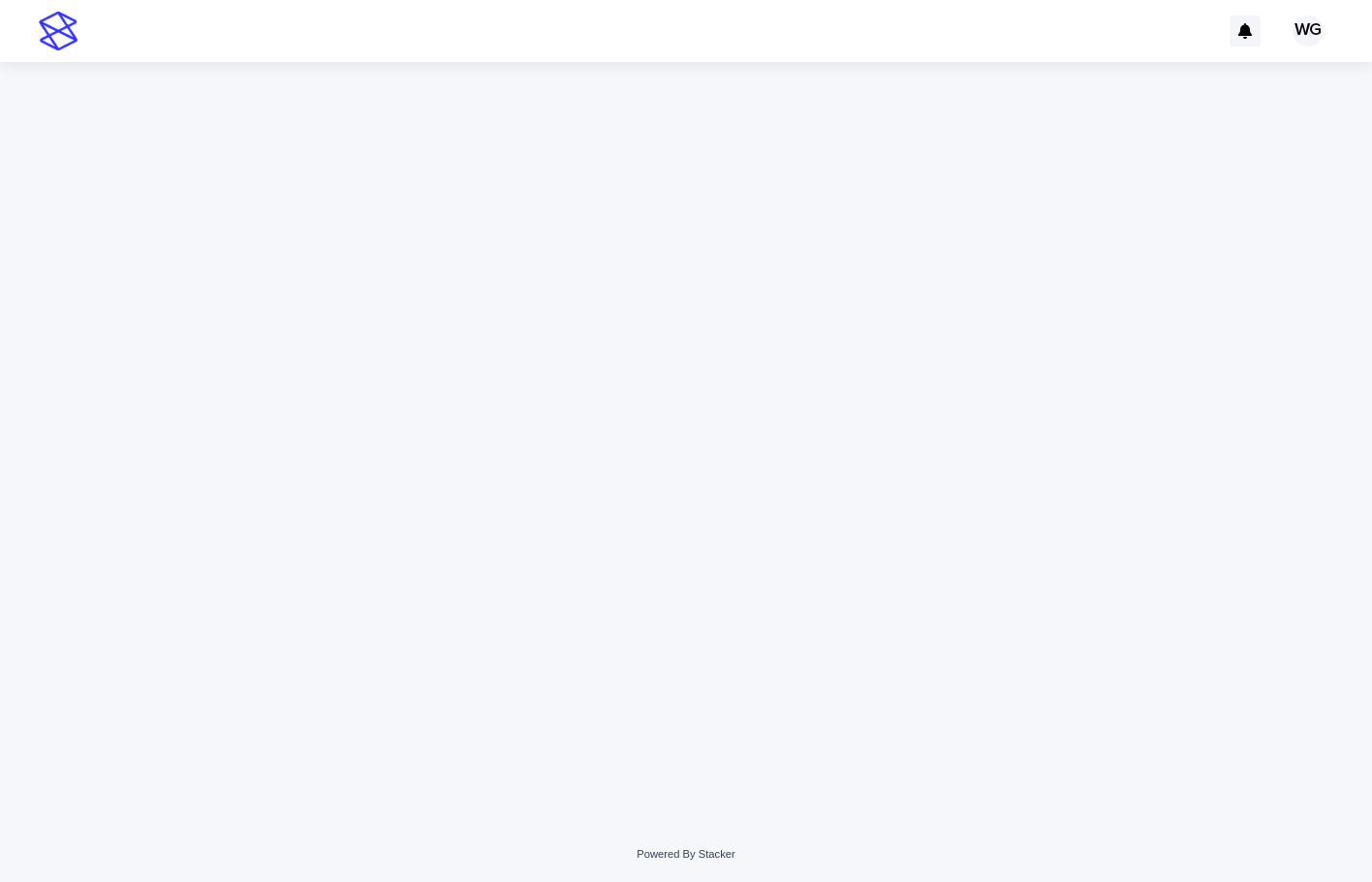 scroll, scrollTop: 0, scrollLeft: 0, axis: both 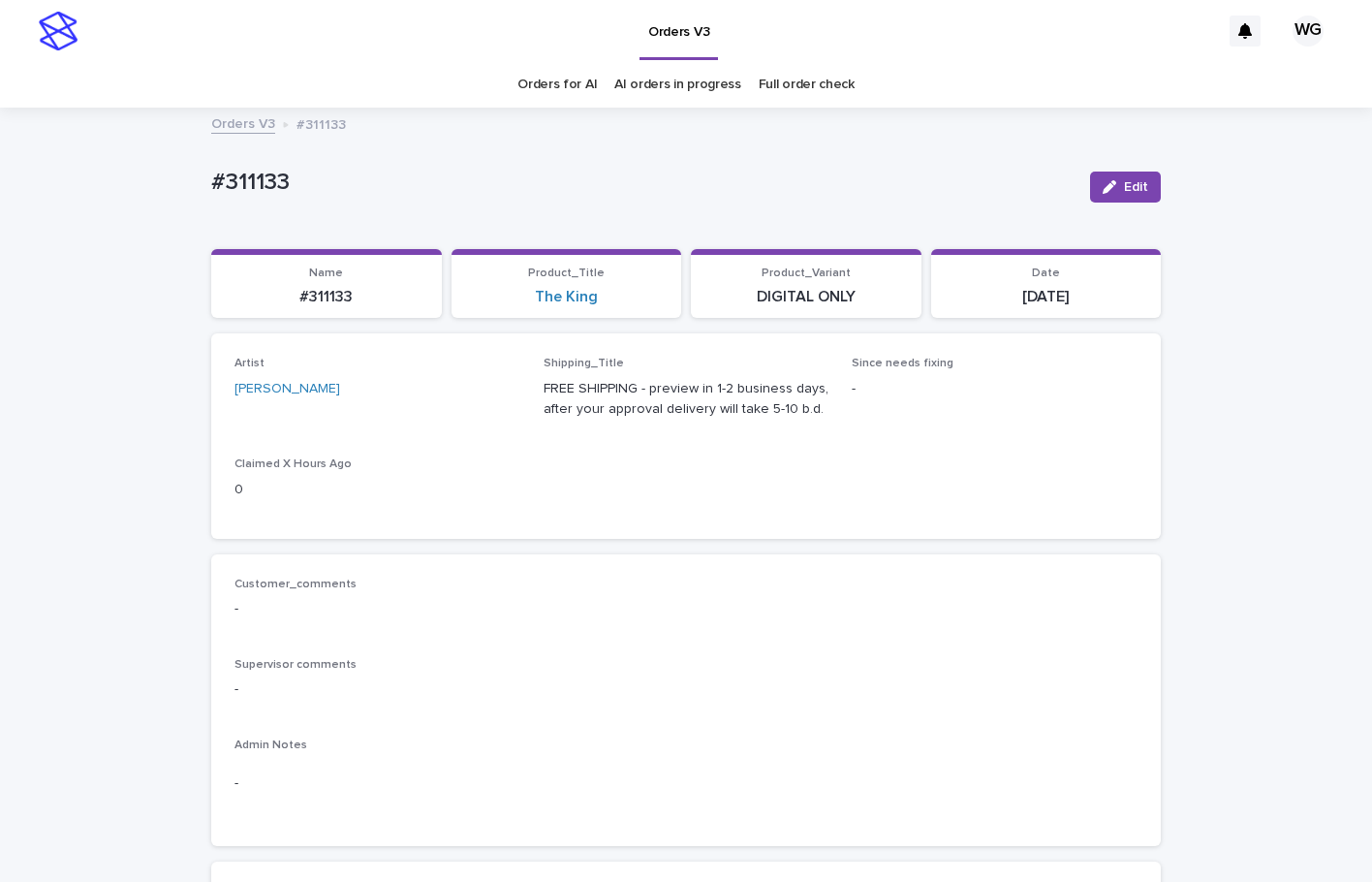 click on "#311133" at bounding box center [642, 182] 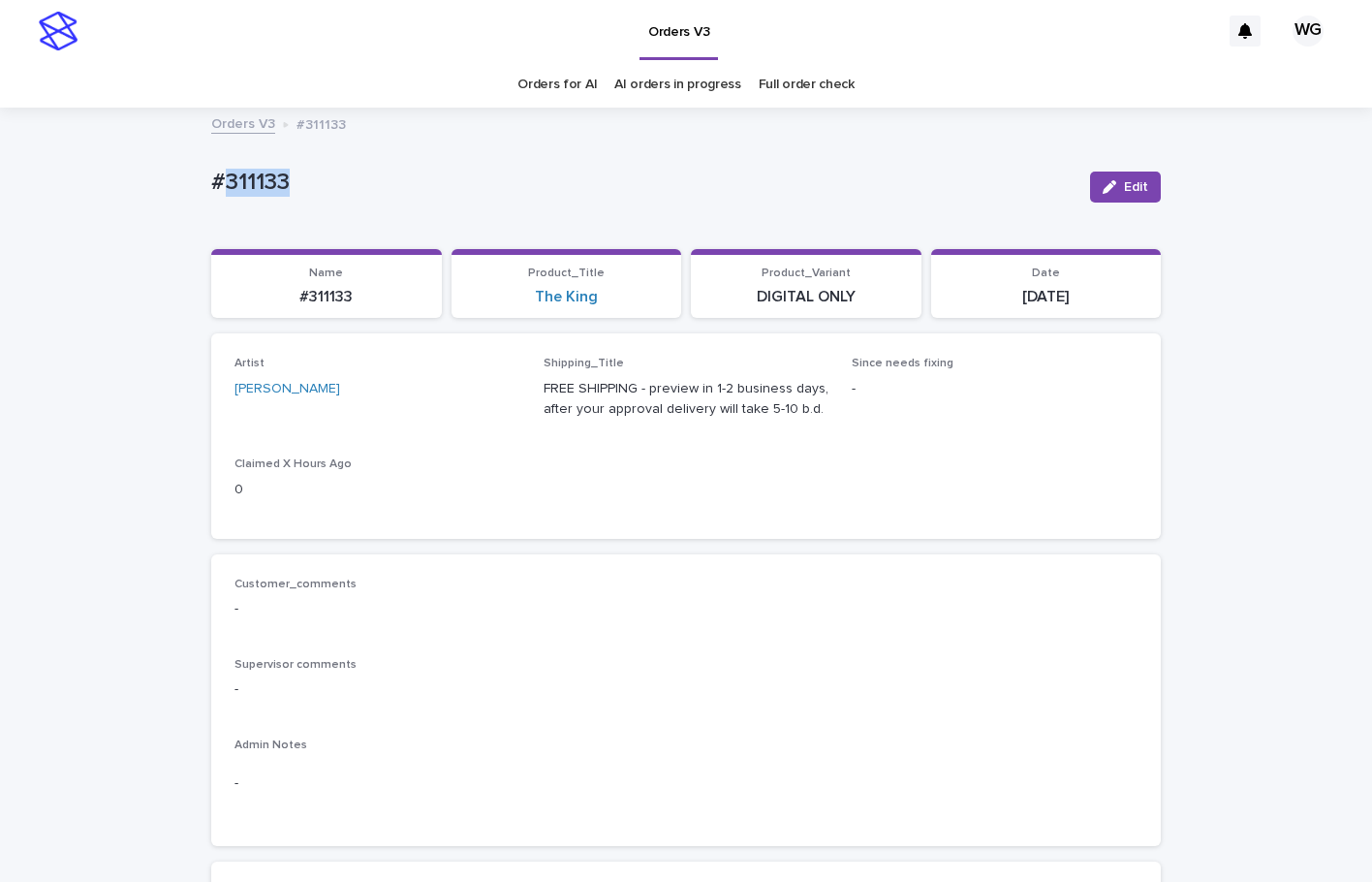 click on "#311133" at bounding box center (642, 182) 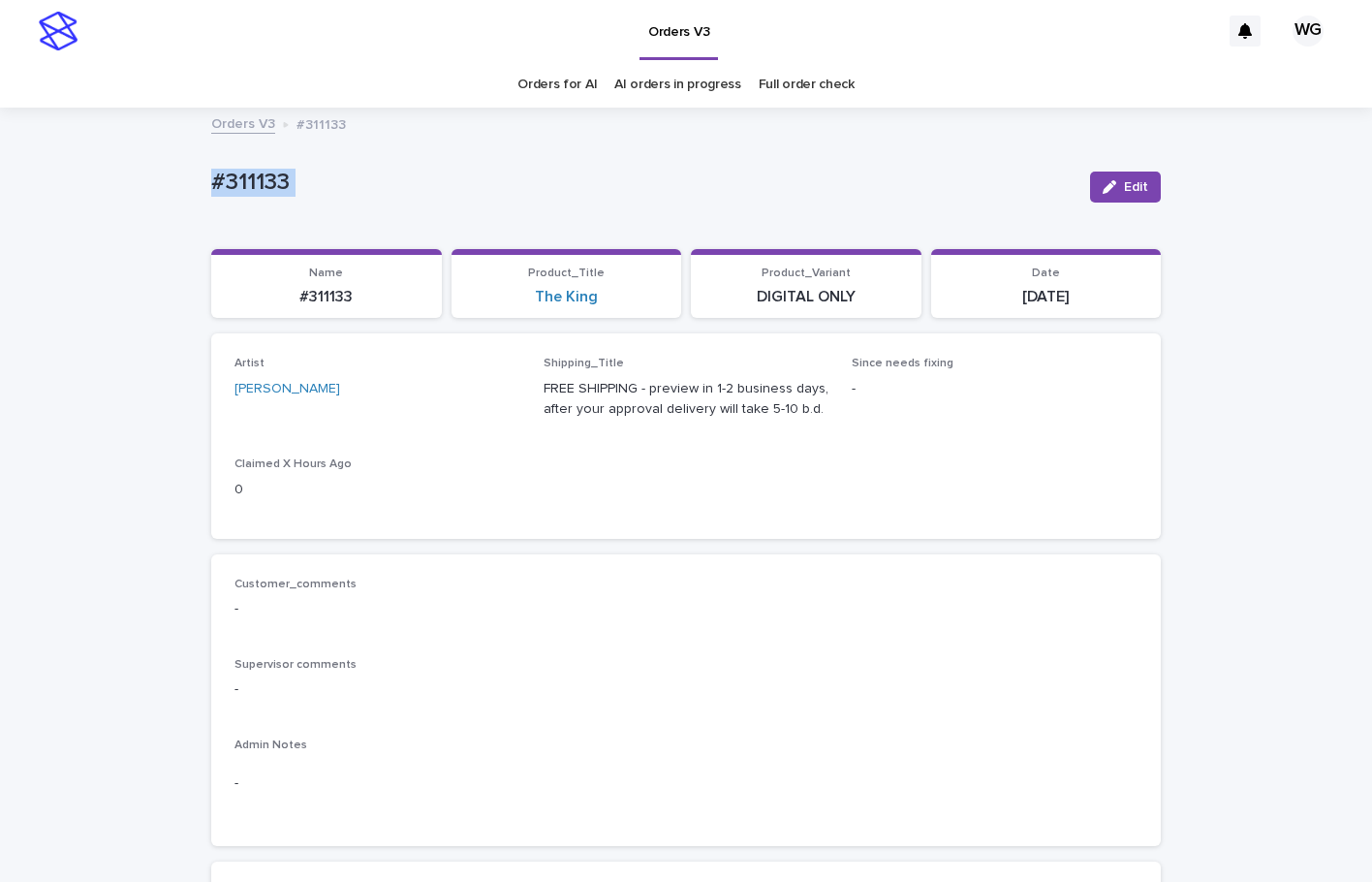 copy on "#311133 Edit Sorry, there was an error saving your record. Please try again. Please fill out the required fields below. Loading... Saving… Loading... Saving… Loading... Saving…" 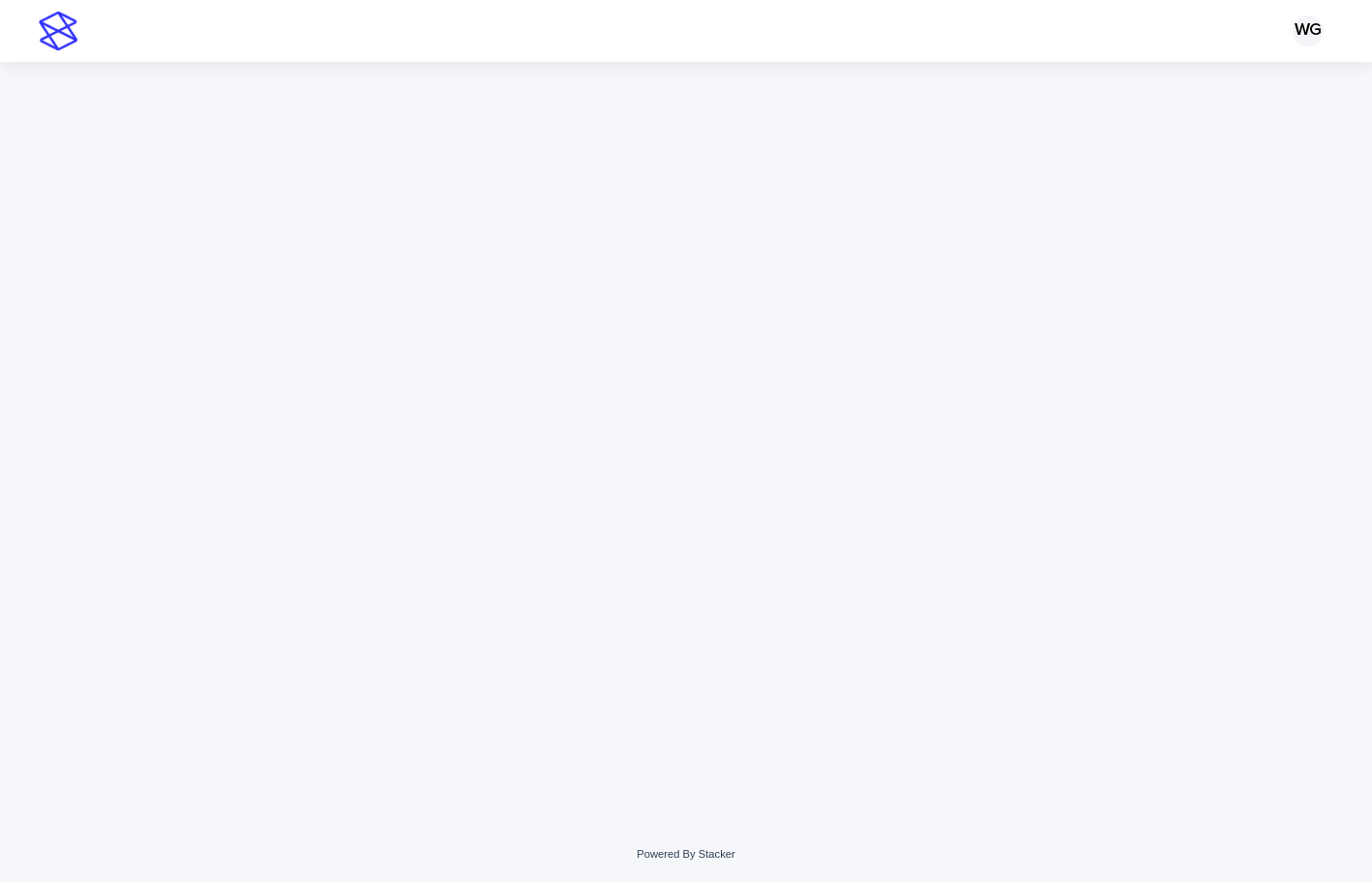 scroll, scrollTop: 0, scrollLeft: 0, axis: both 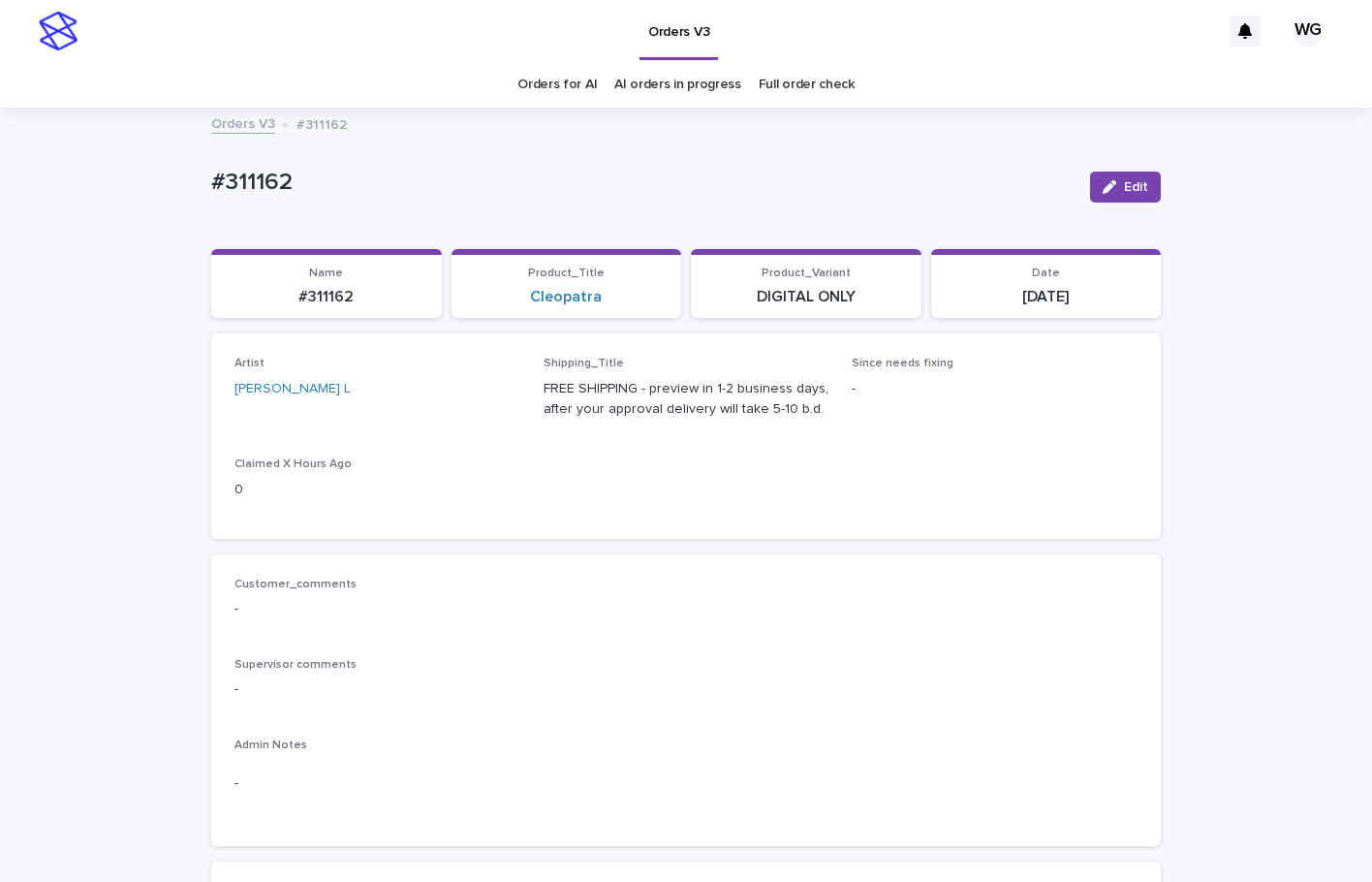 click on "#311162" at bounding box center [642, 182] 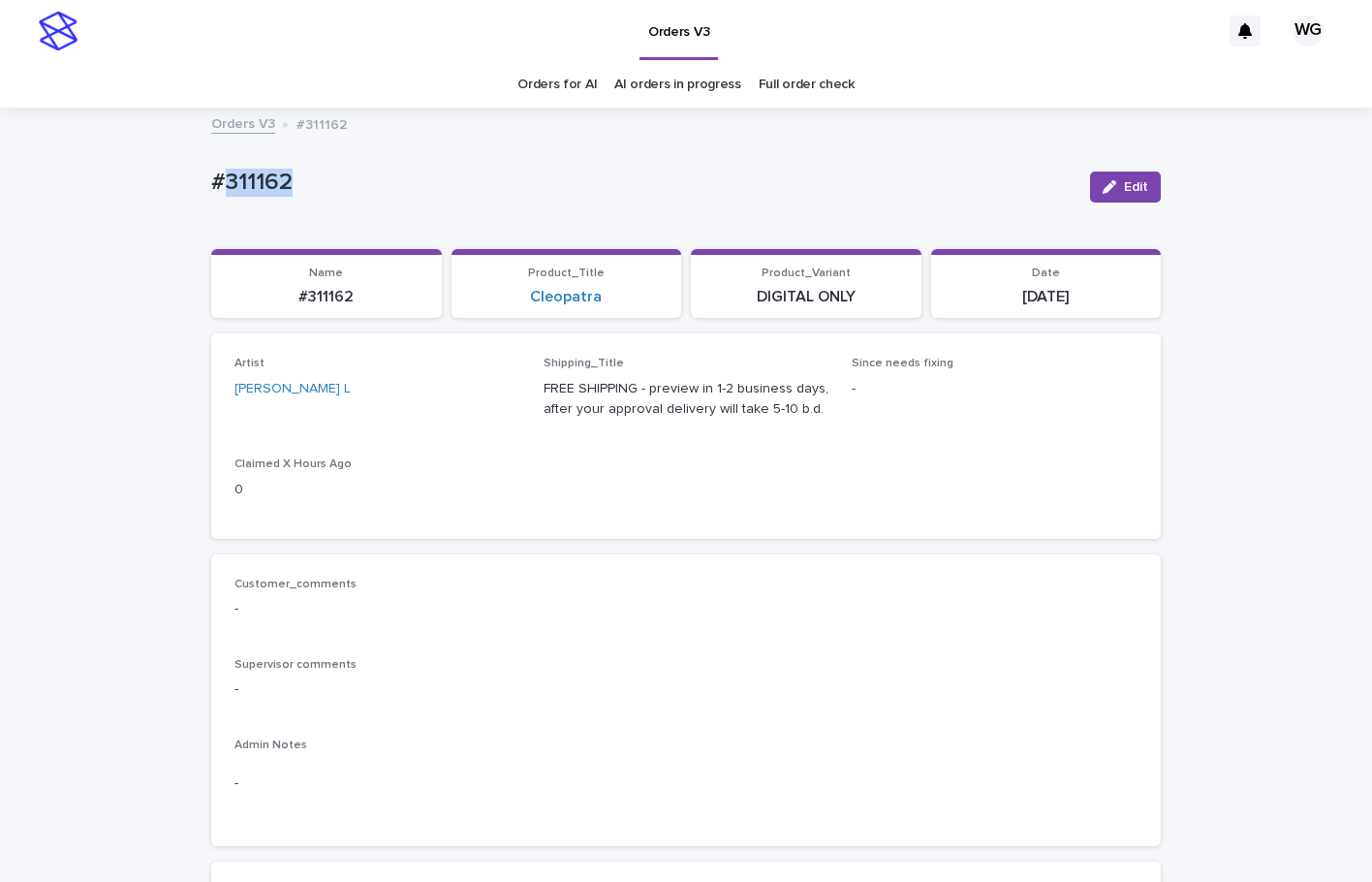 click on "#311162" at bounding box center (642, 182) 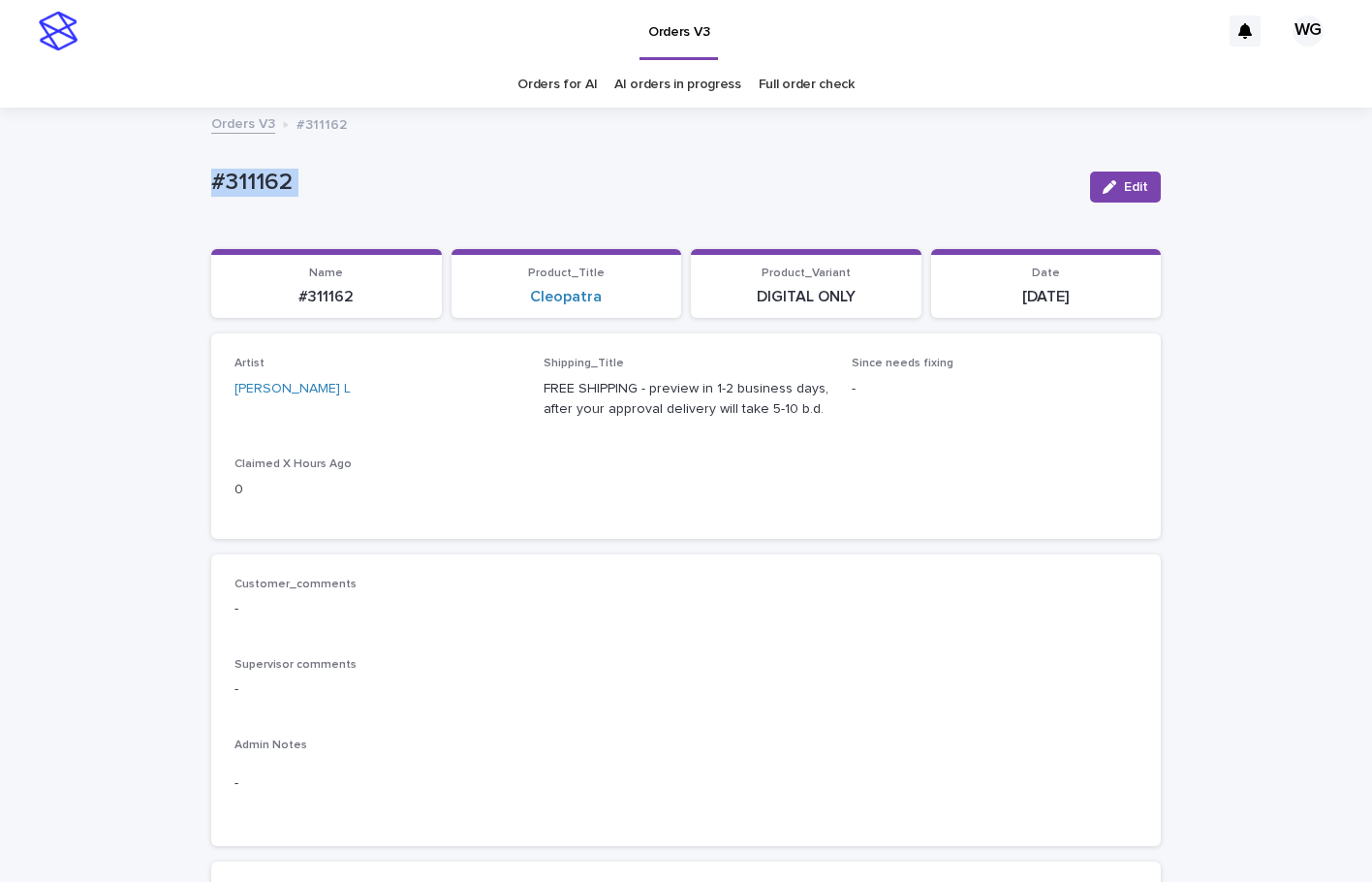 copy on "#311162 Edit Sorry, there was an error saving your record. Please try again. Please fill out the required fields below. Loading... Saving… Loading... Saving… Loading... Saving…" 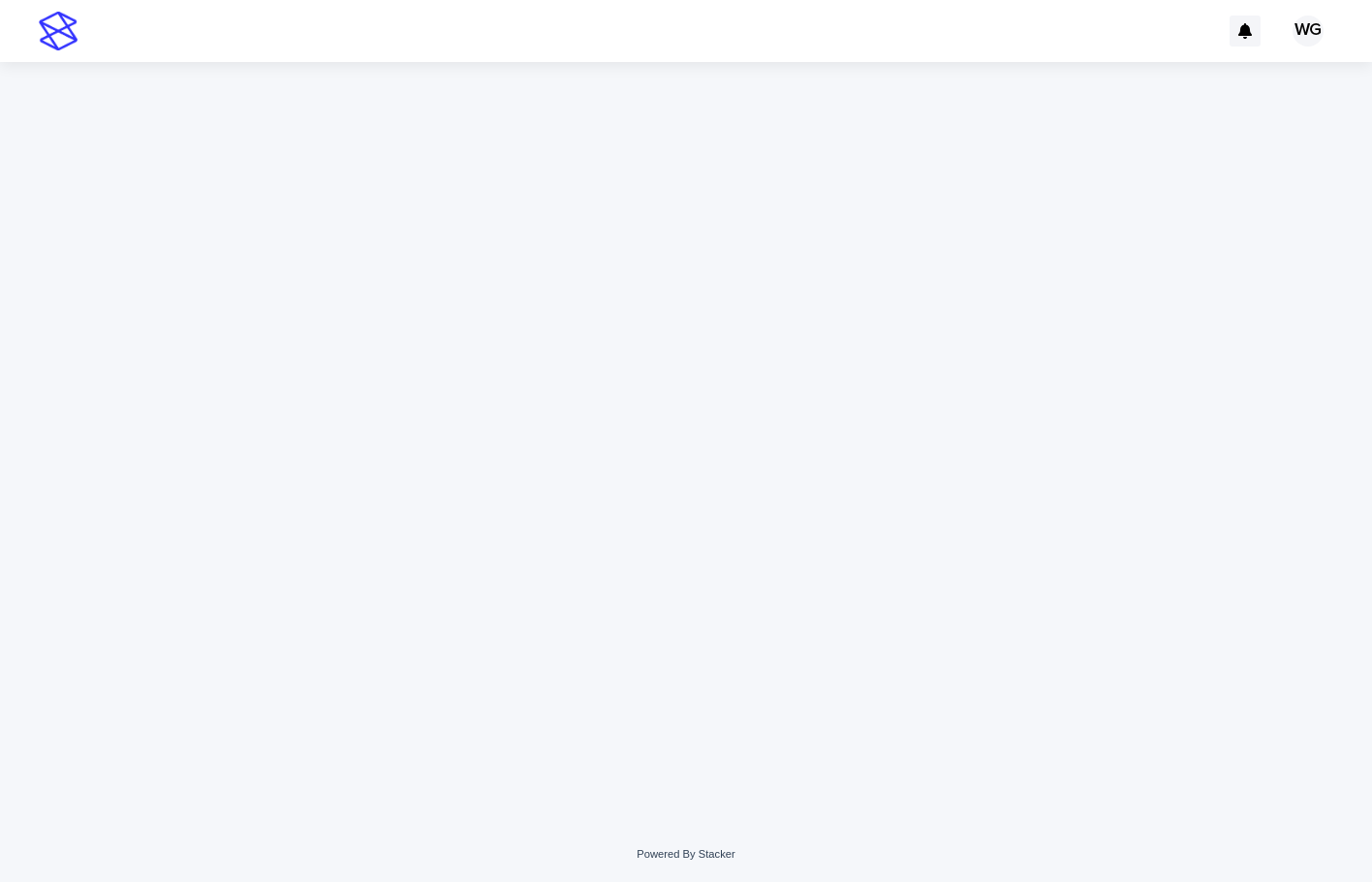 scroll, scrollTop: 0, scrollLeft: 0, axis: both 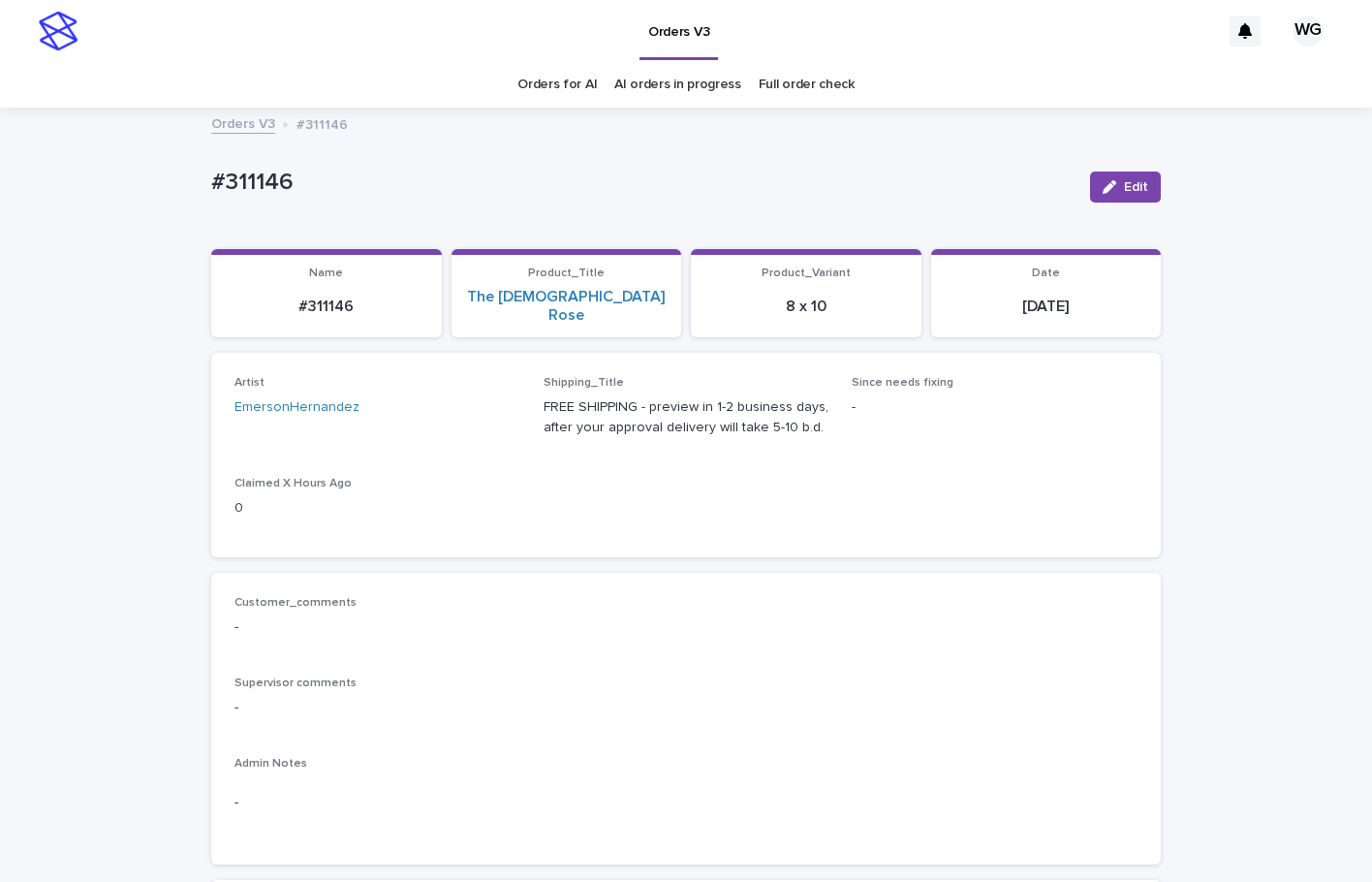 click on "#311146" at bounding box center [642, 182] 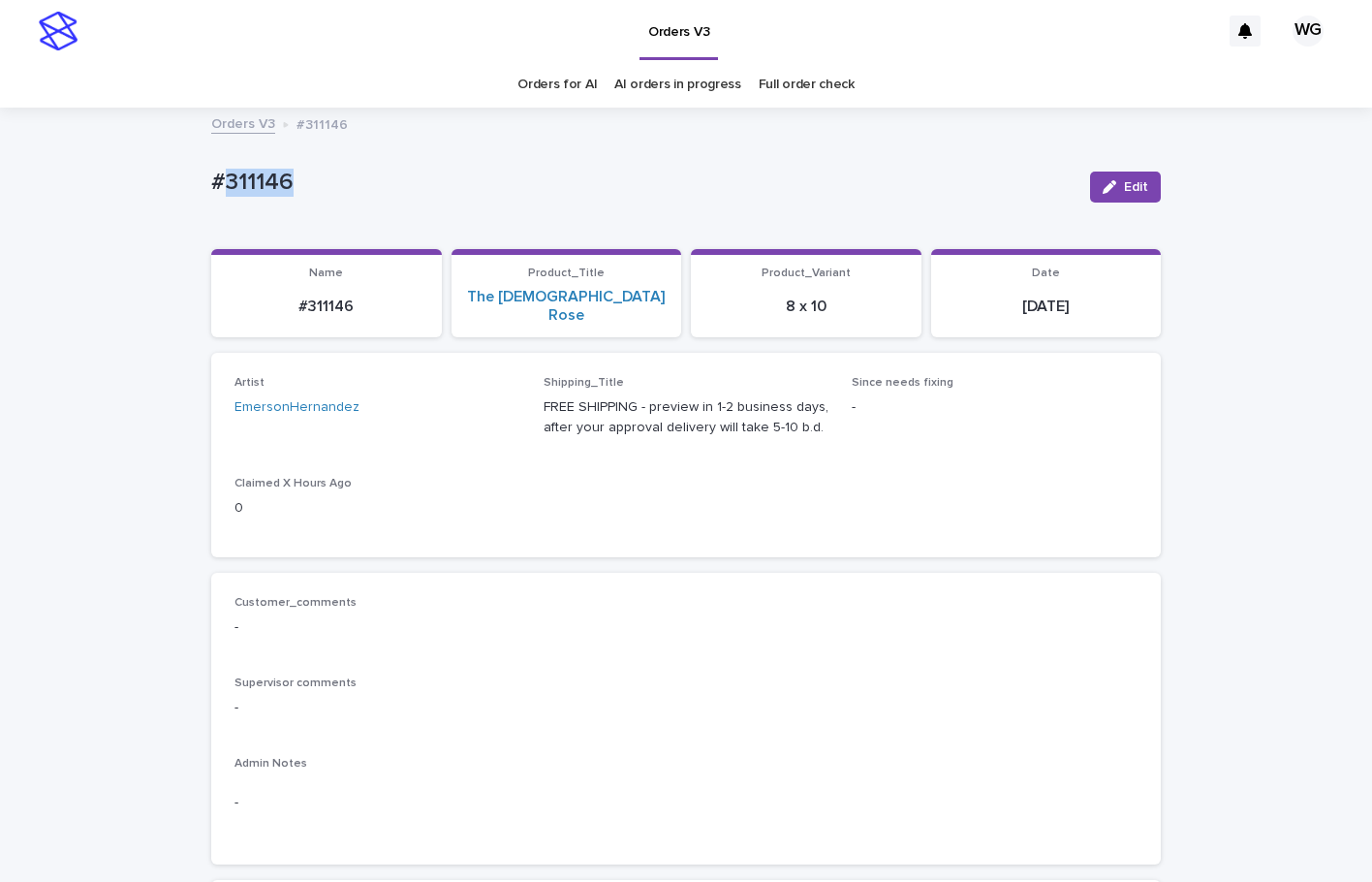 click on "#311146" at bounding box center [642, 182] 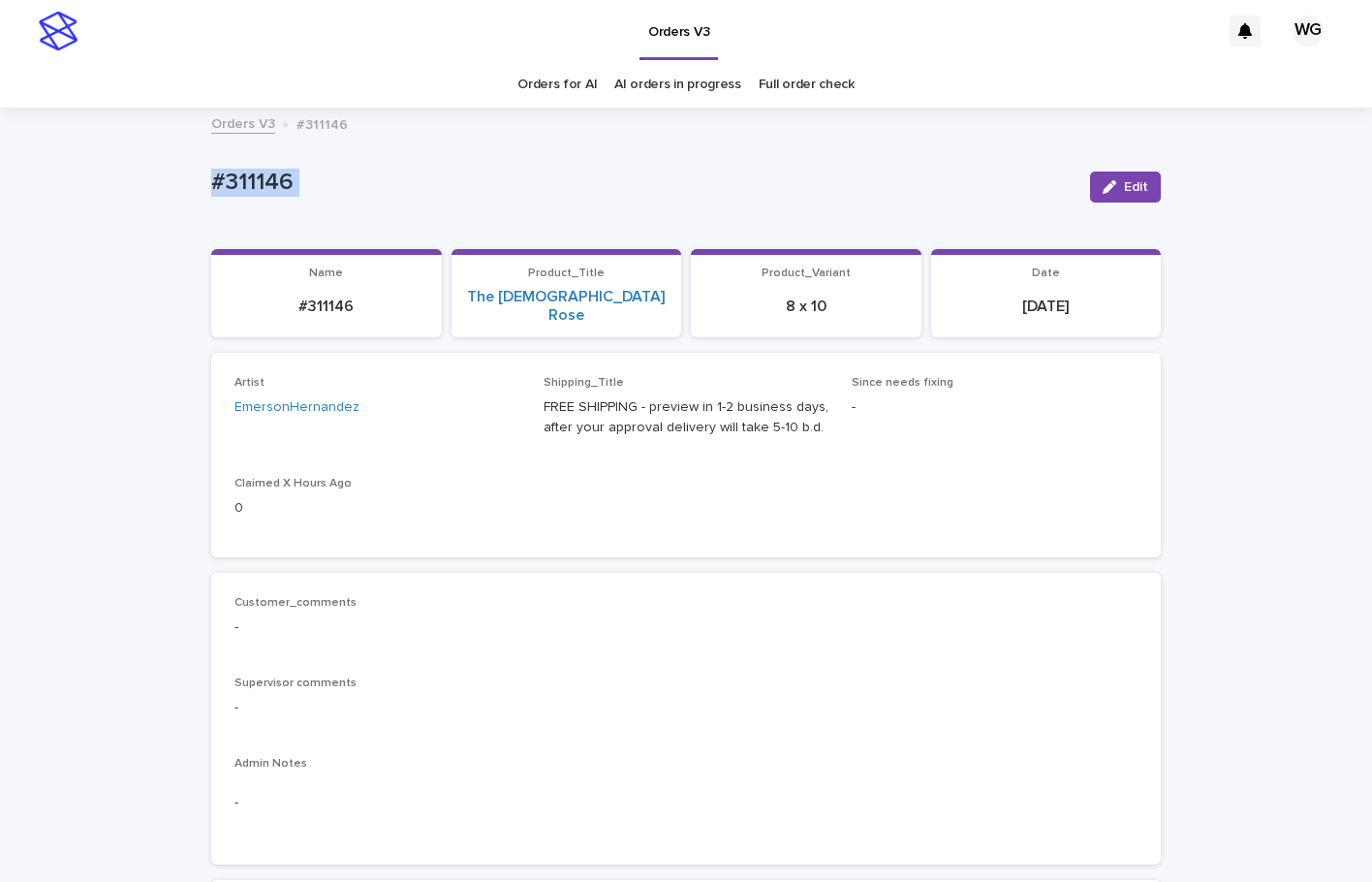 click on "#311146" at bounding box center [642, 182] 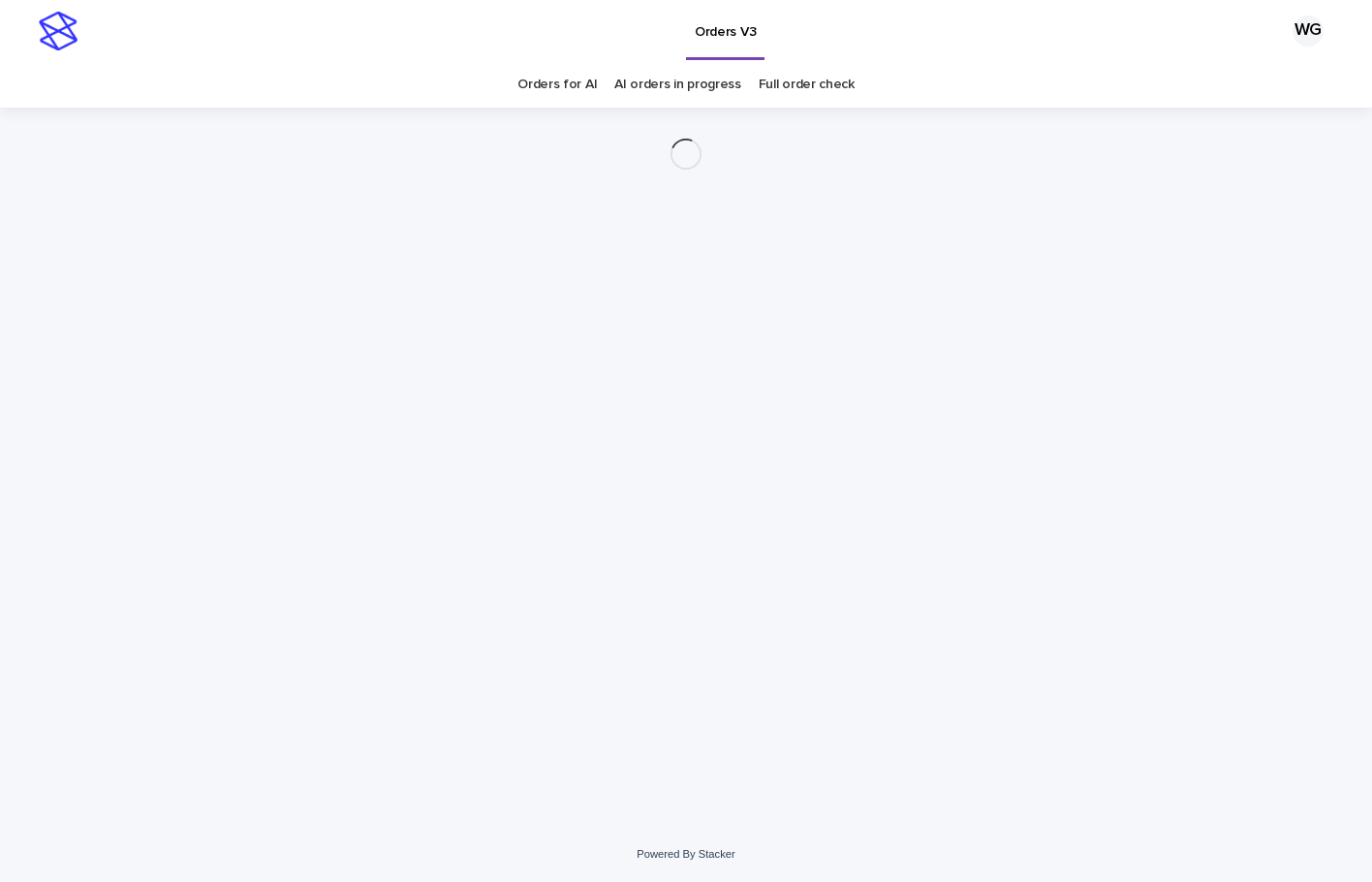 scroll, scrollTop: 0, scrollLeft: 0, axis: both 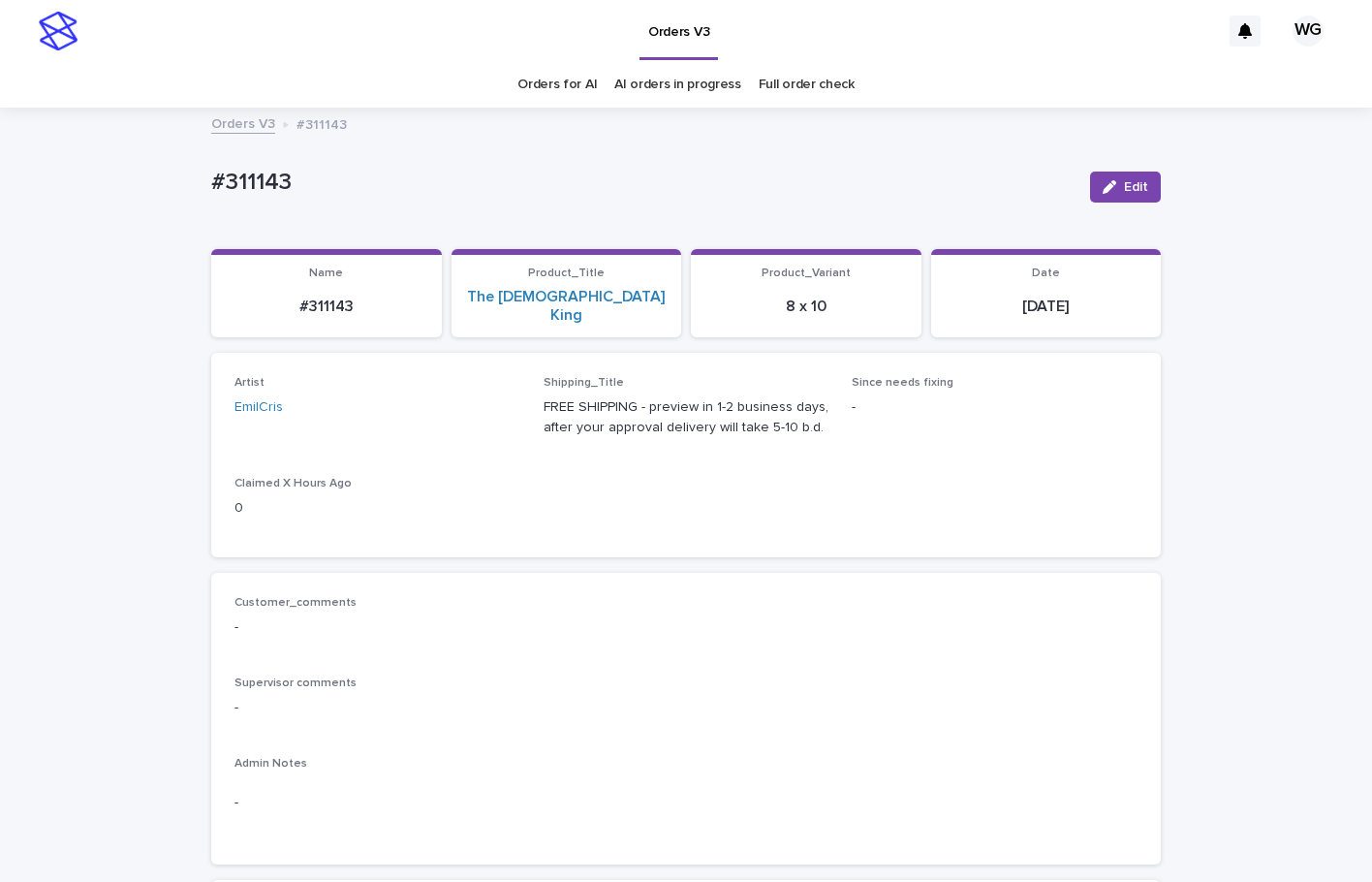 click on "#311143" at bounding box center [642, 182] 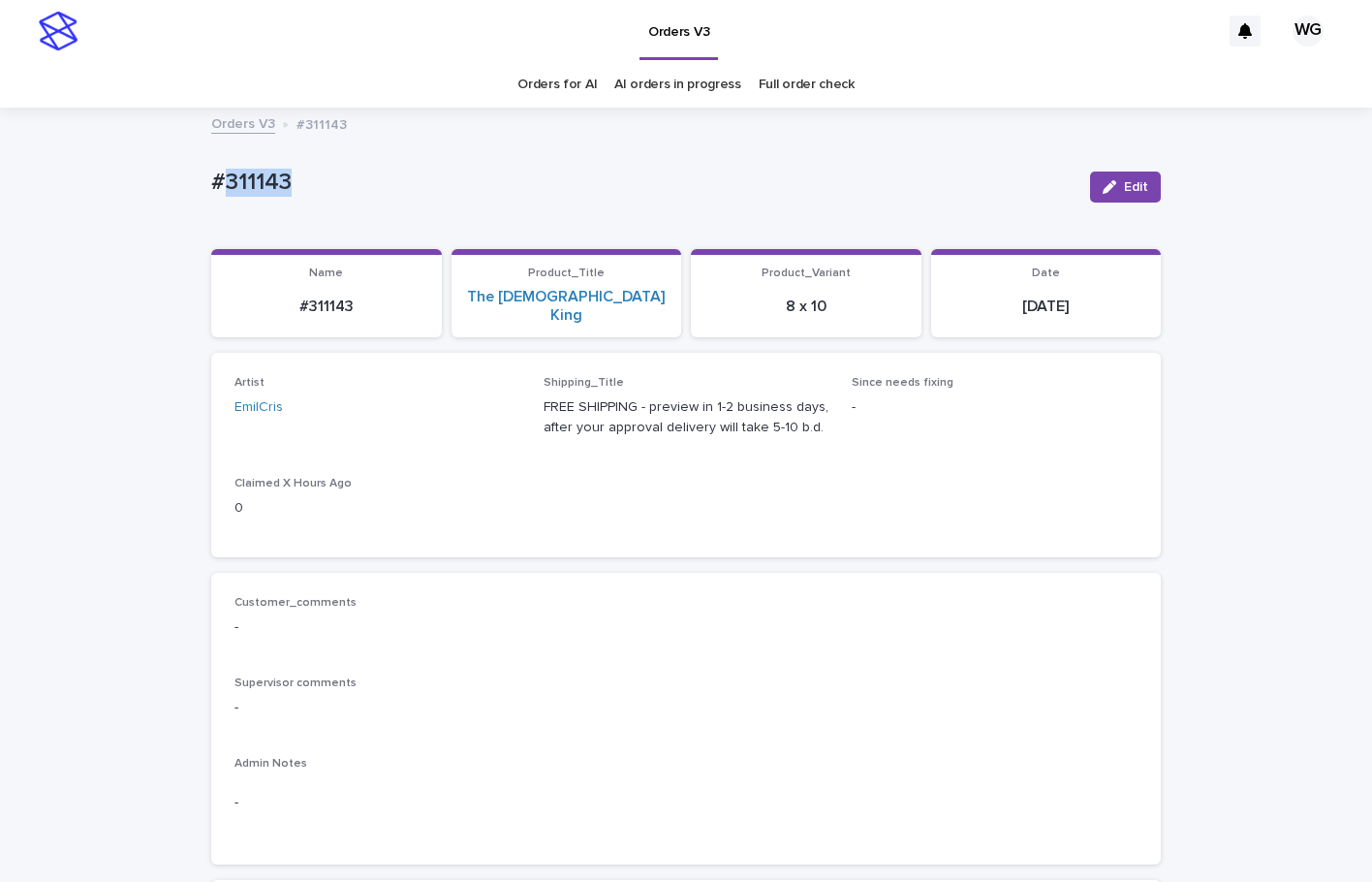 click on "#311143" at bounding box center [642, 182] 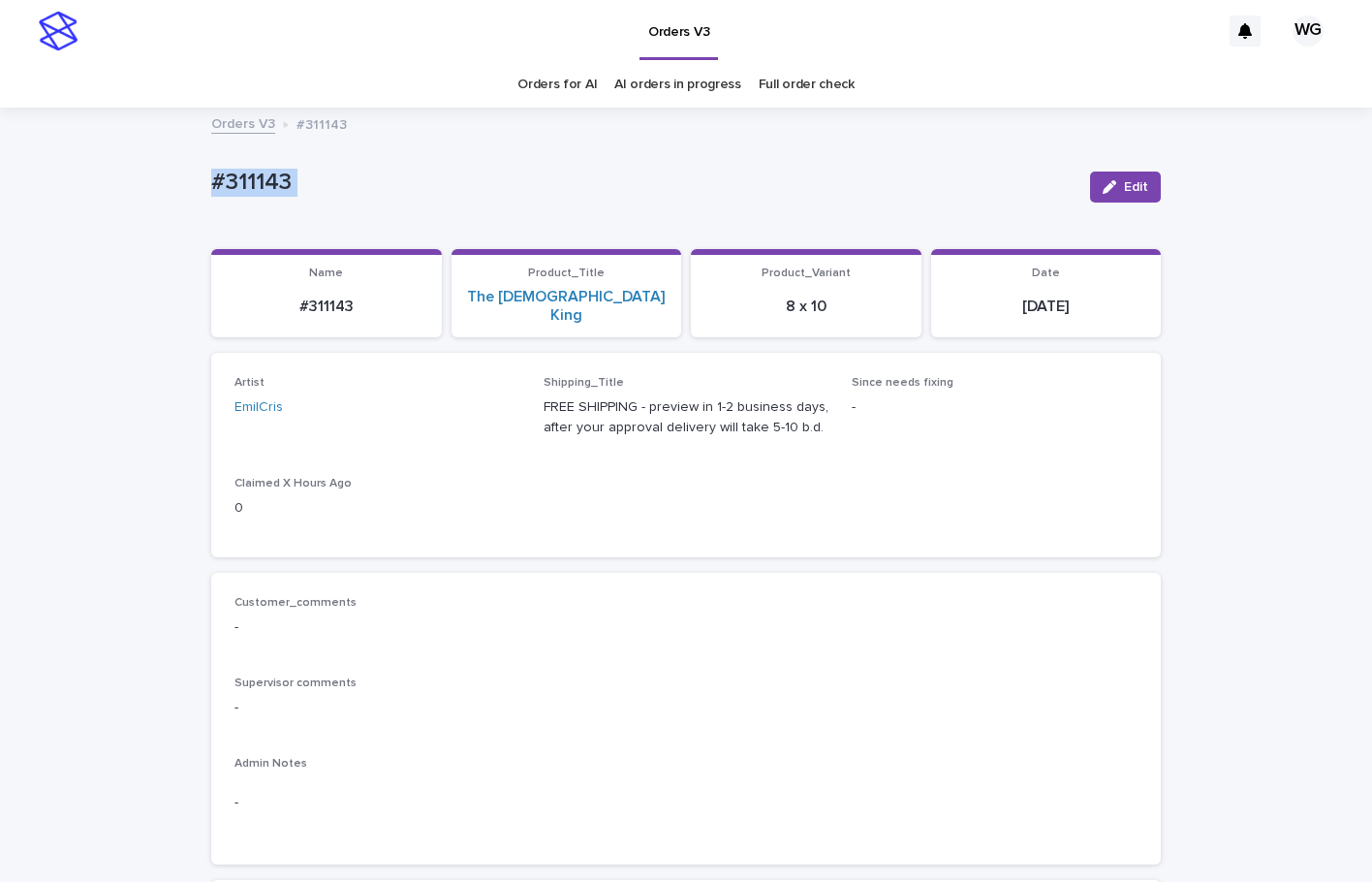 copy on "#311143 Edit Sorry, there was an error saving your record. Please try again. Please fill out the required fields below. Loading... Saving… Loading... Saving… Loading... Saving…" 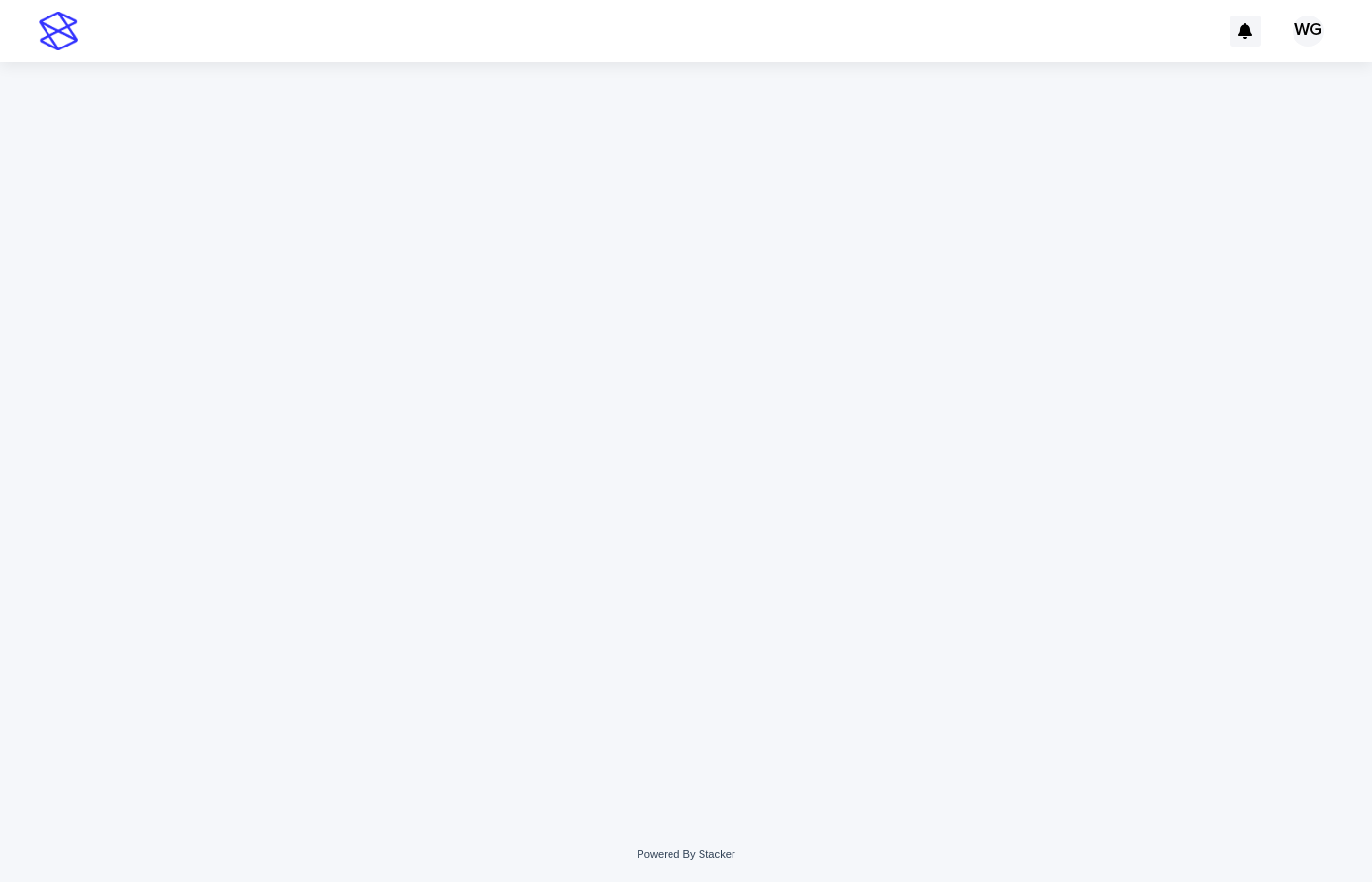 scroll, scrollTop: 0, scrollLeft: 0, axis: both 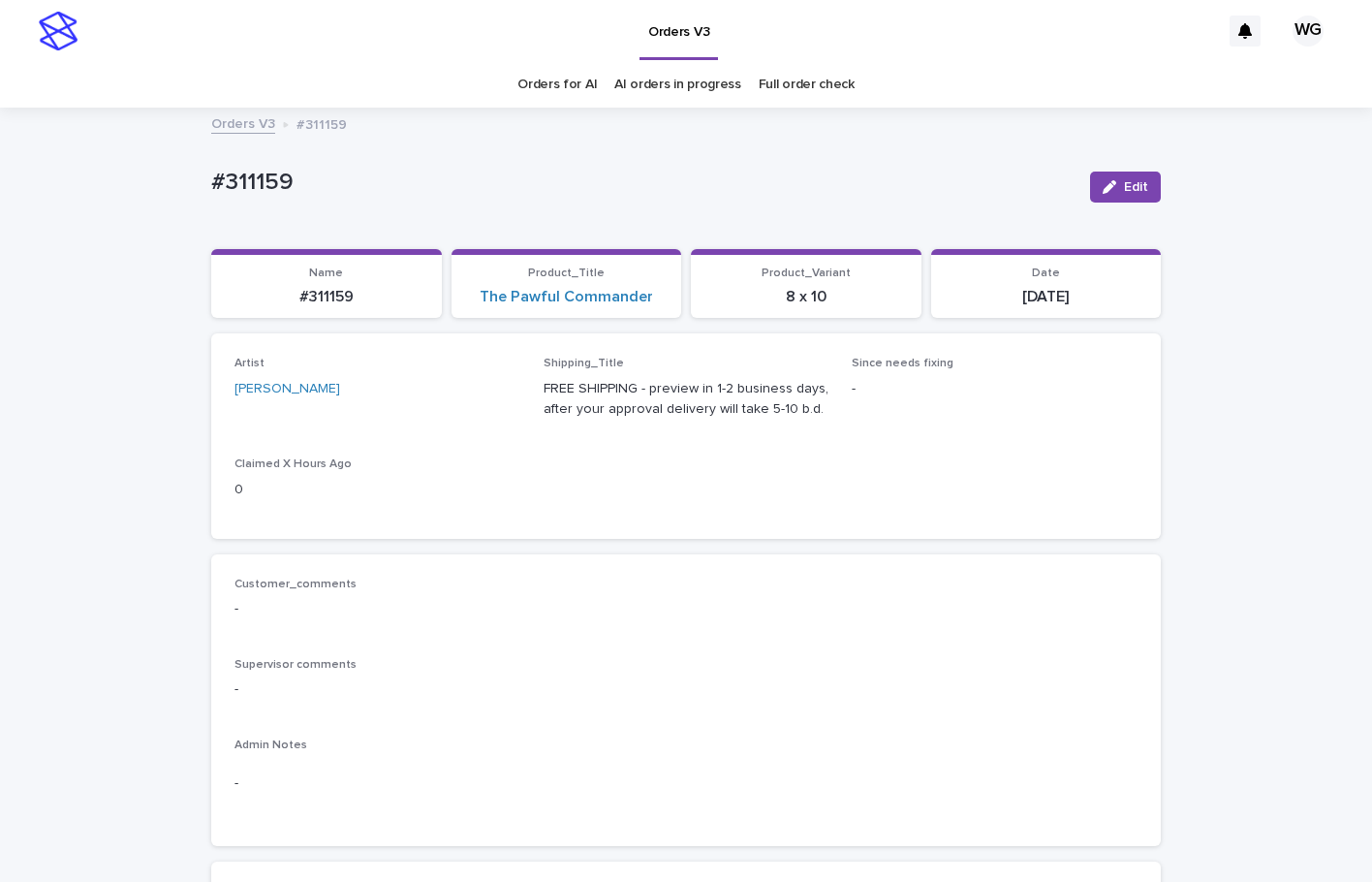 click on "#311159" at bounding box center (642, 182) 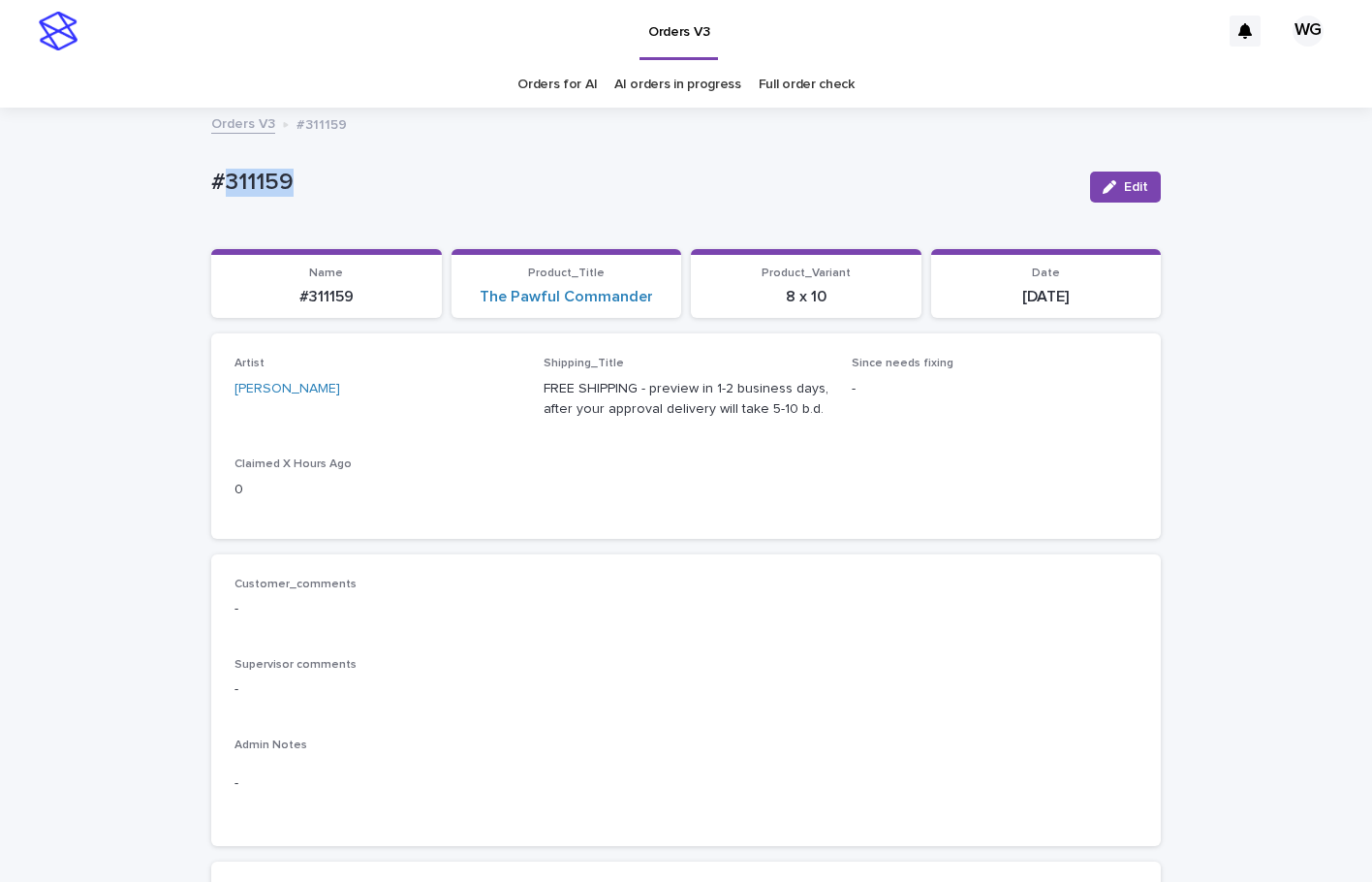 click on "#311159" at bounding box center [642, 182] 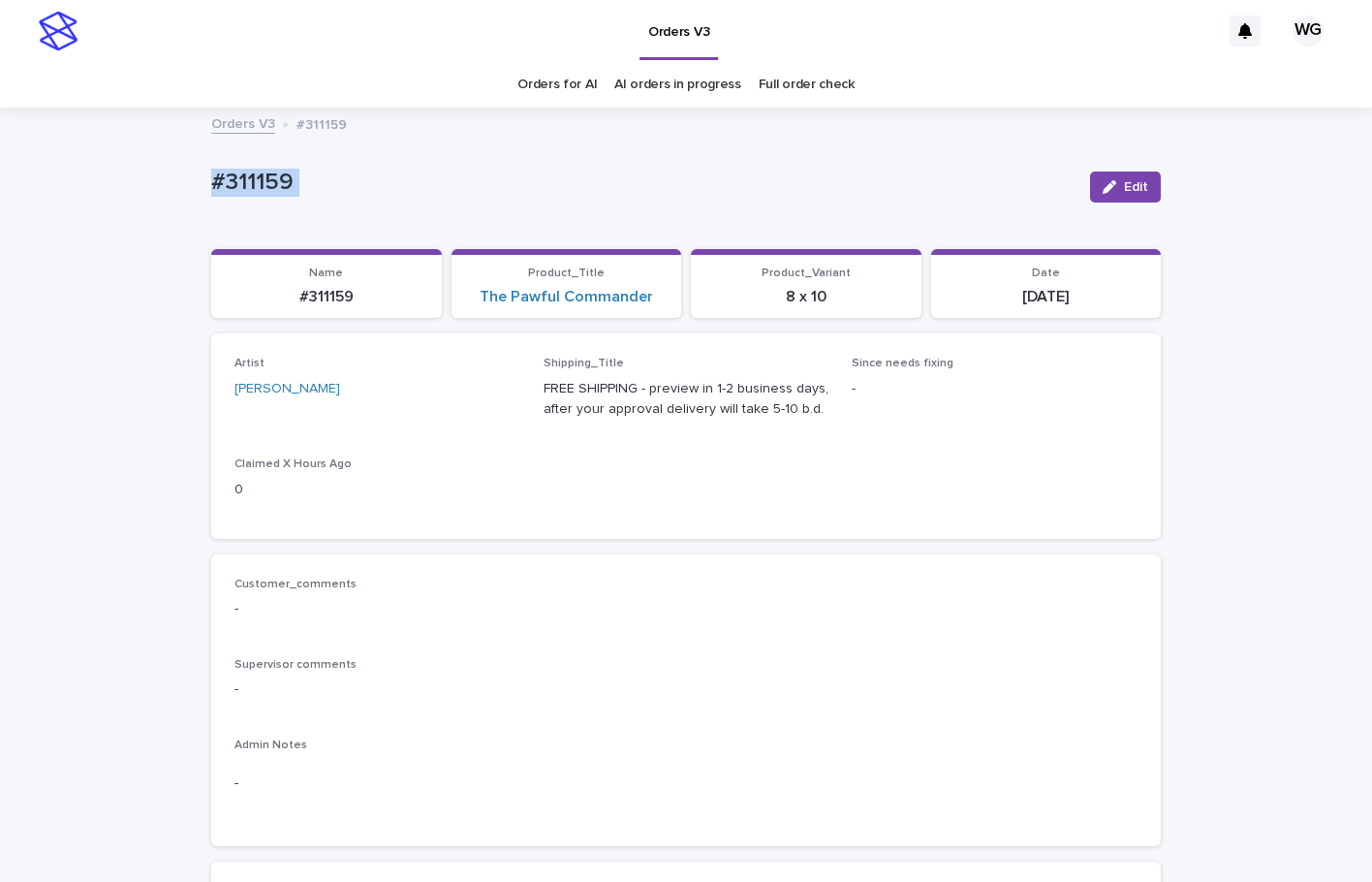copy on "#311159 Edit Sorry, there was an error saving your record. Please try again. Please fill out the required fields below. Loading... Saving… Loading... Saving… Loading... Saving…" 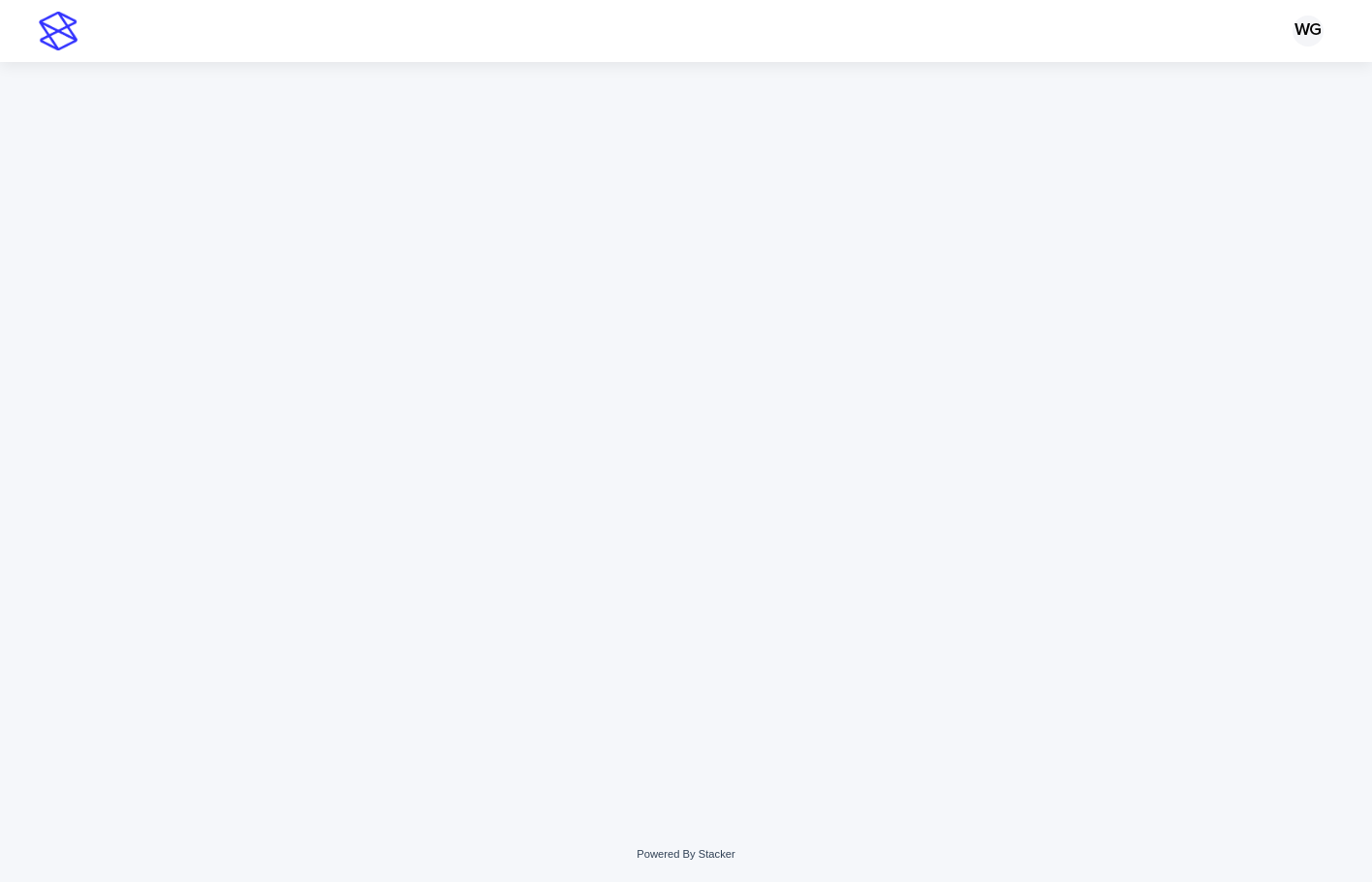 scroll, scrollTop: 0, scrollLeft: 0, axis: both 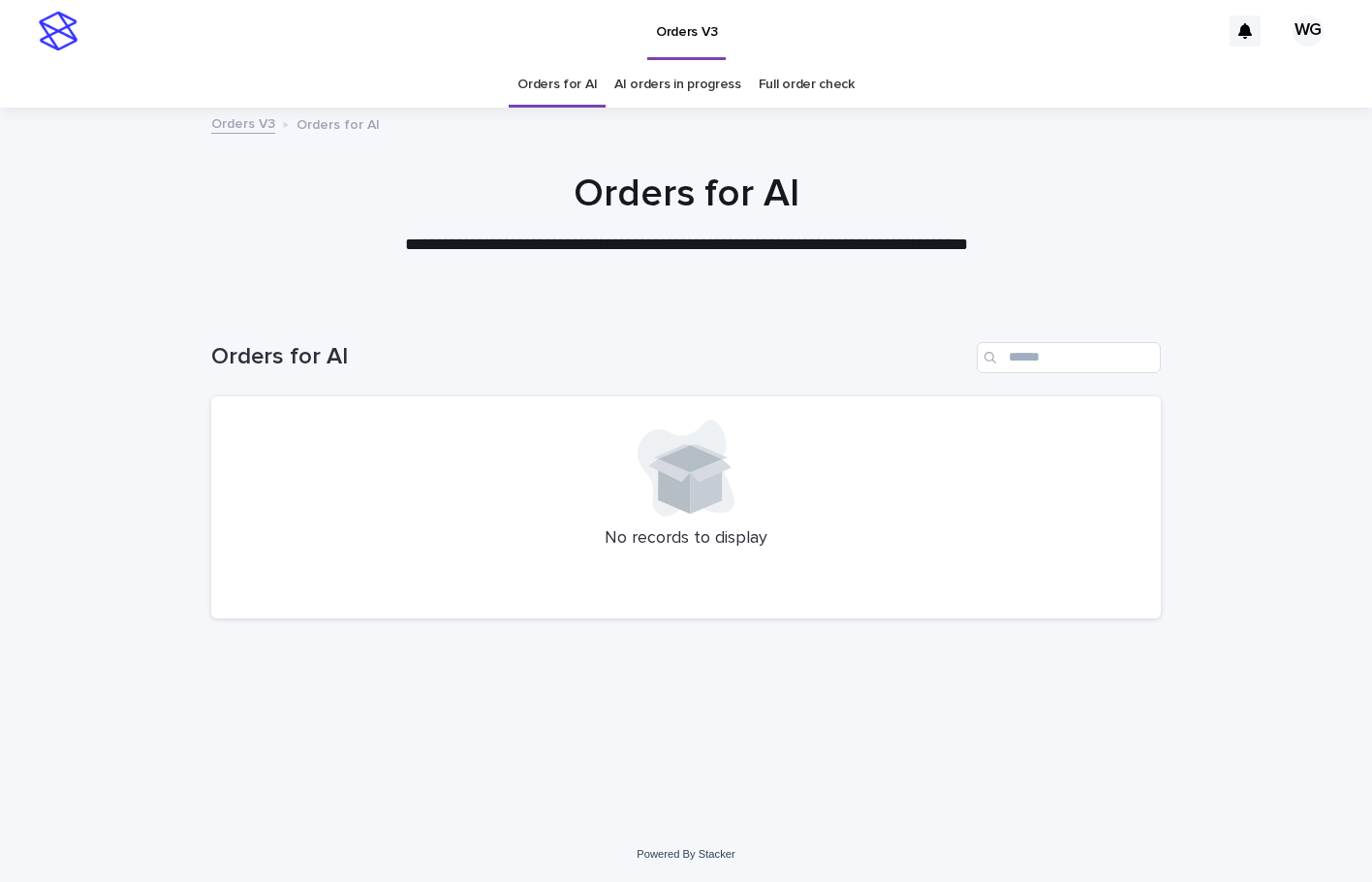 click on "AI orders in progress" at bounding box center (677, 84) 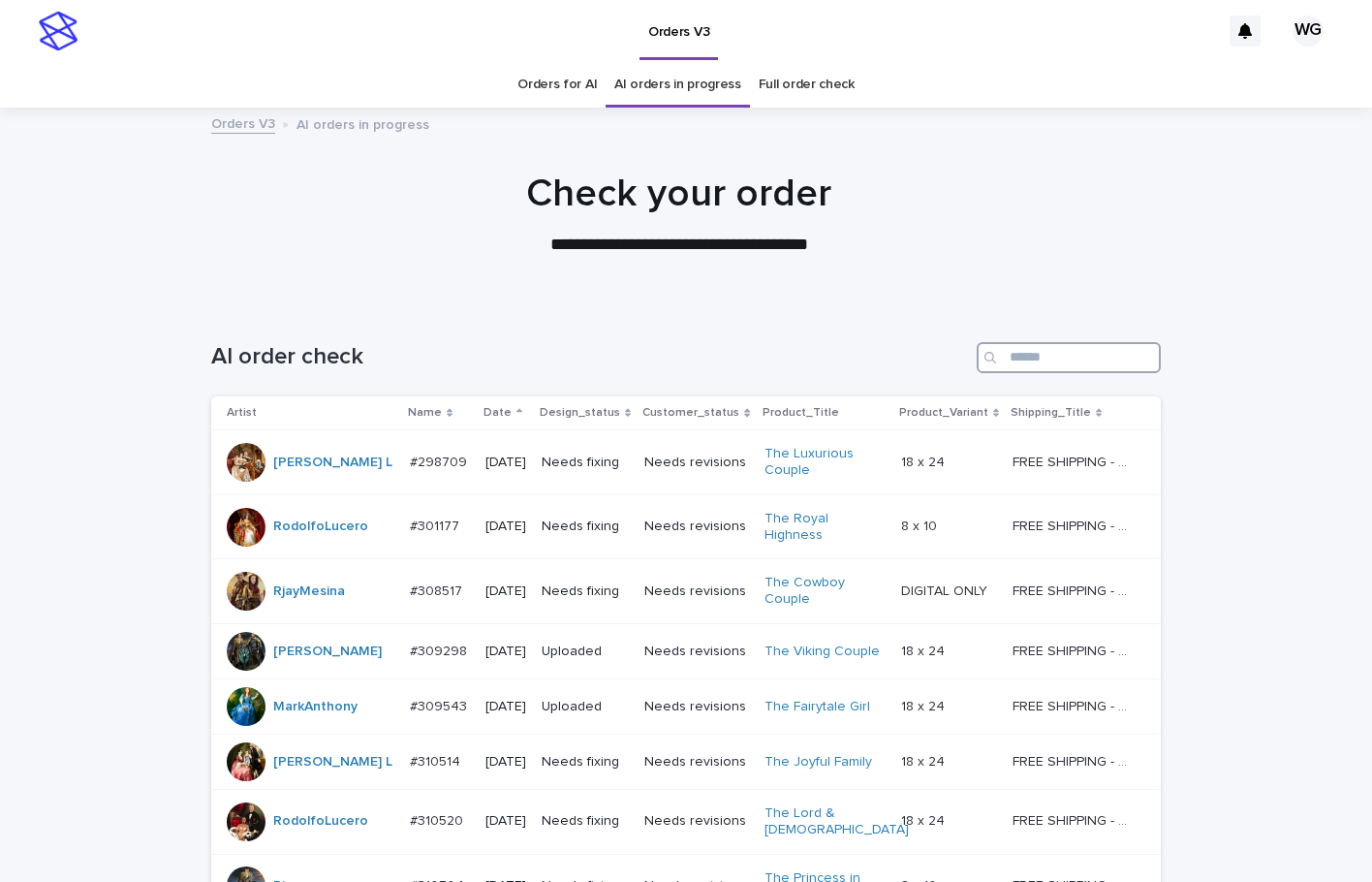 click at bounding box center (1069, 358) 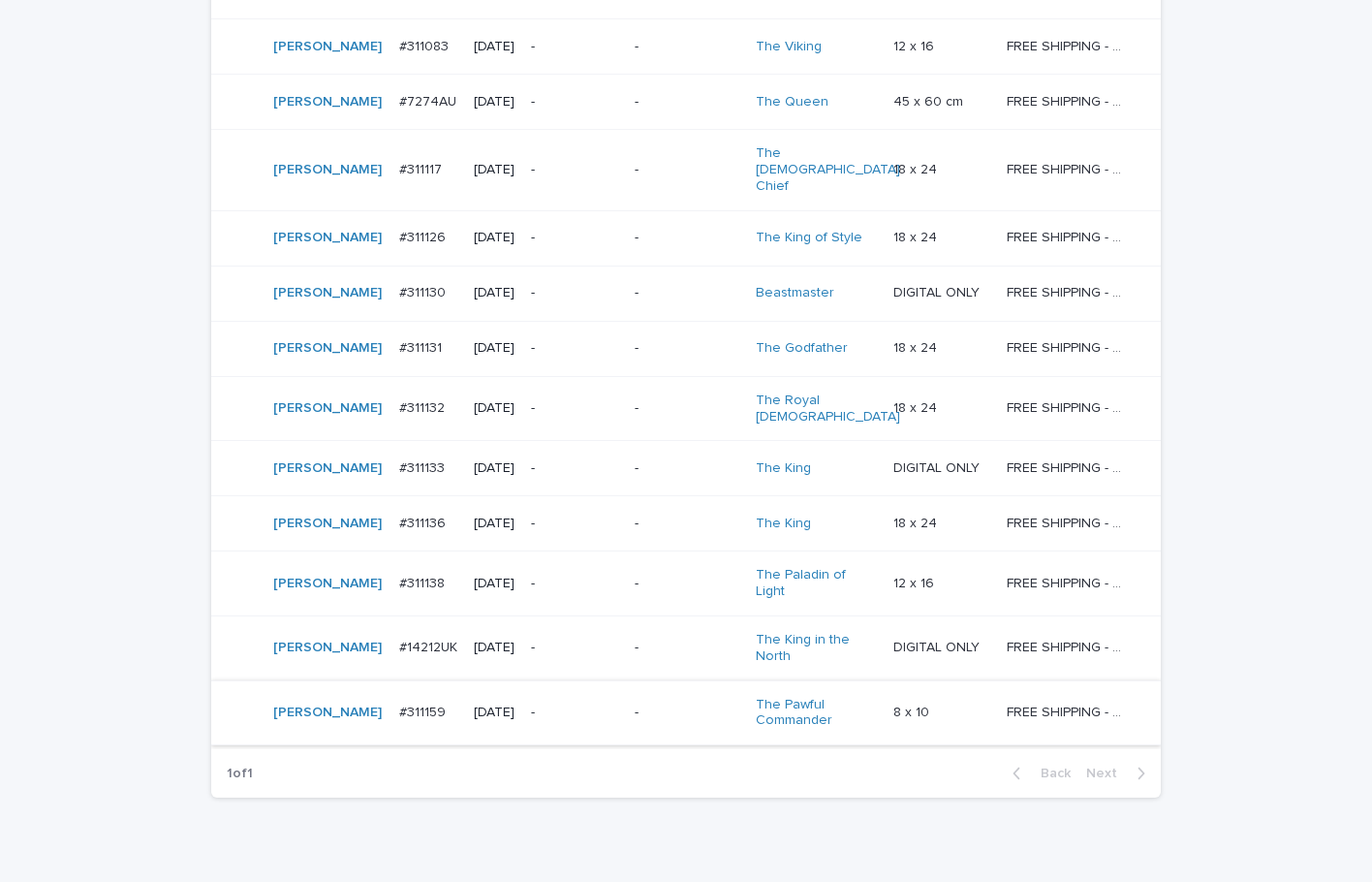 scroll, scrollTop: 754, scrollLeft: 0, axis: vertical 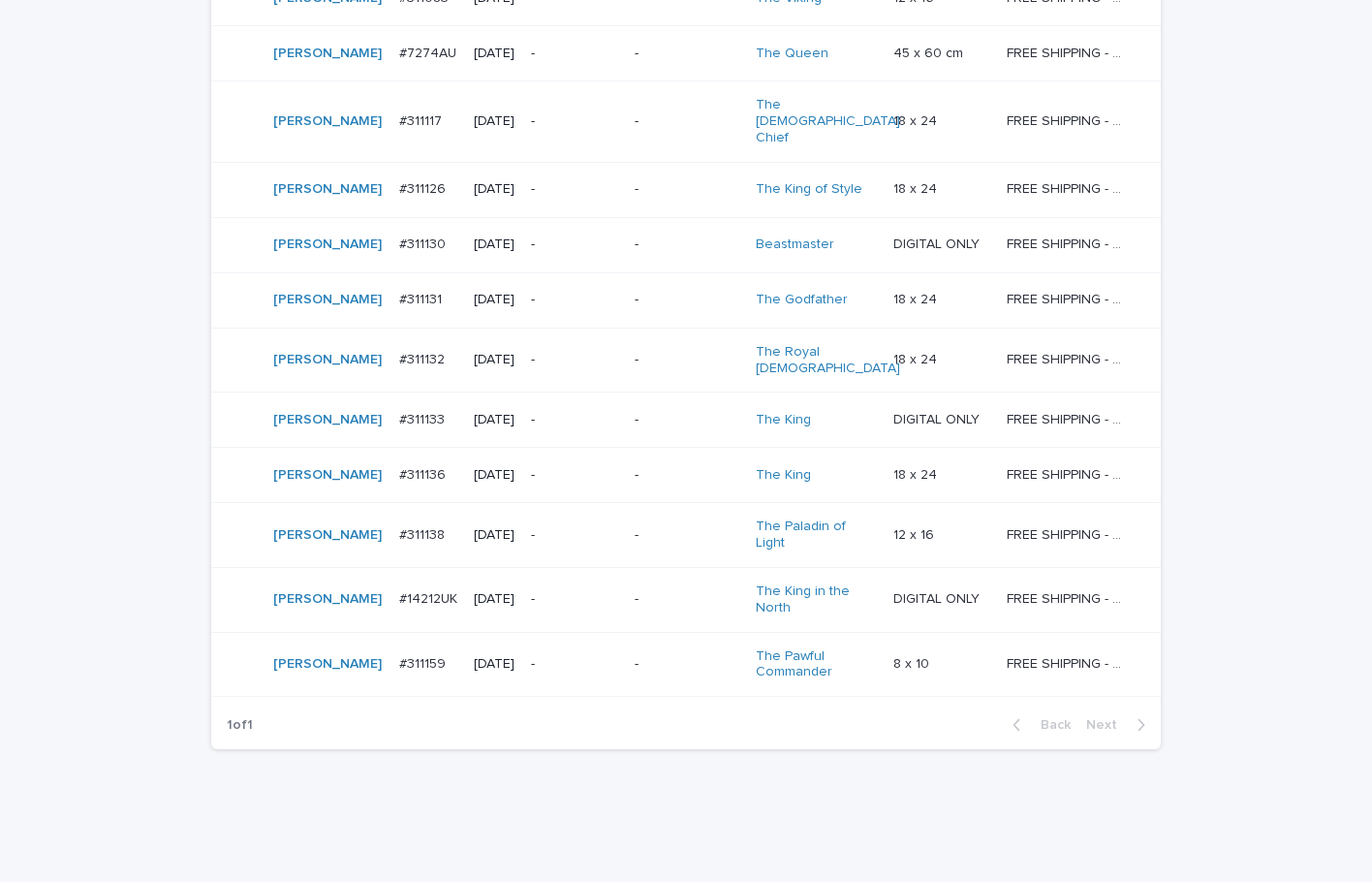 type on "*****" 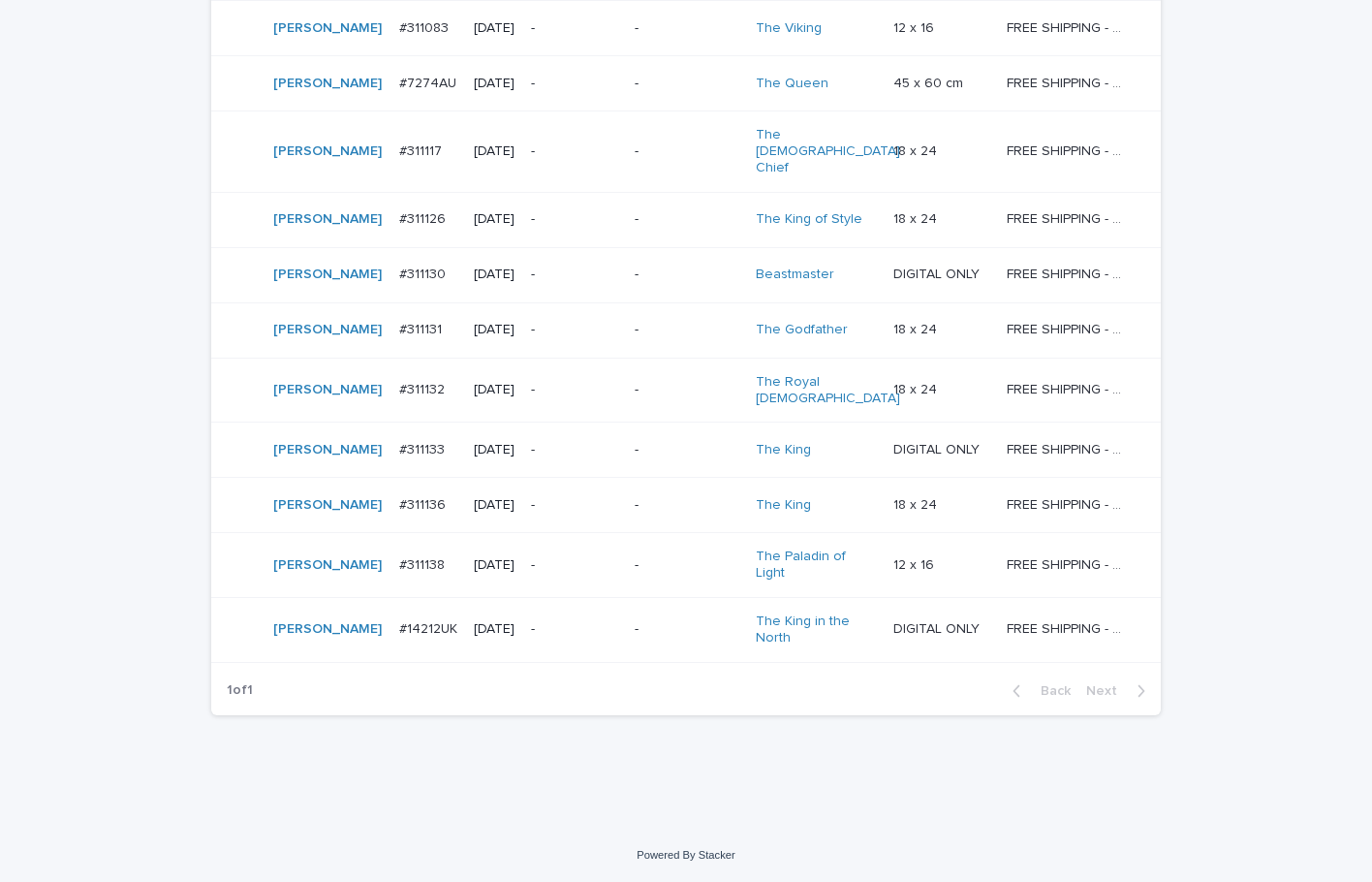 scroll, scrollTop: 689, scrollLeft: 0, axis: vertical 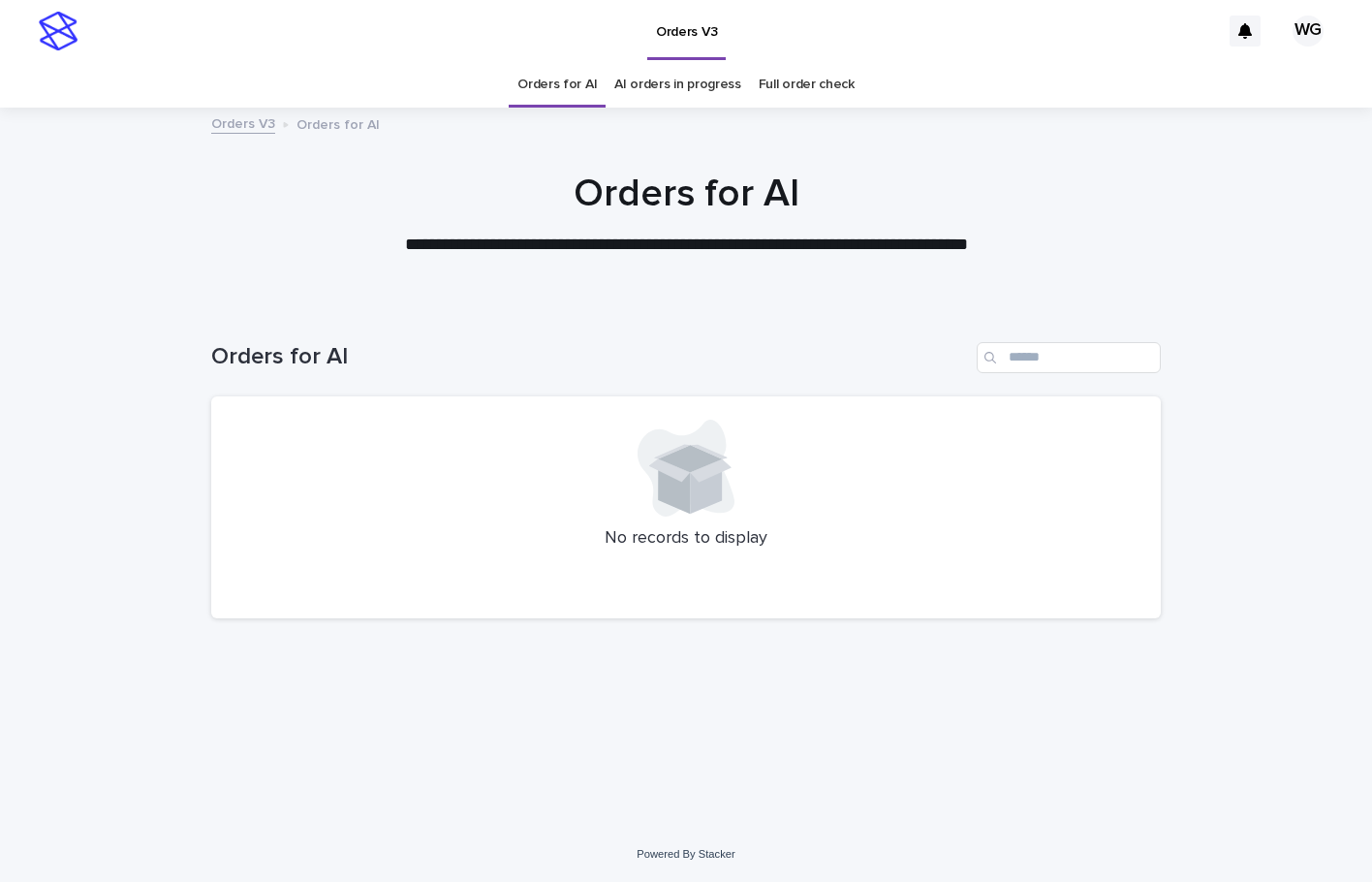 click on "AI orders in progress" at bounding box center [677, 84] 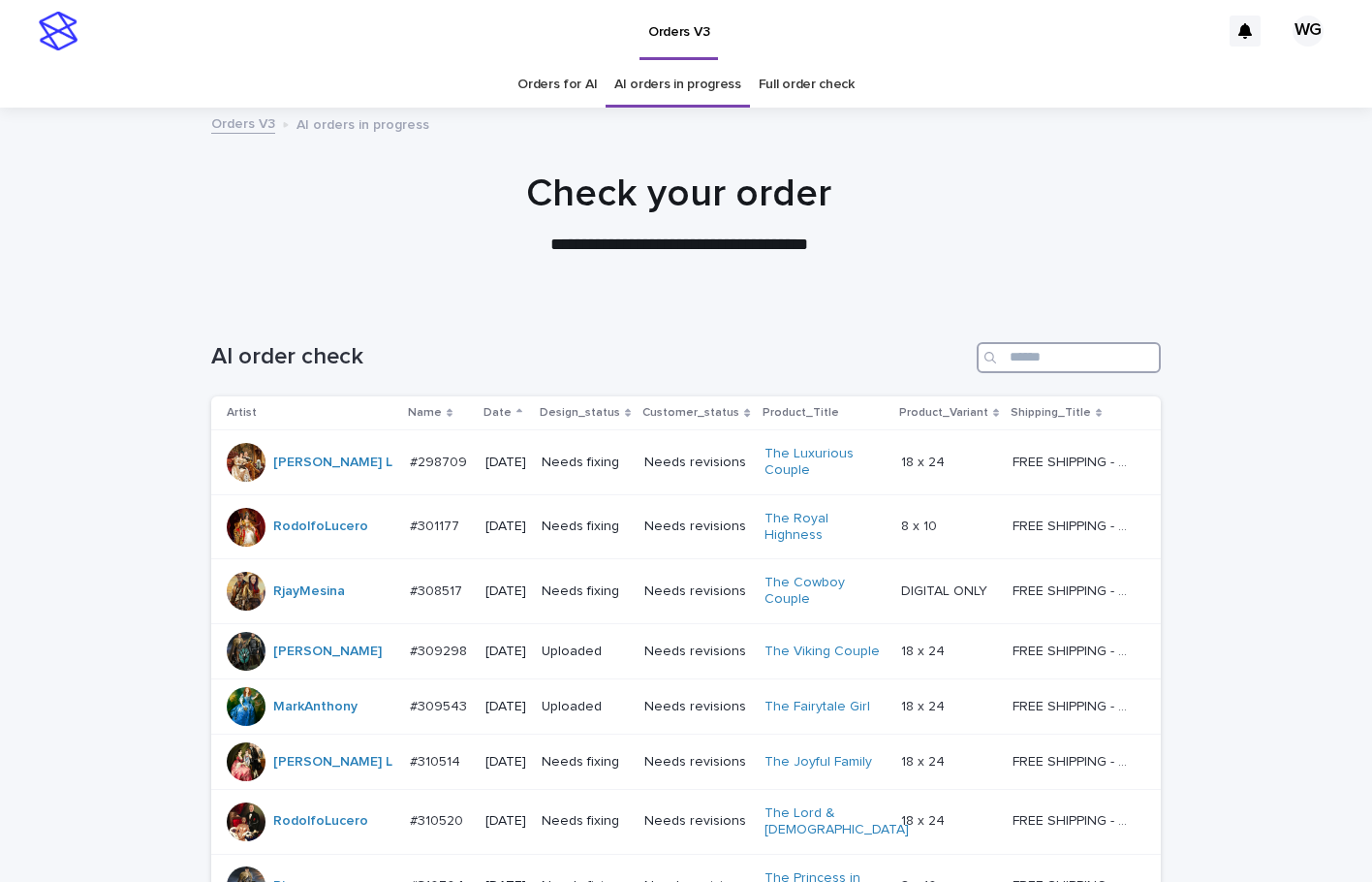 click at bounding box center [1069, 358] 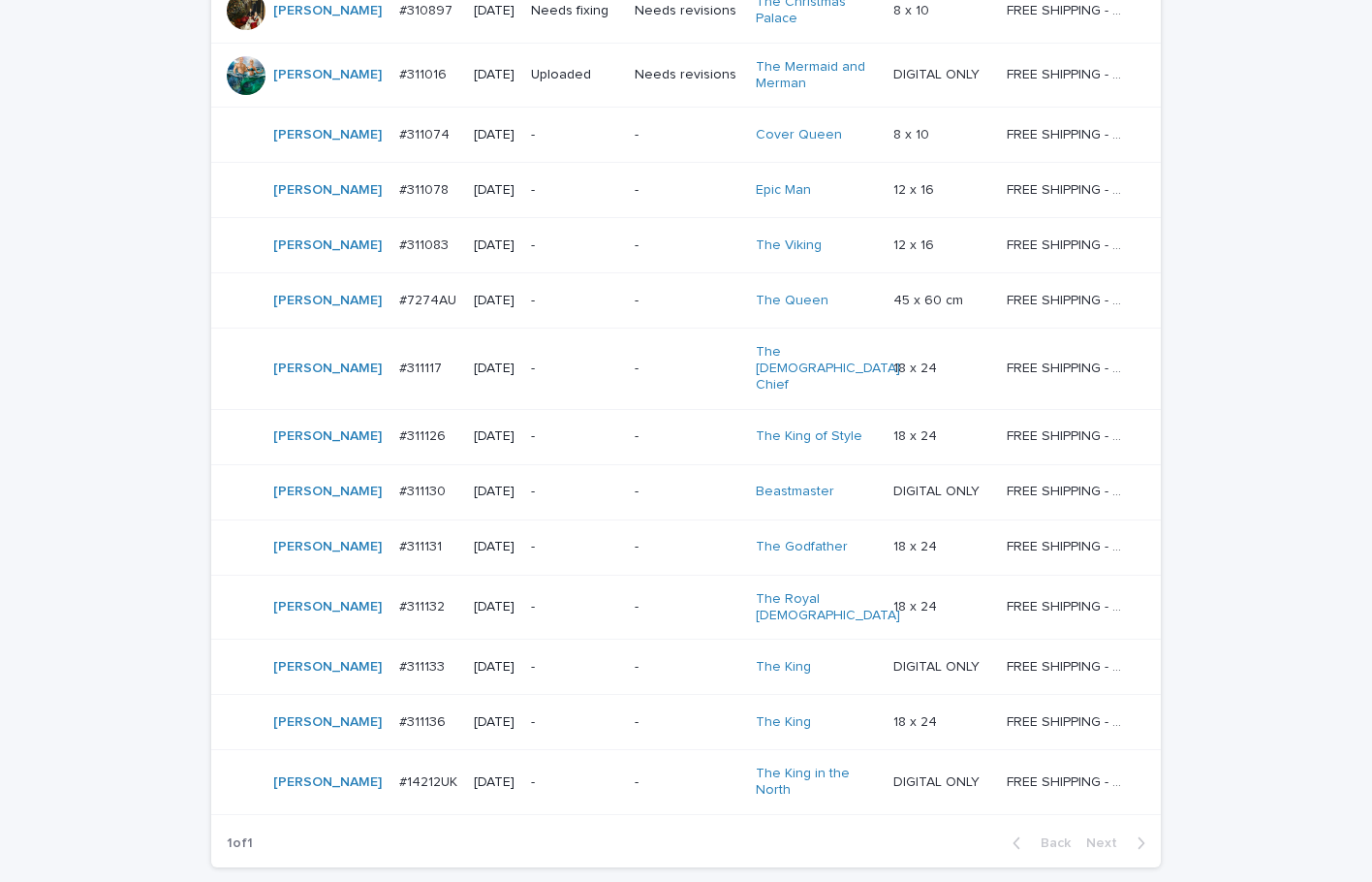 scroll, scrollTop: 513, scrollLeft: 0, axis: vertical 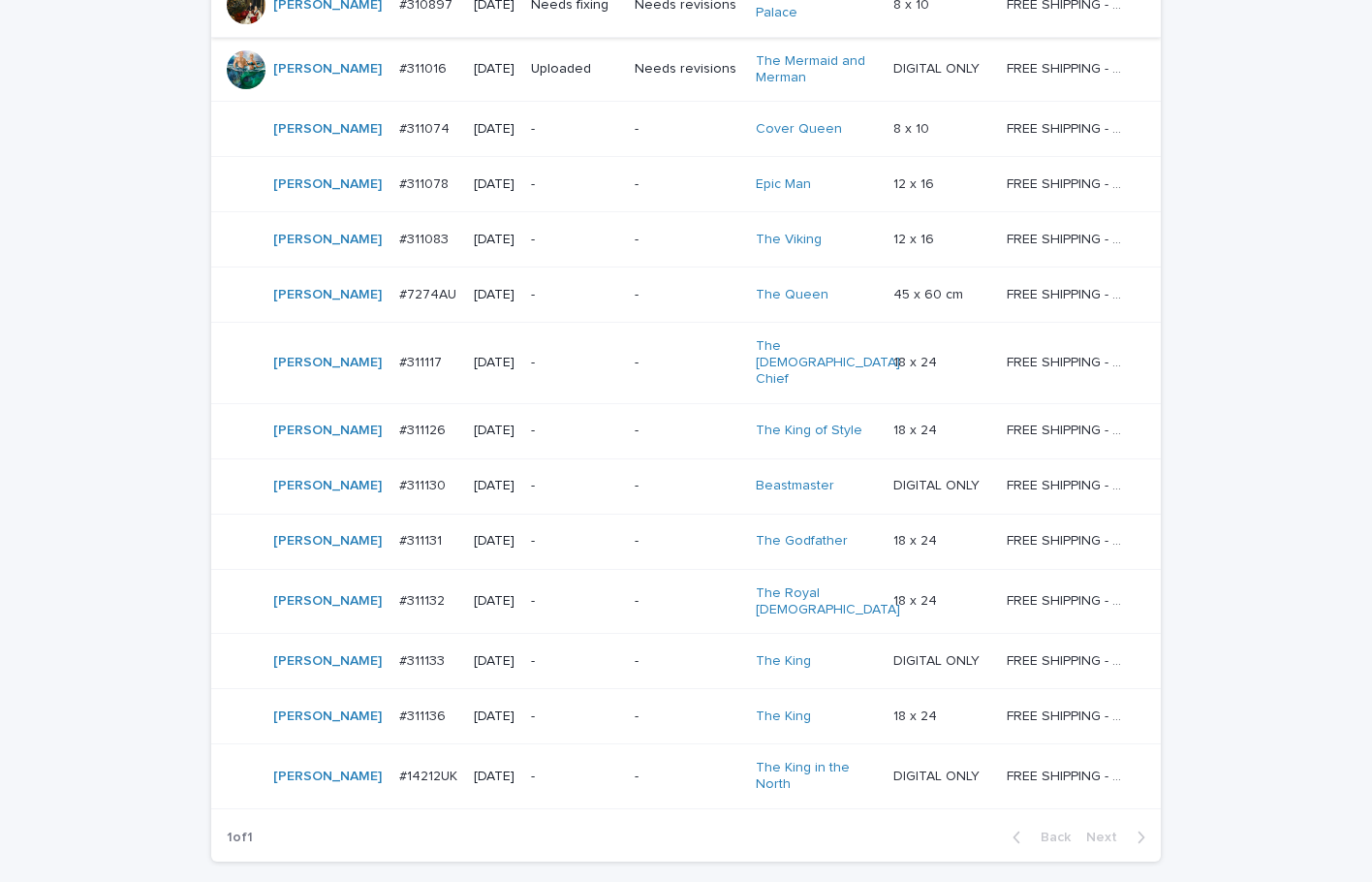 type on "*****" 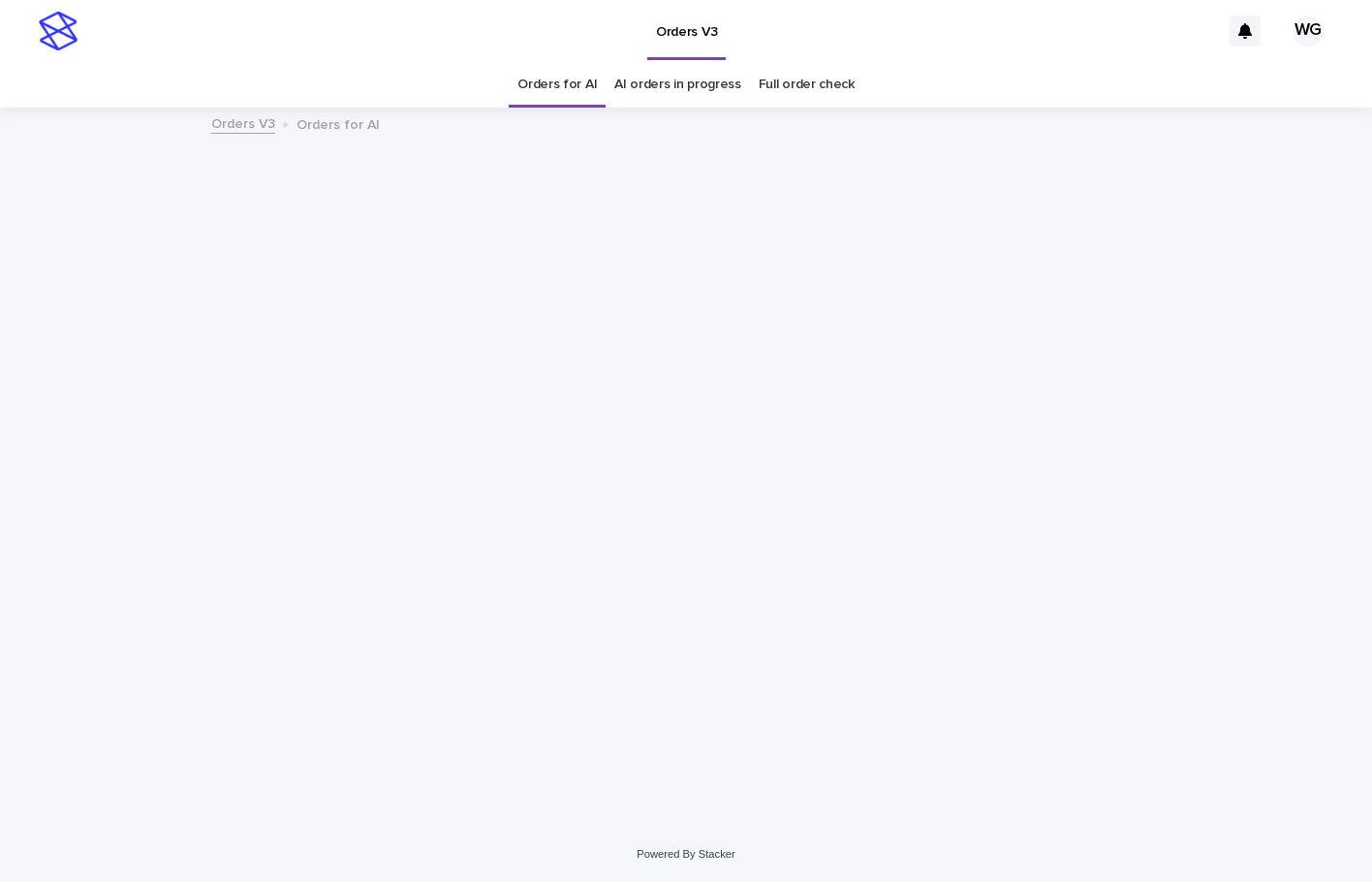 scroll, scrollTop: 0, scrollLeft: 0, axis: both 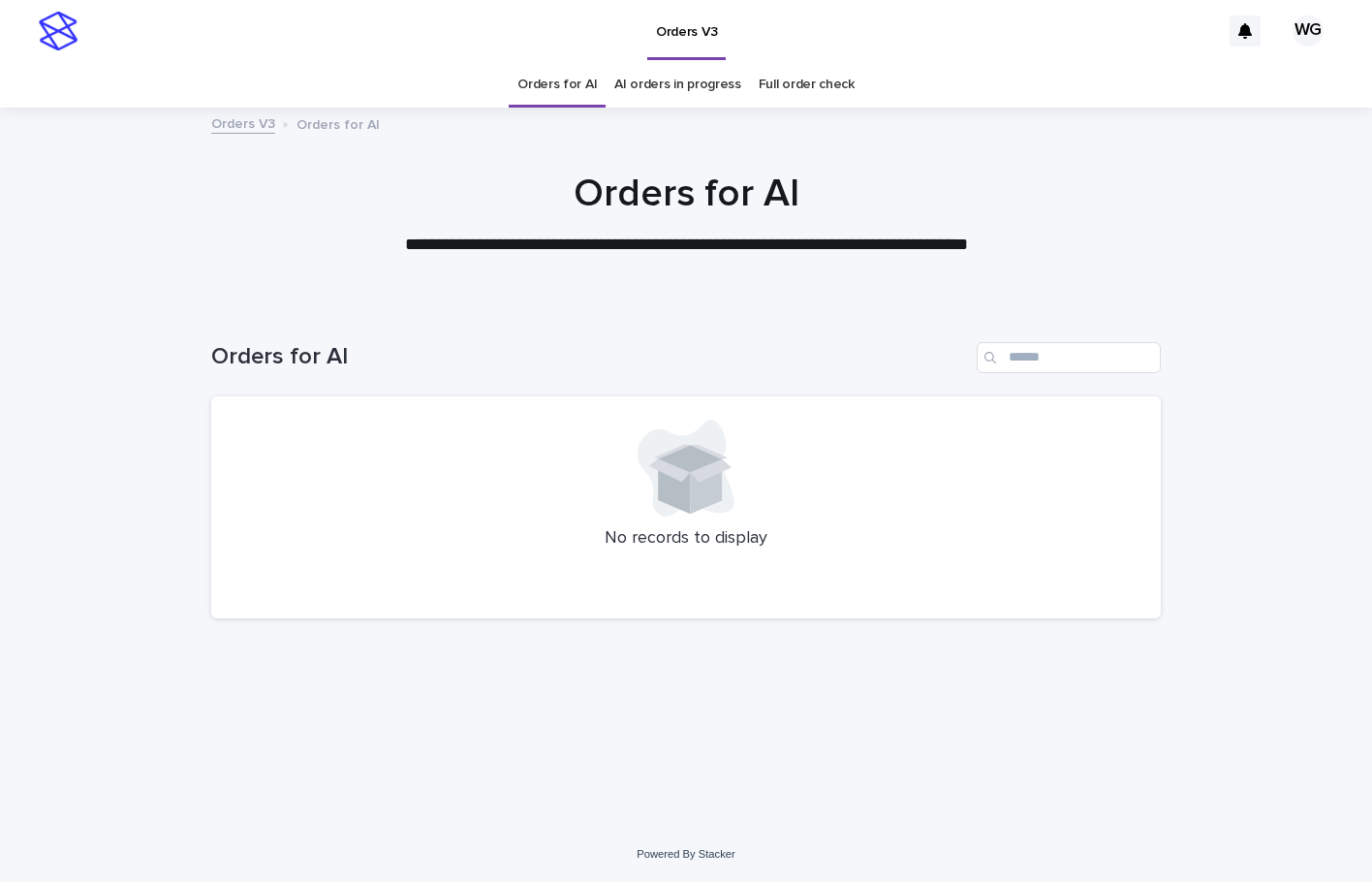click on "Full order check" at bounding box center [806, 84] 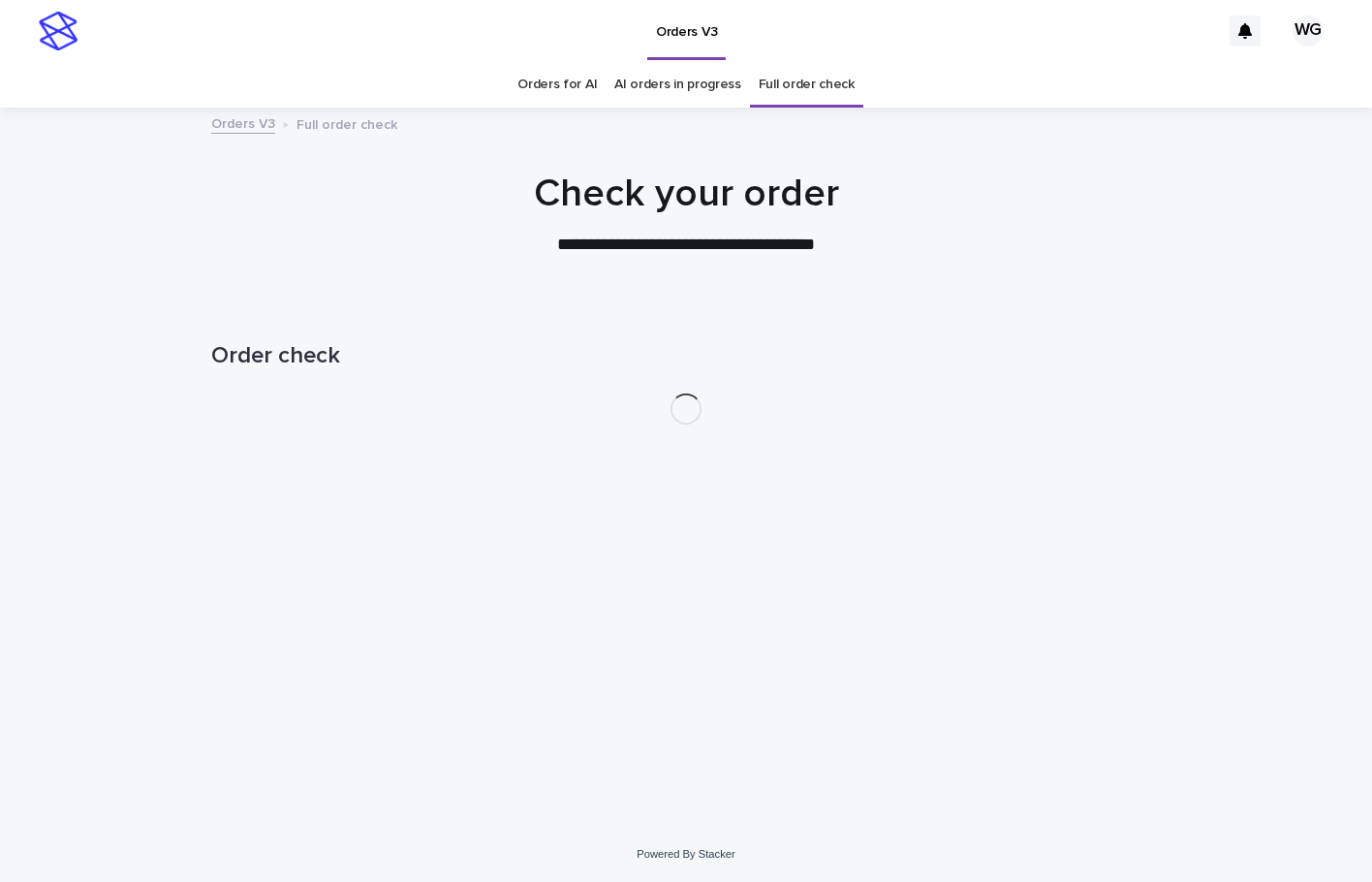 click on "AI orders in progress" at bounding box center (677, 84) 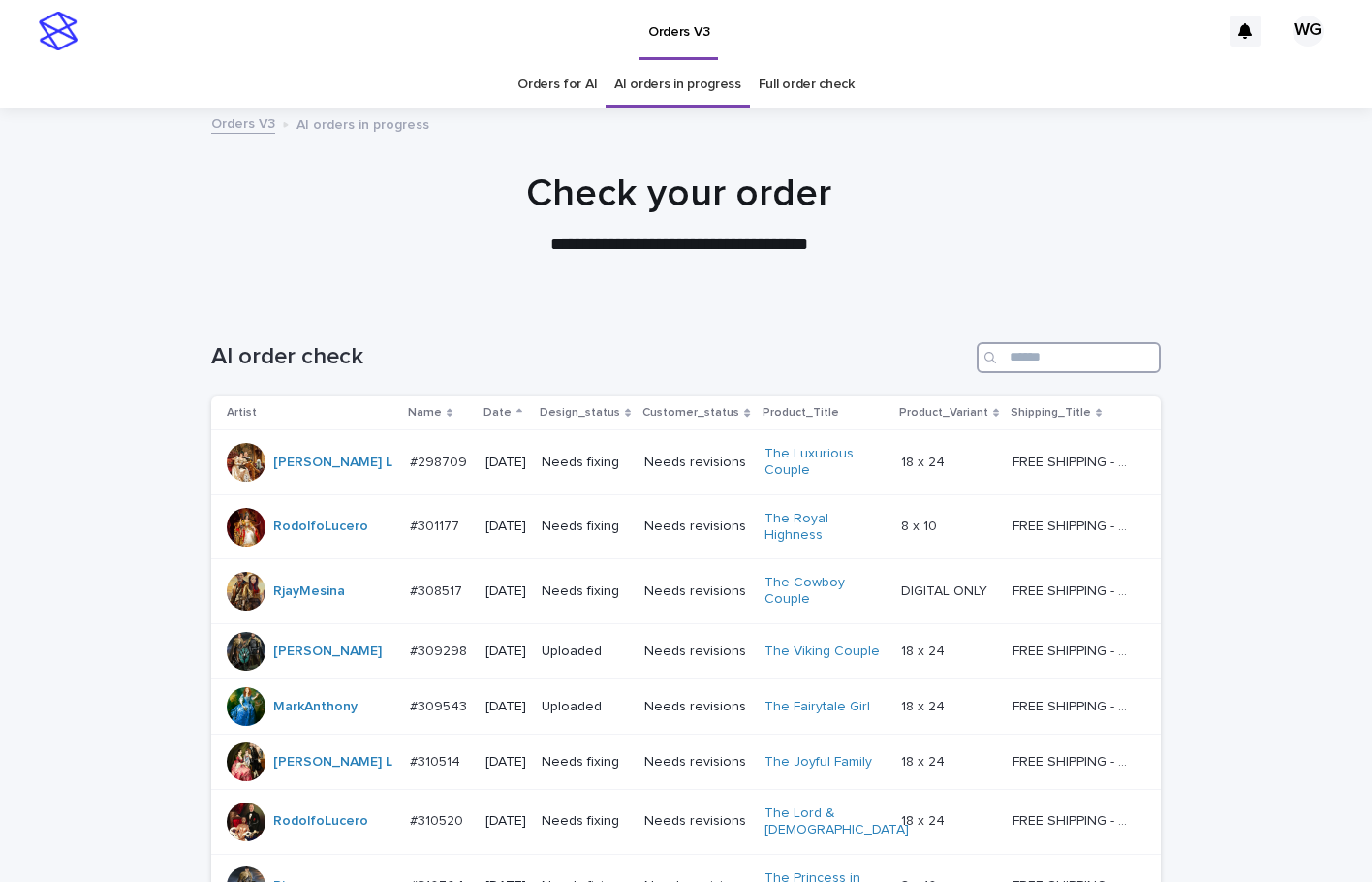 click at bounding box center (1069, 358) 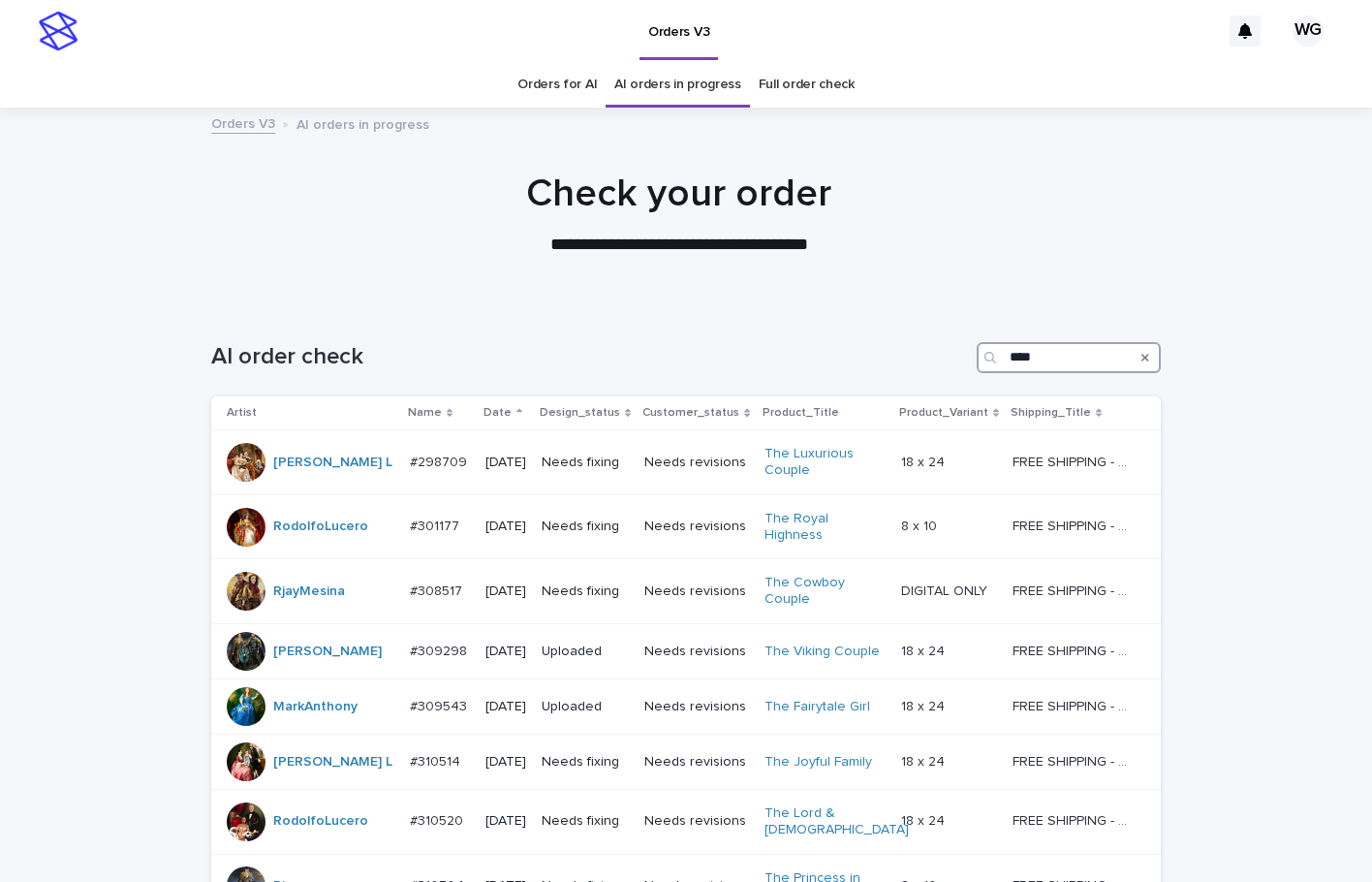 type on "*****" 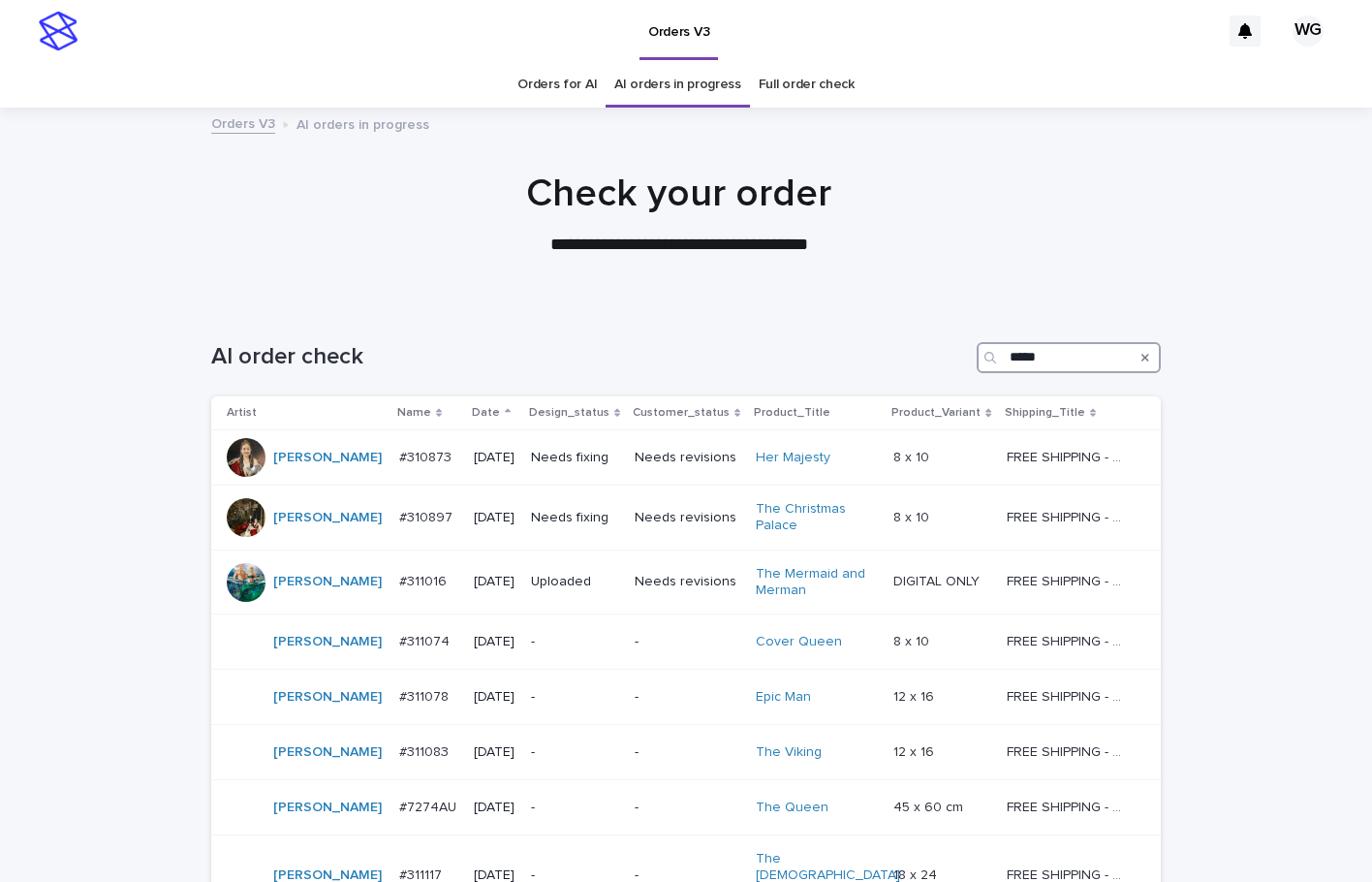 scroll, scrollTop: 502, scrollLeft: 0, axis: vertical 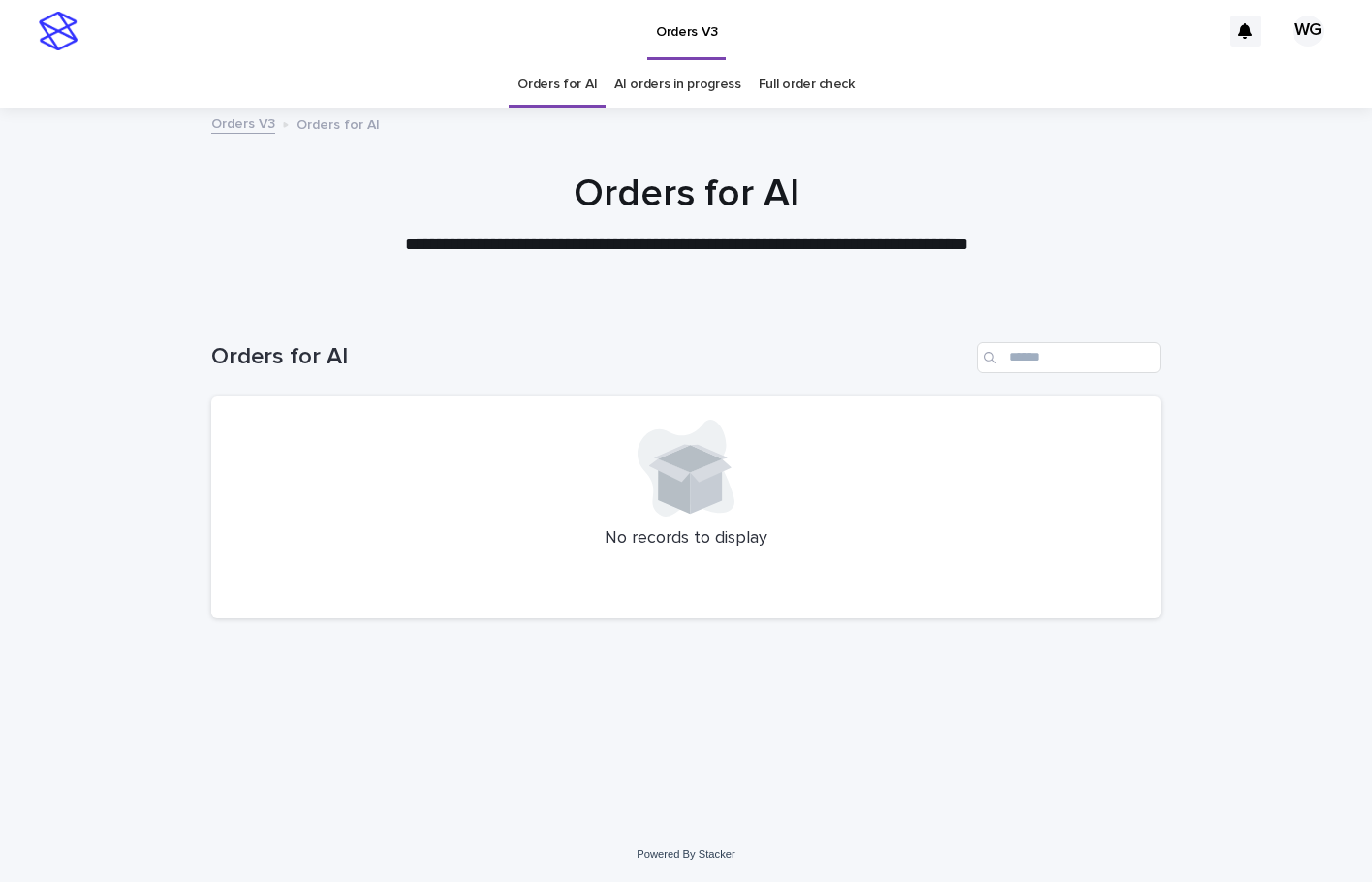 click on "AI orders in progress" at bounding box center (677, 84) 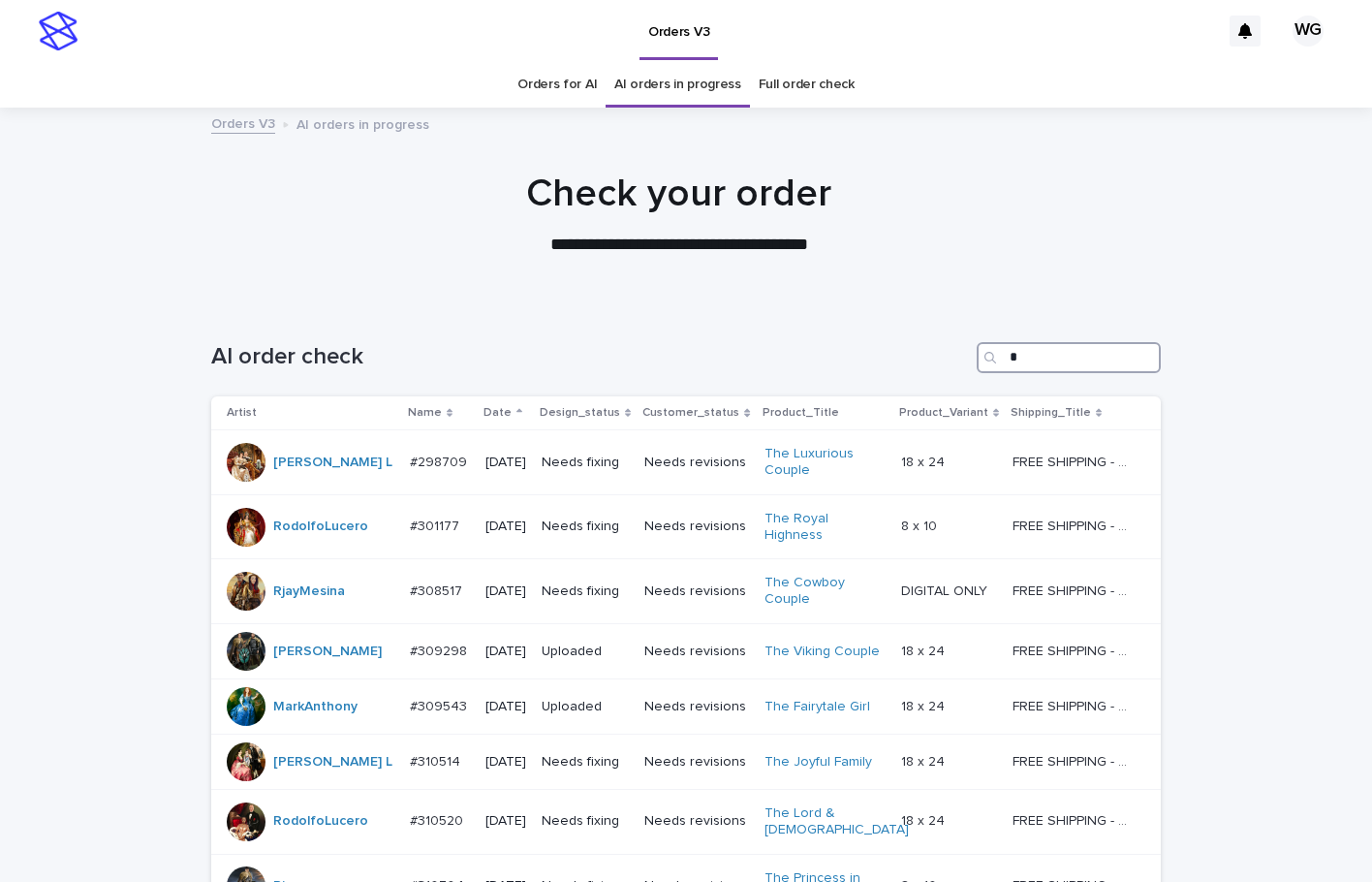 click on "*" at bounding box center (1069, 358) 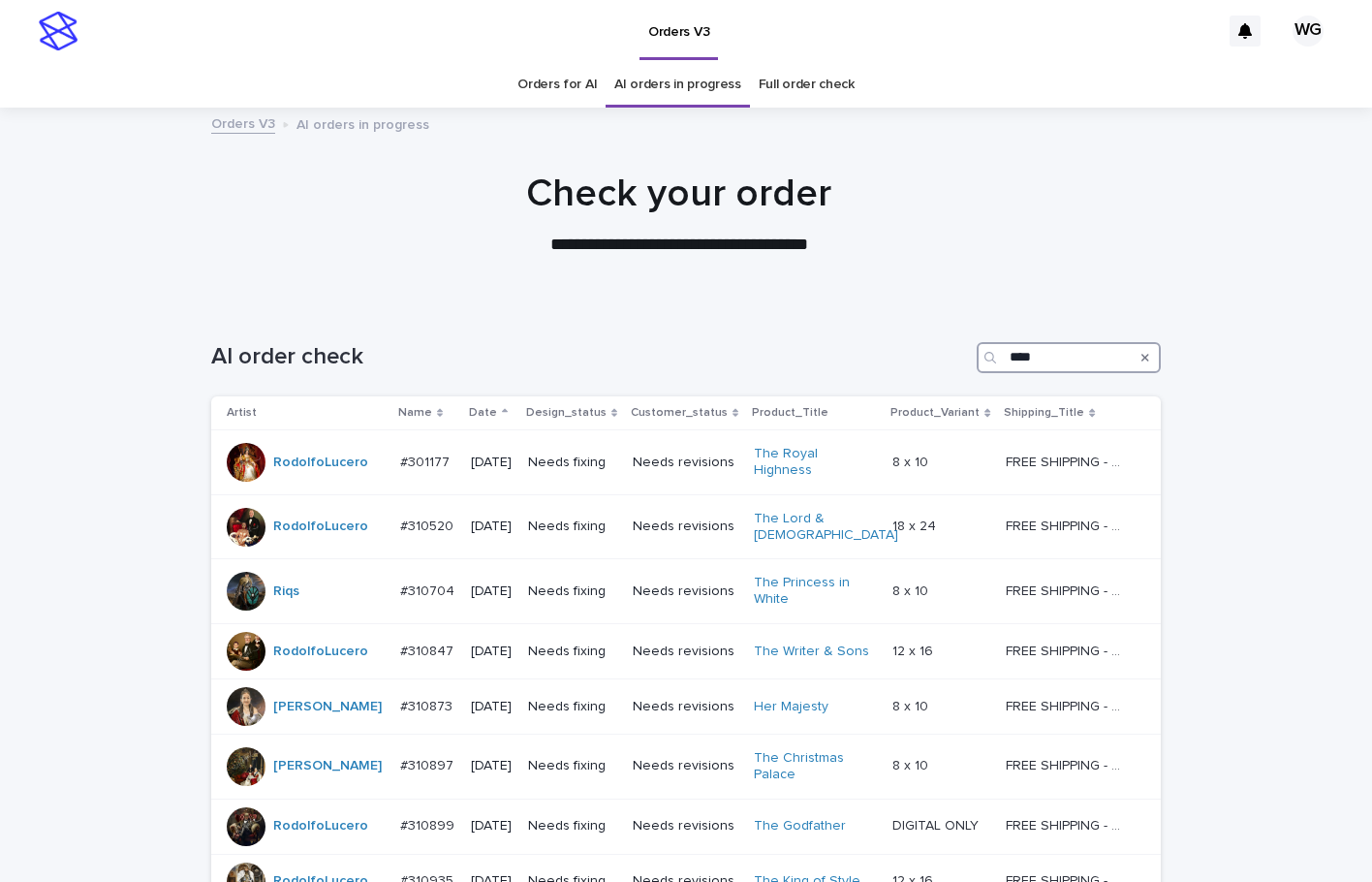 type on "*****" 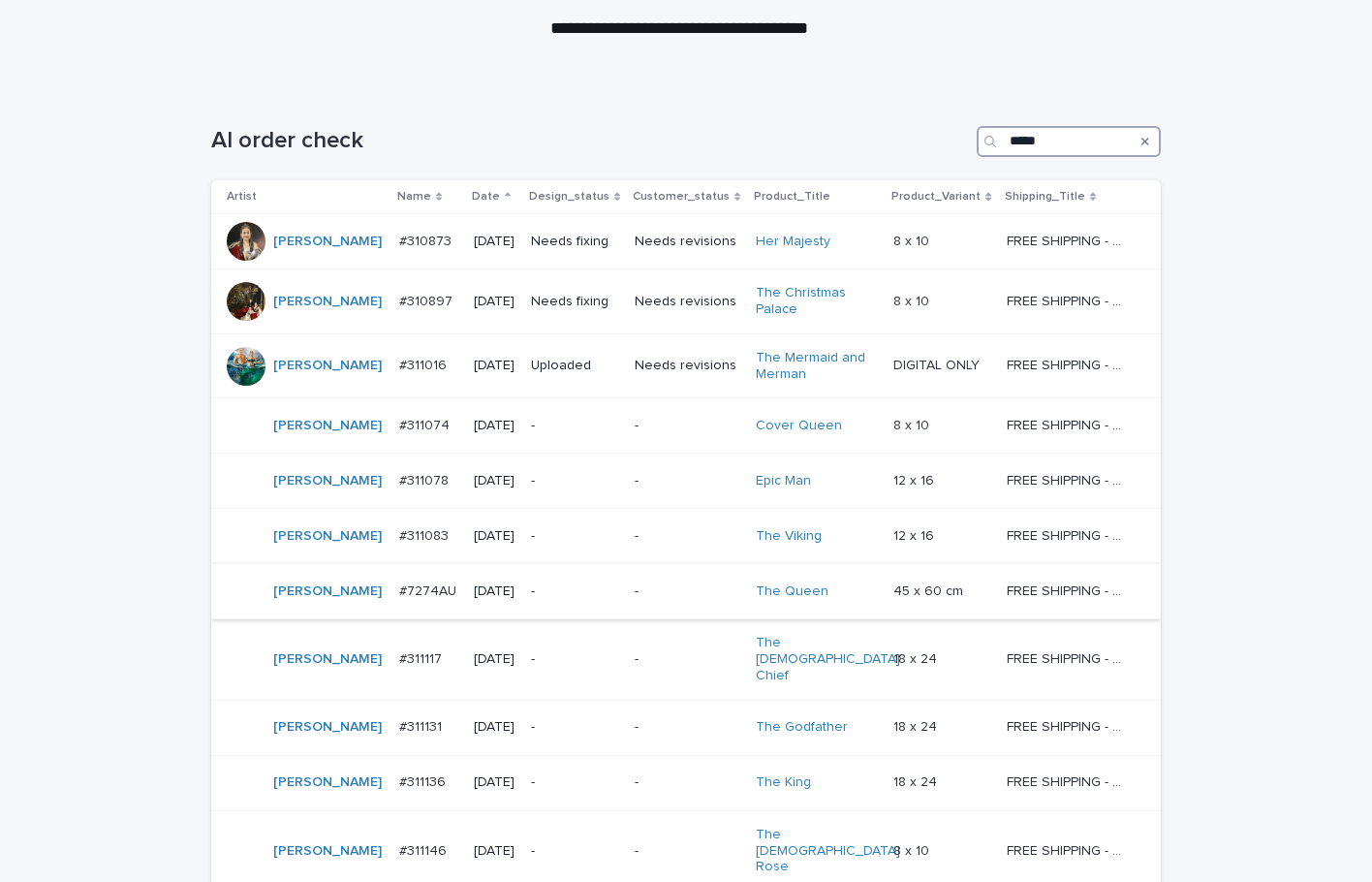 scroll, scrollTop: 523, scrollLeft: 0, axis: vertical 